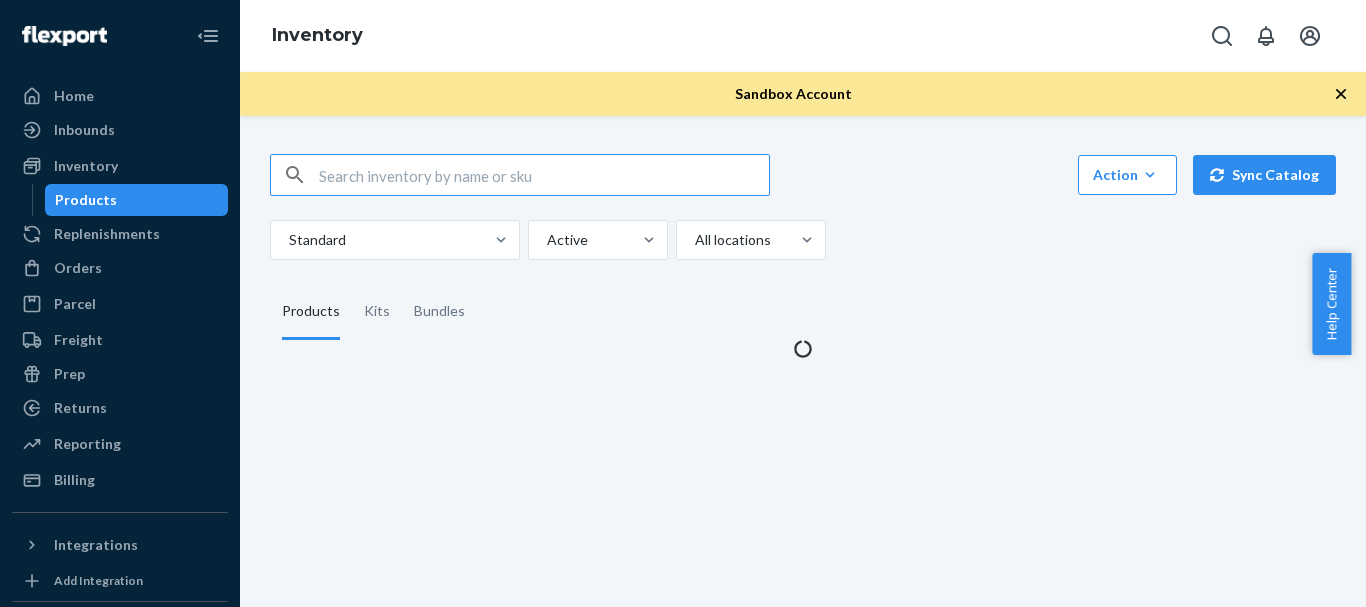 scroll, scrollTop: 0, scrollLeft: 0, axis: both 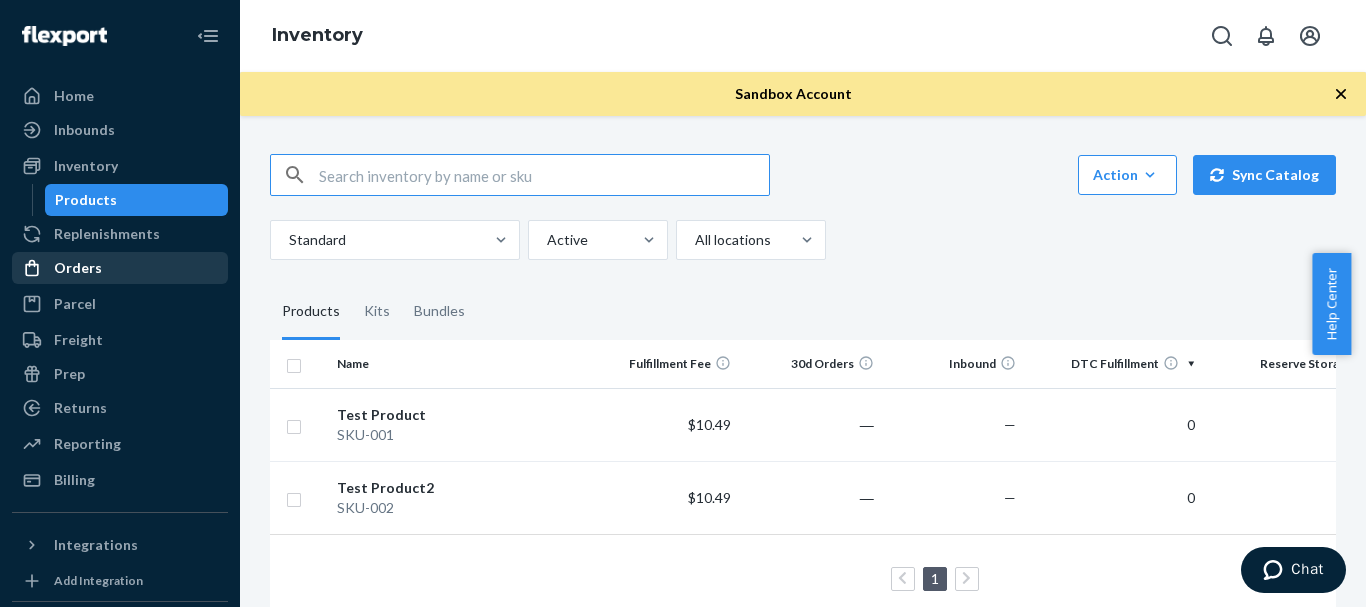 click on "Orders" at bounding box center (120, 268) 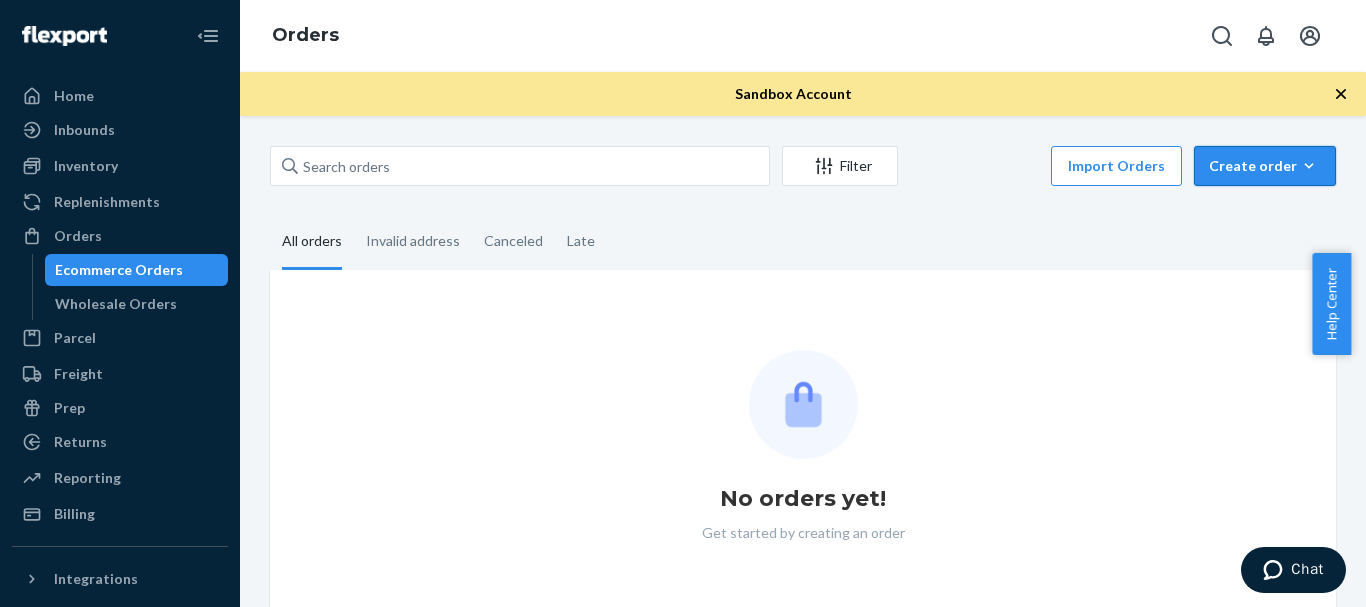 click on "Create order" at bounding box center [1265, 166] 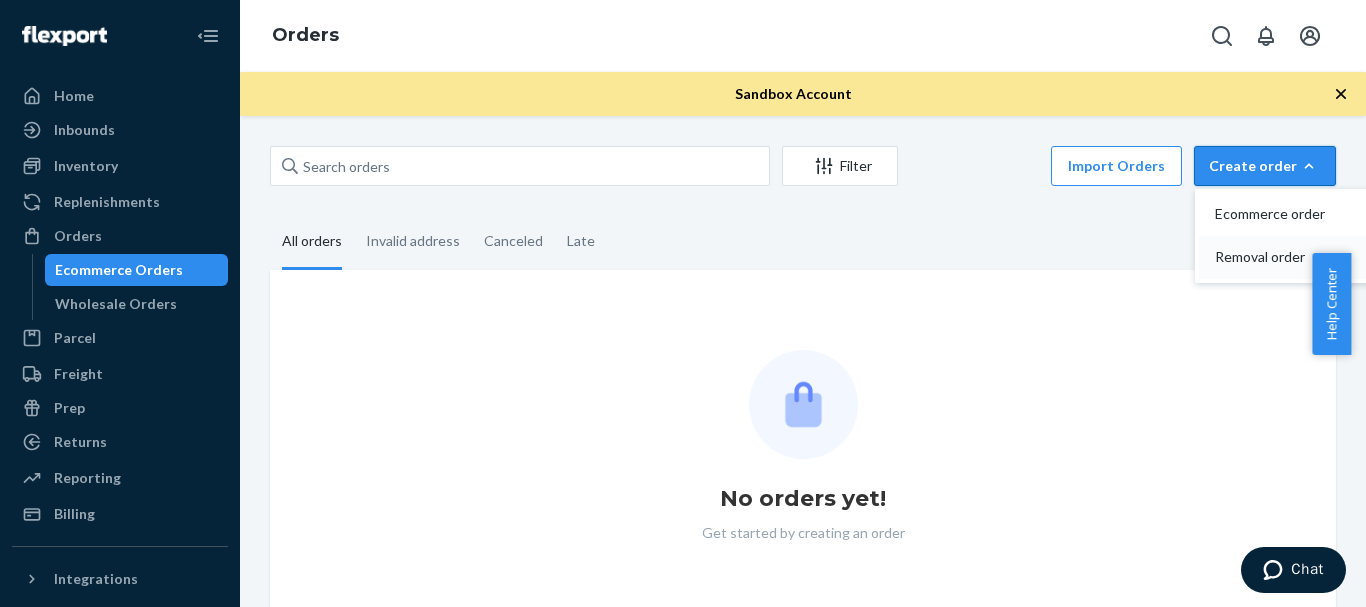 type 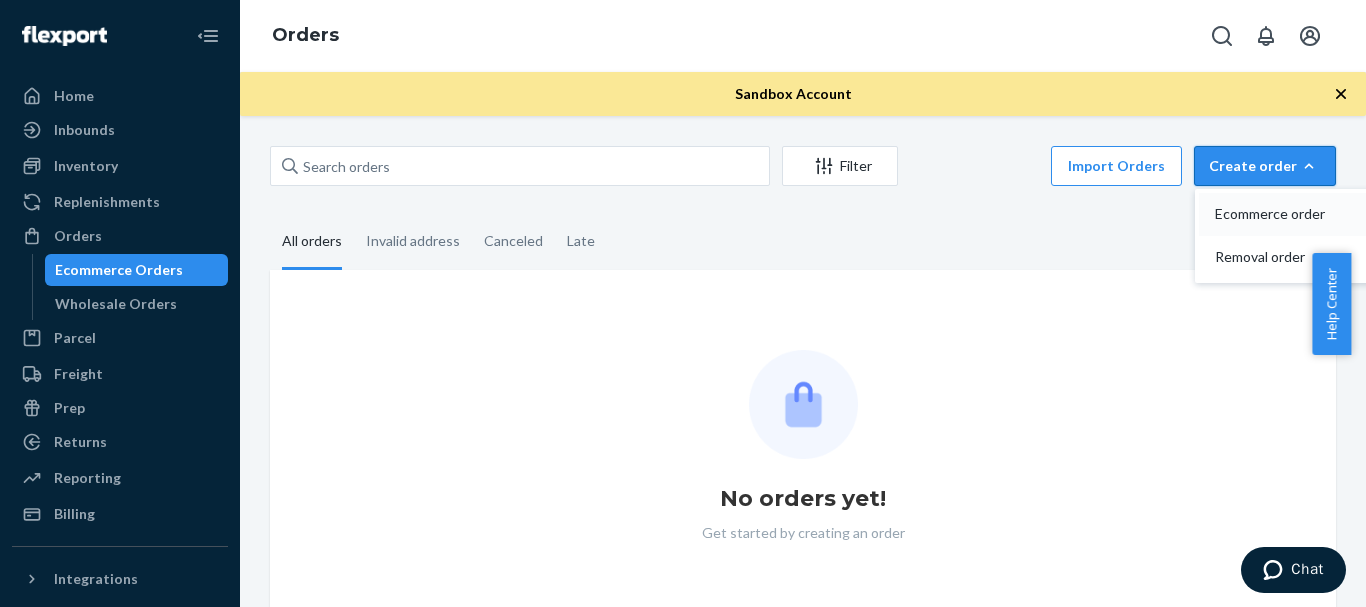 click on "Ecommerce order" at bounding box center (1277, 214) 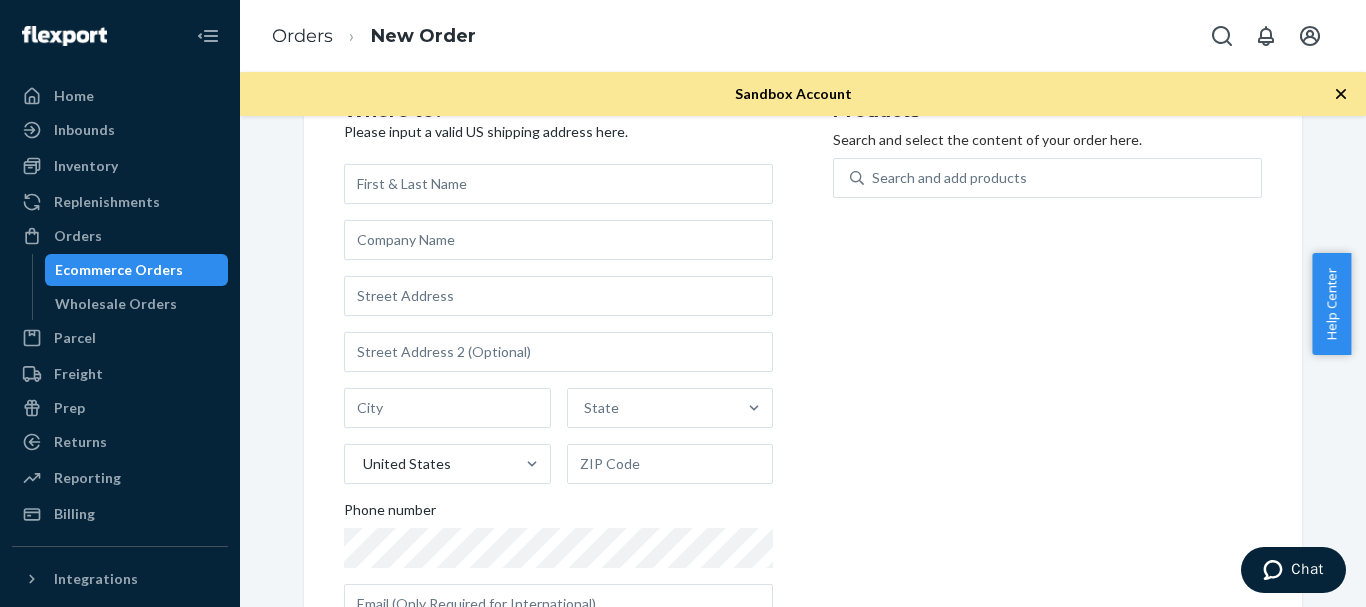 scroll, scrollTop: 88, scrollLeft: 0, axis: vertical 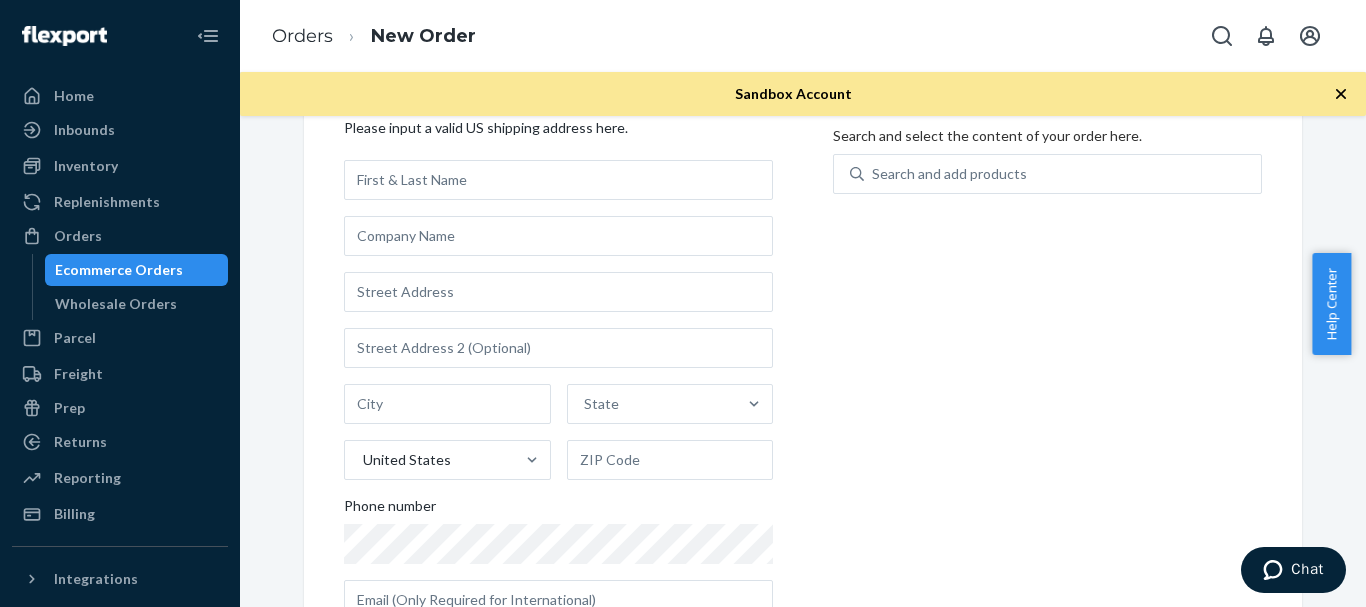 click at bounding box center [558, 180] 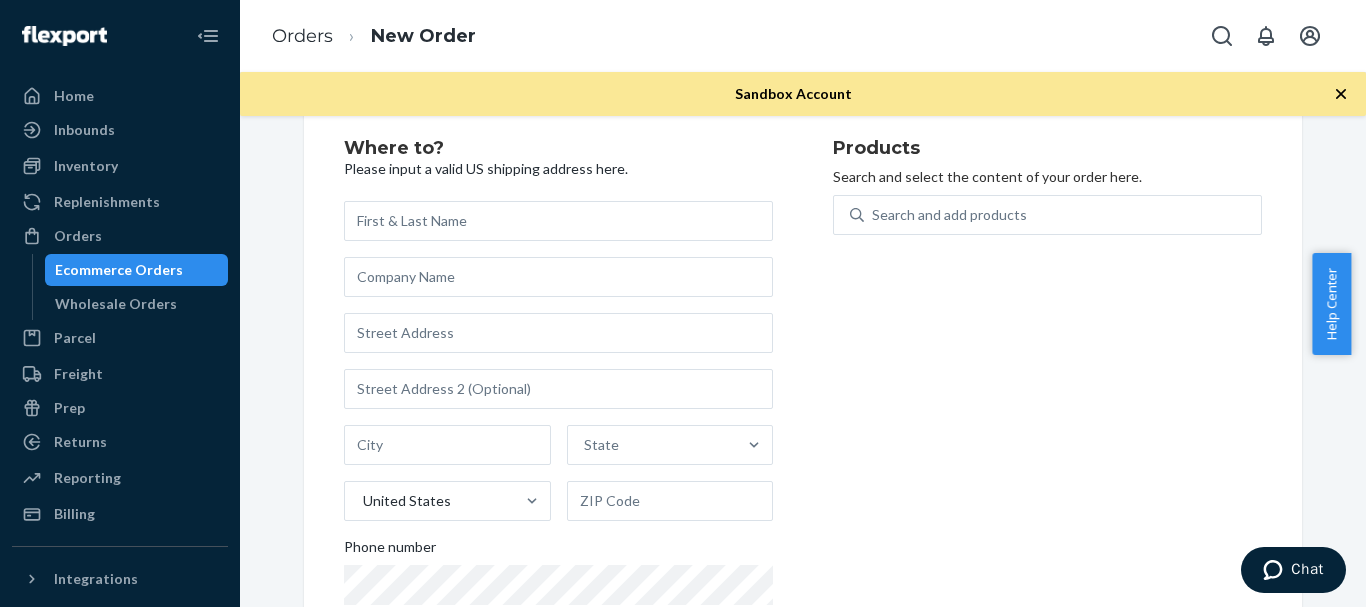 scroll, scrollTop: 46, scrollLeft: 0, axis: vertical 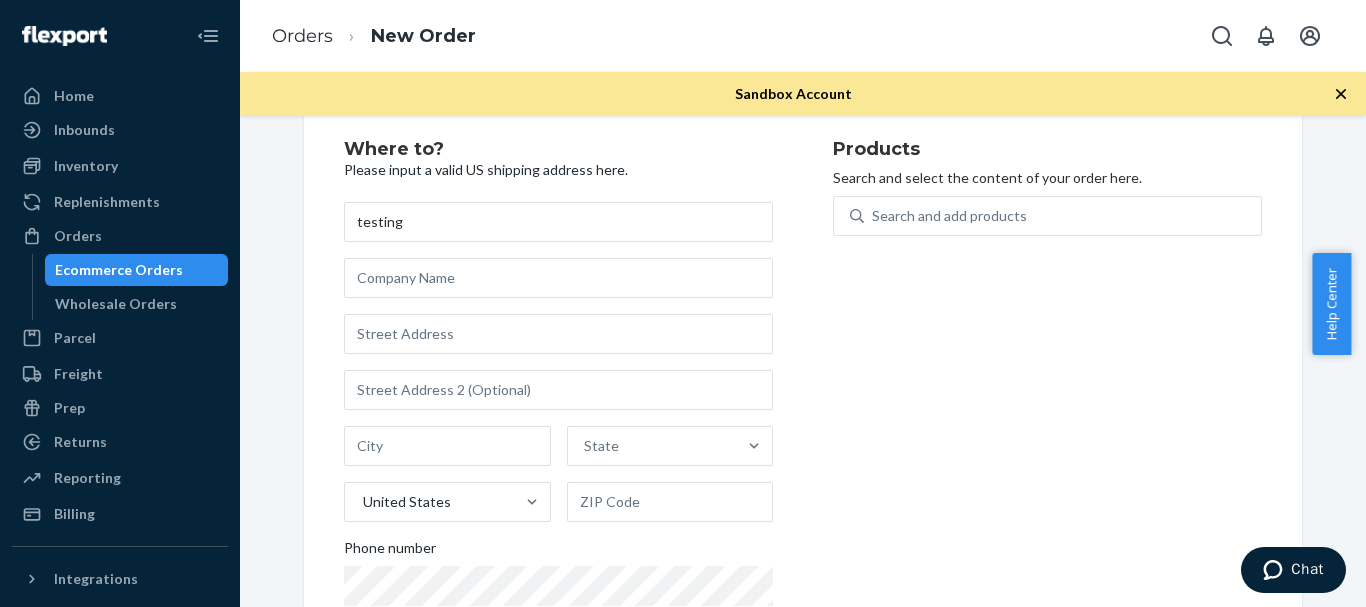 type on "testing" 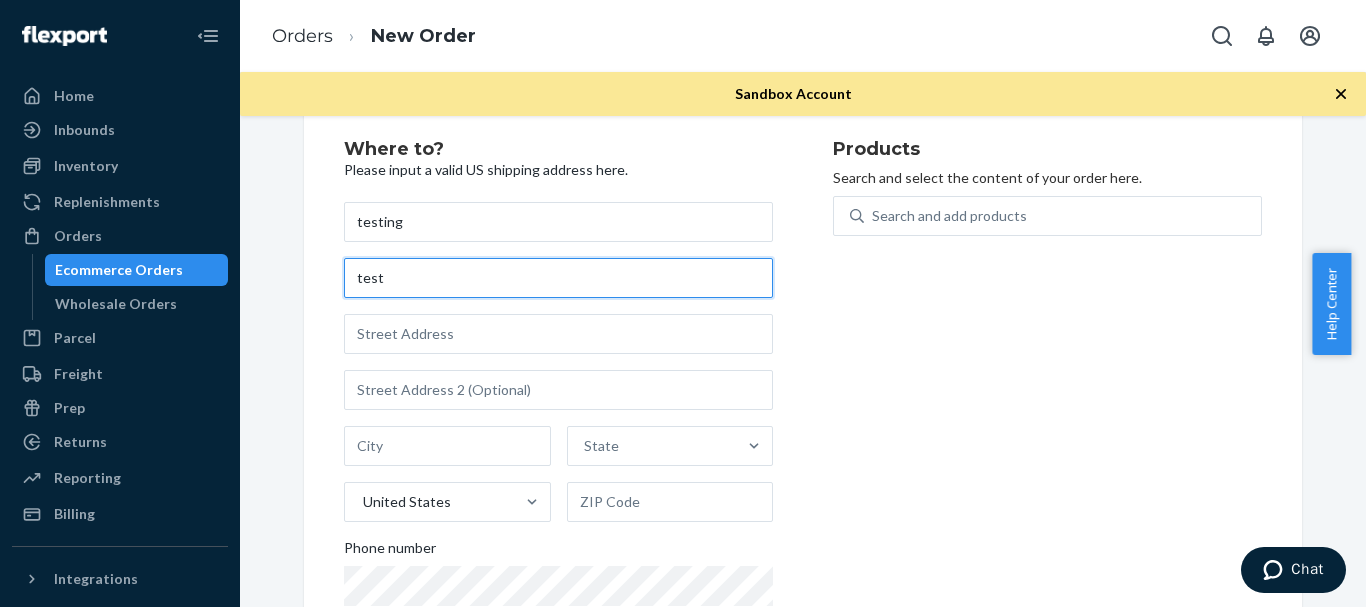 type on "test" 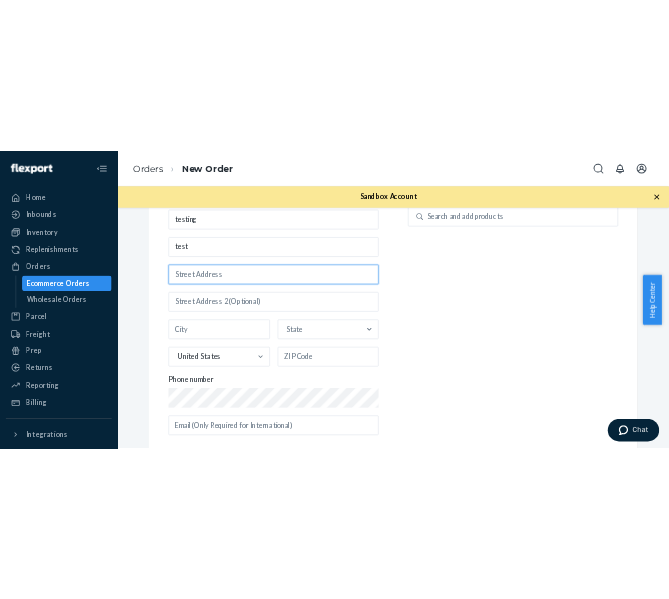 scroll, scrollTop: 125, scrollLeft: 0, axis: vertical 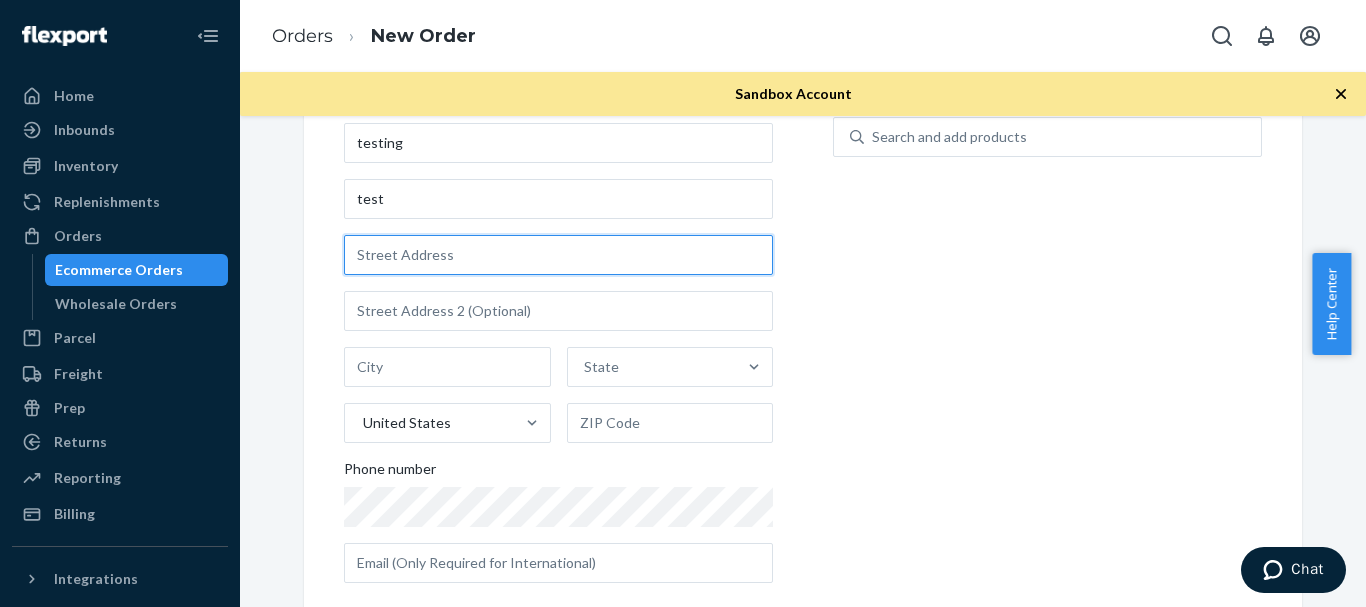 paste on "123 Main Street" 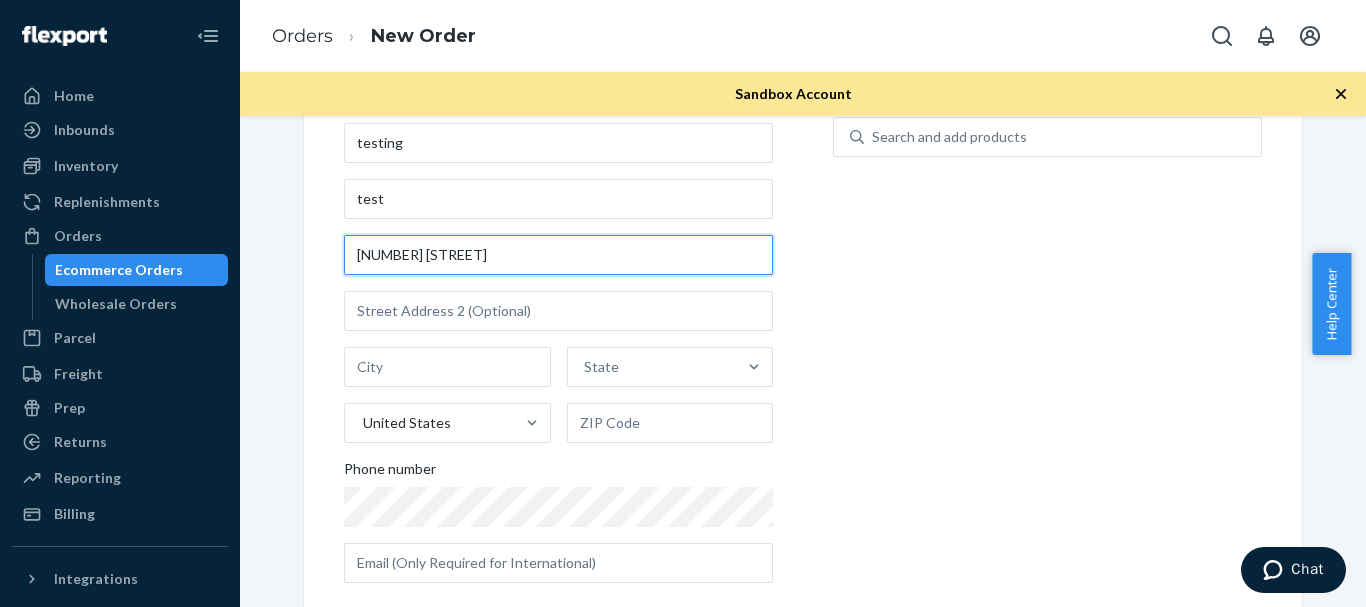 type on "123 Main Street" 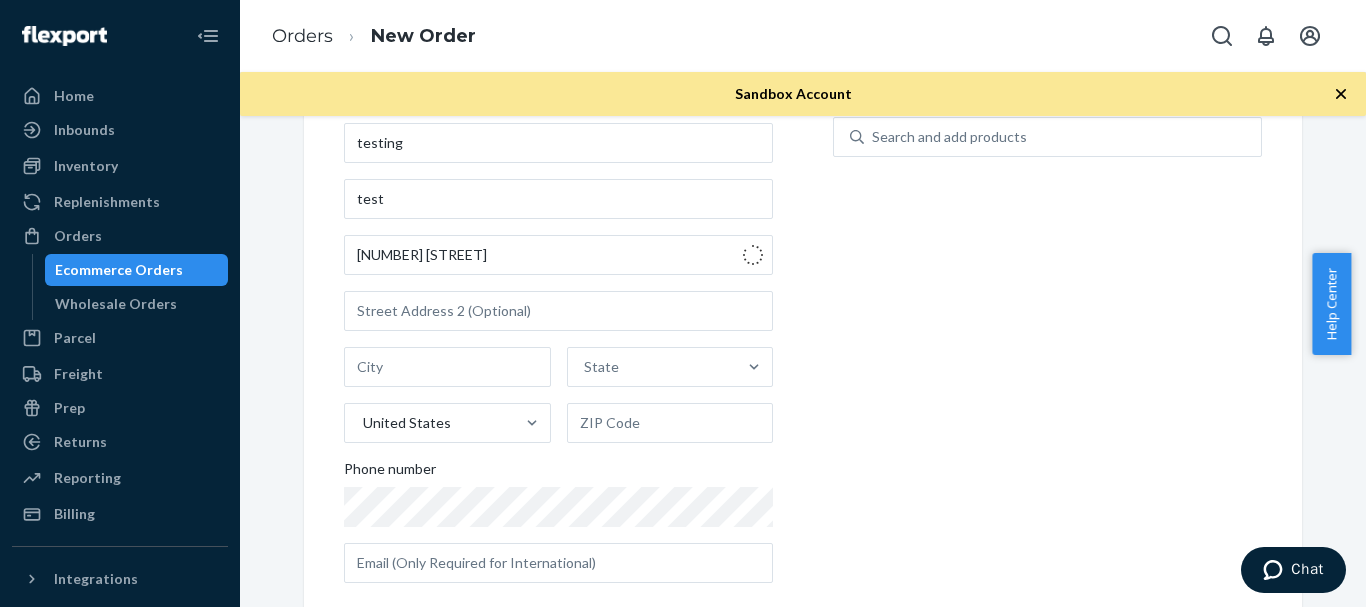 type on "White Plains" 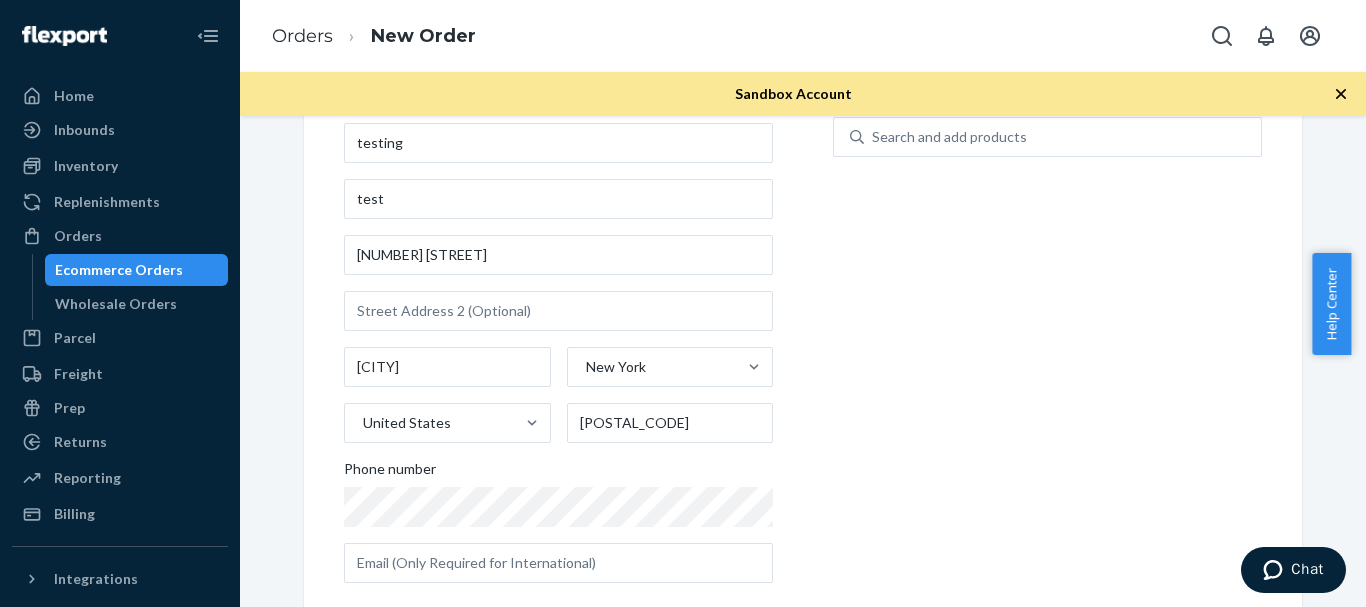 scroll, scrollTop: 157, scrollLeft: 0, axis: vertical 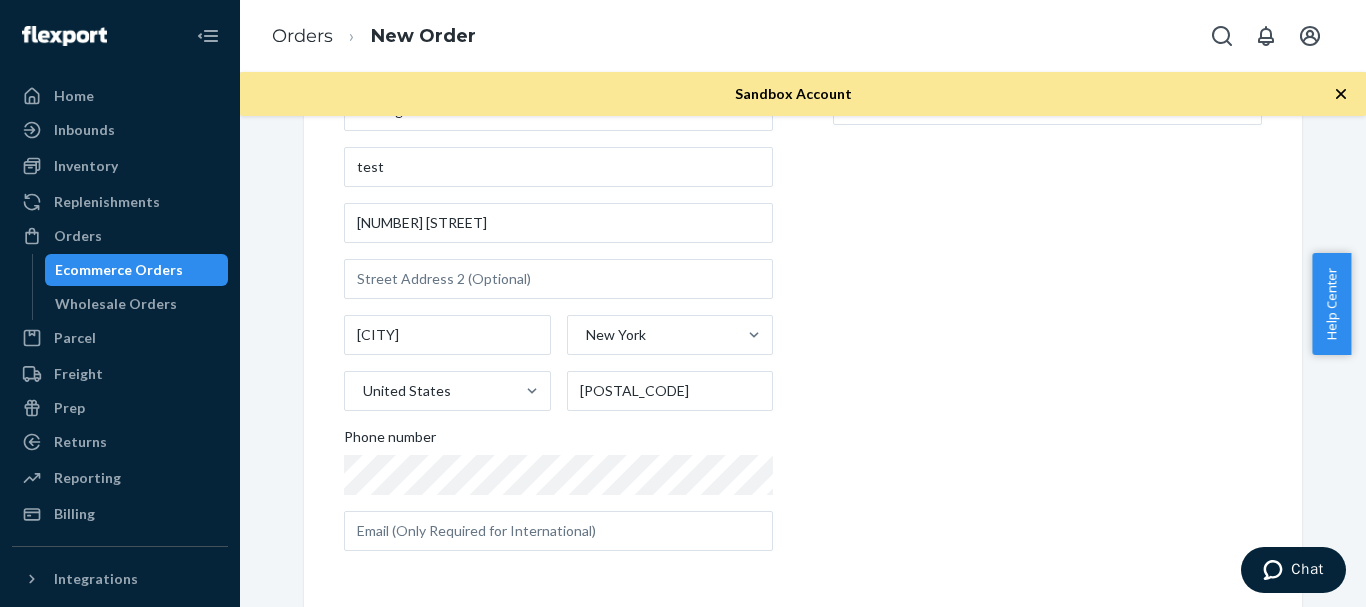 click on "testing test 123 Main St White Plains New York United States 10601 Phone number" at bounding box center (558, 321) 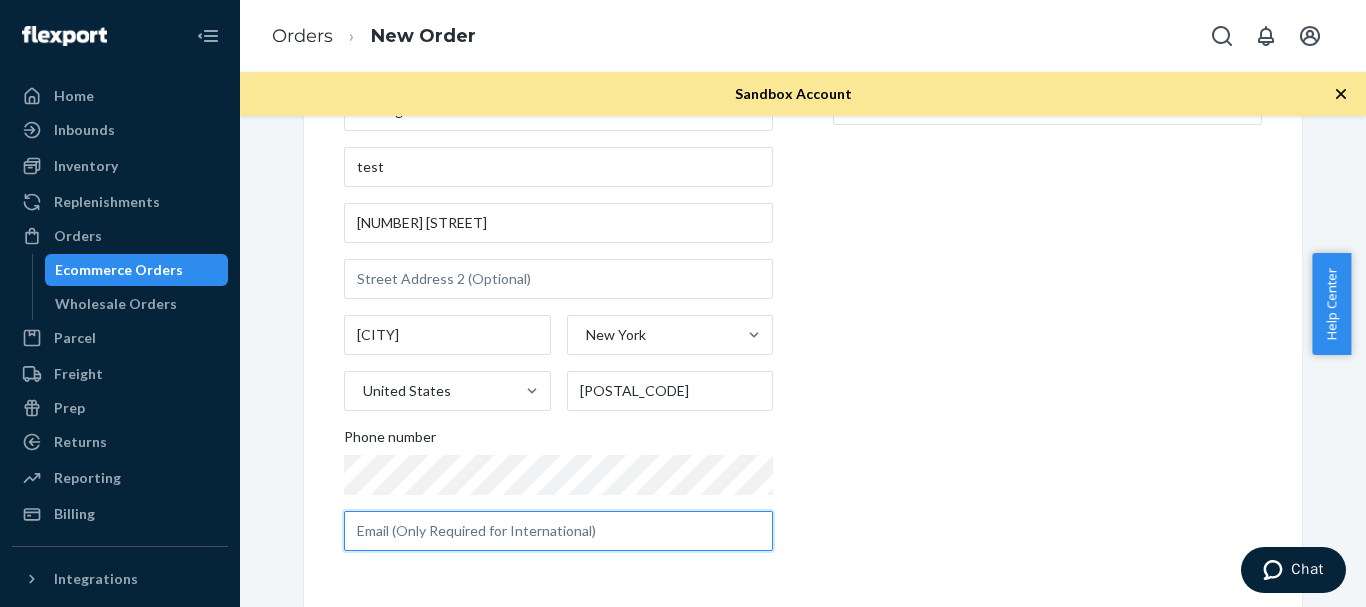 click at bounding box center [558, 531] 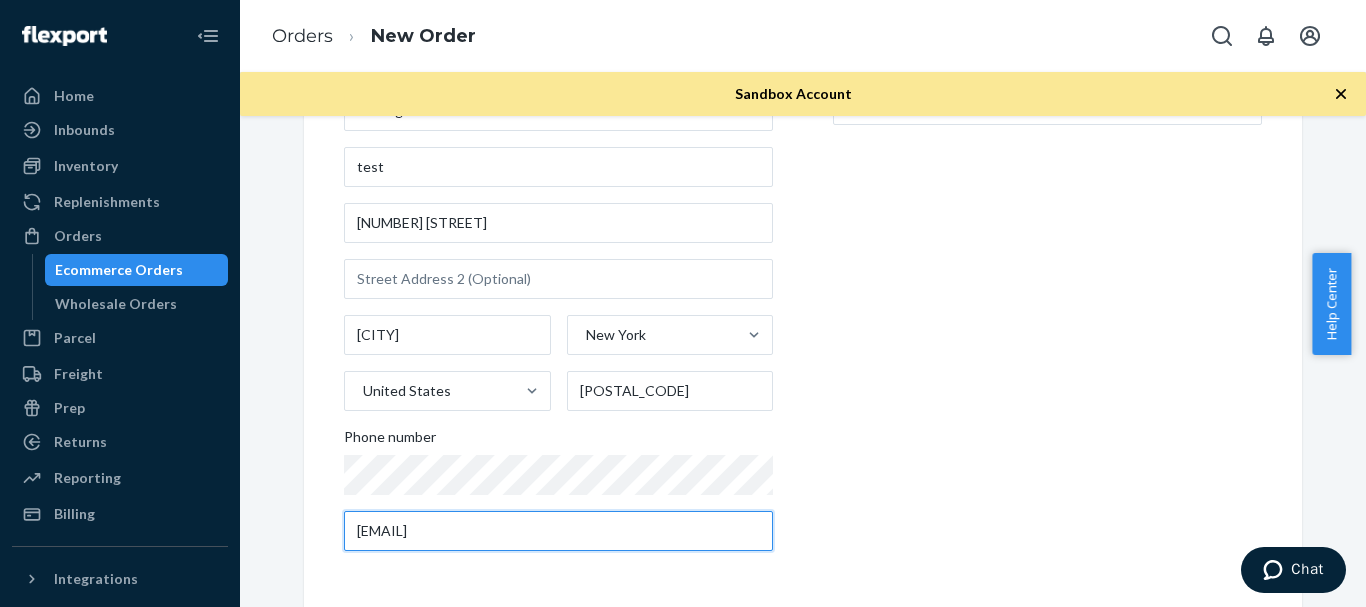 type on "customer@example.com" 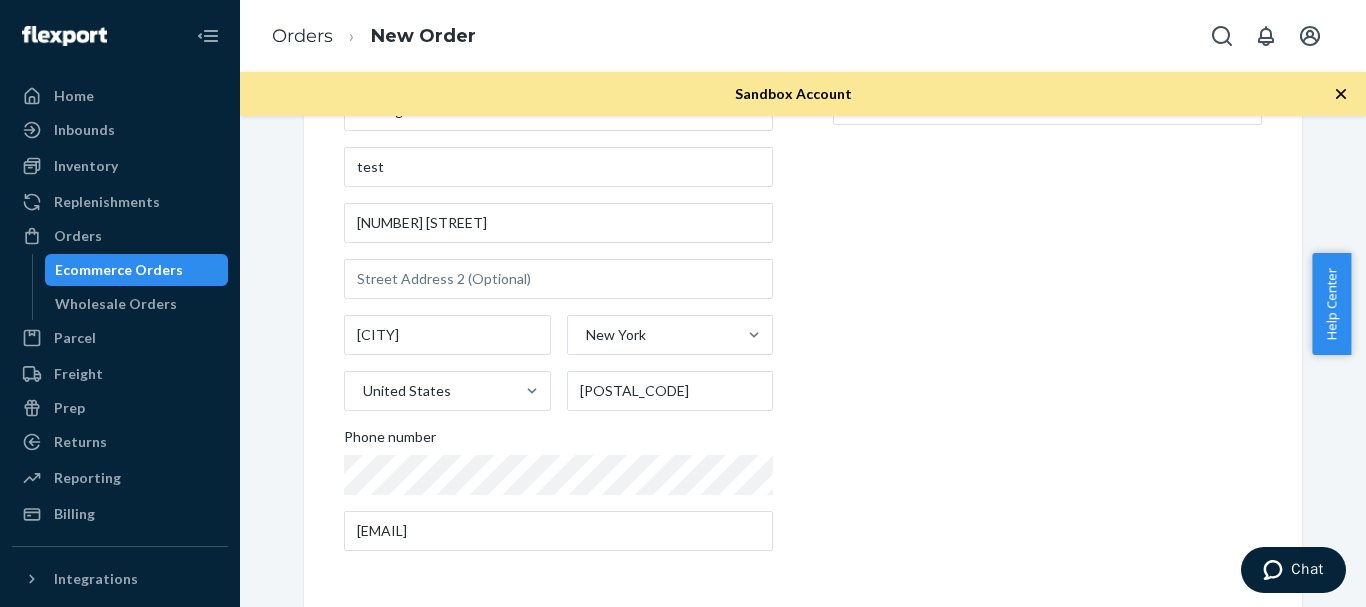 click on "Products Search and select the content of your order here. Search and add products" at bounding box center [1047, 298] 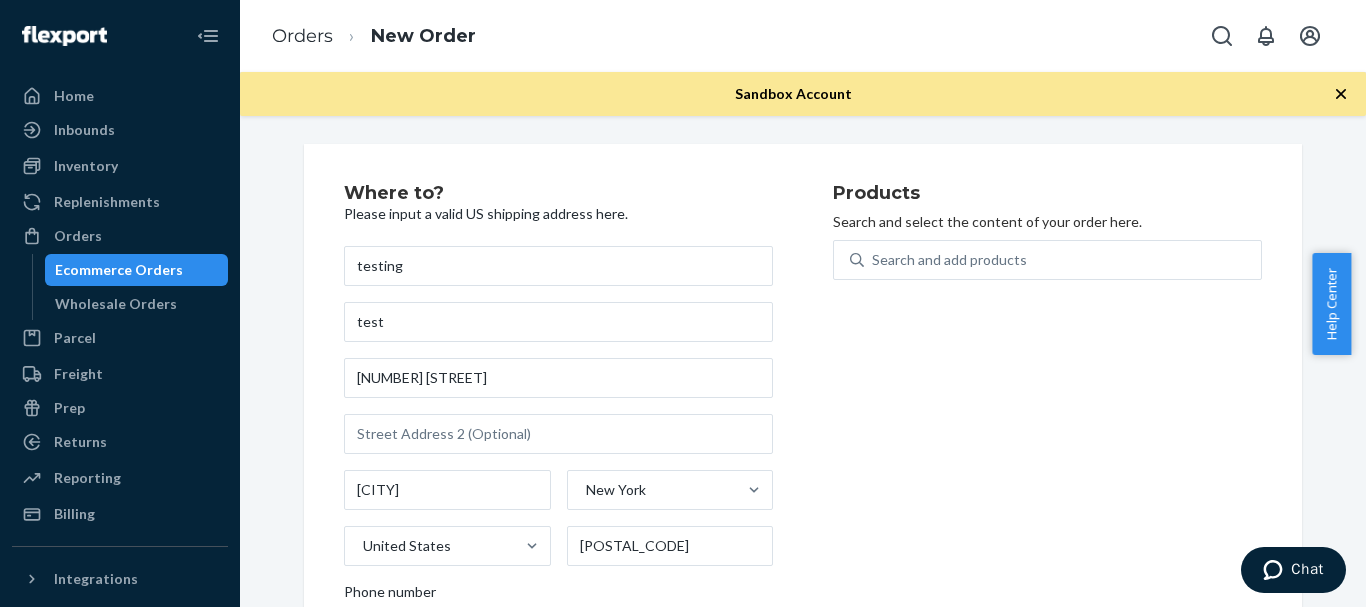 scroll, scrollTop: 0, scrollLeft: 0, axis: both 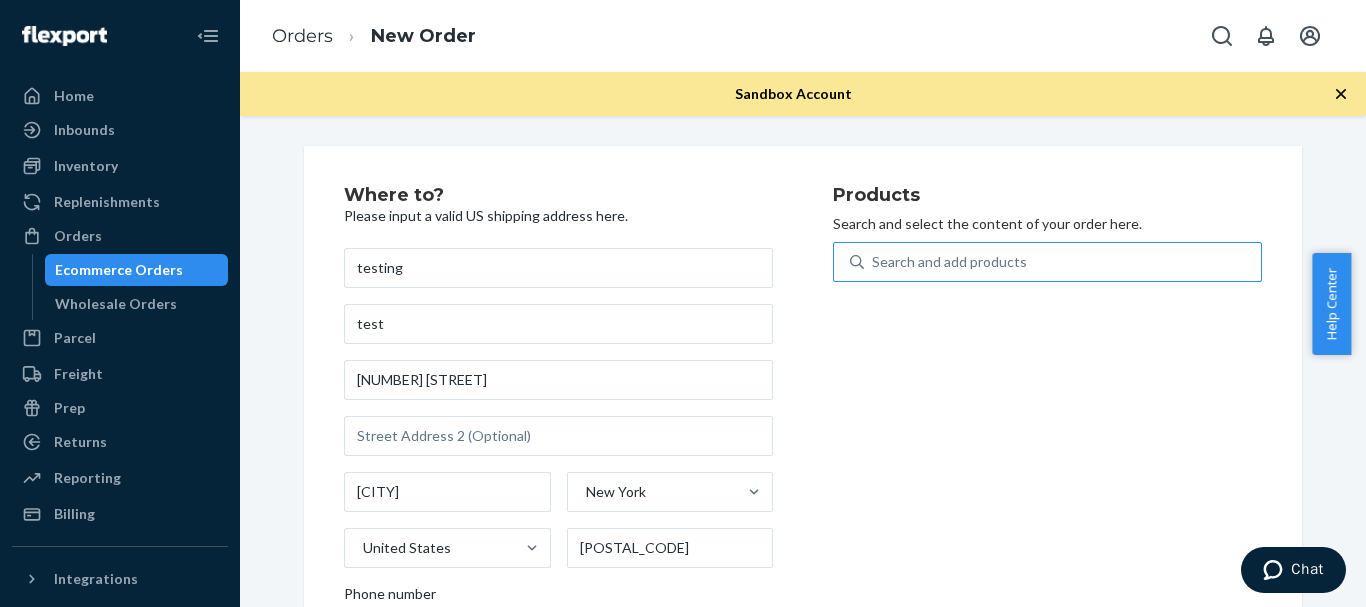 click on "Search and add products" at bounding box center (1062, 262) 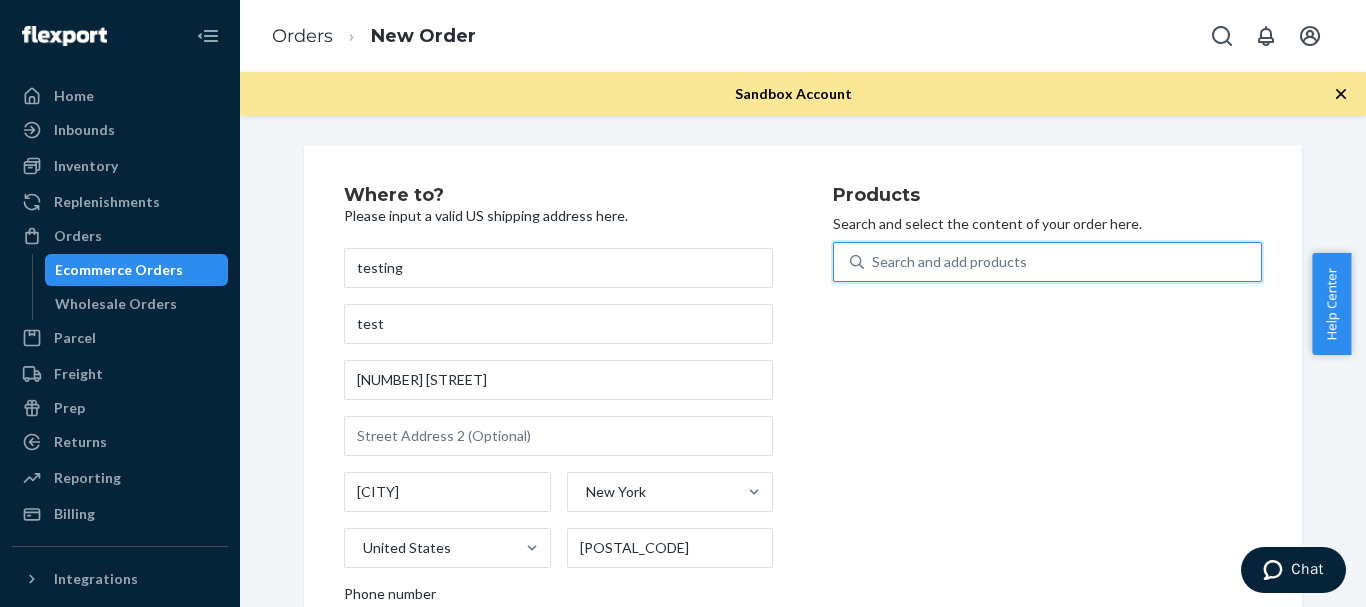 click on "Search and add products" at bounding box center [949, 262] 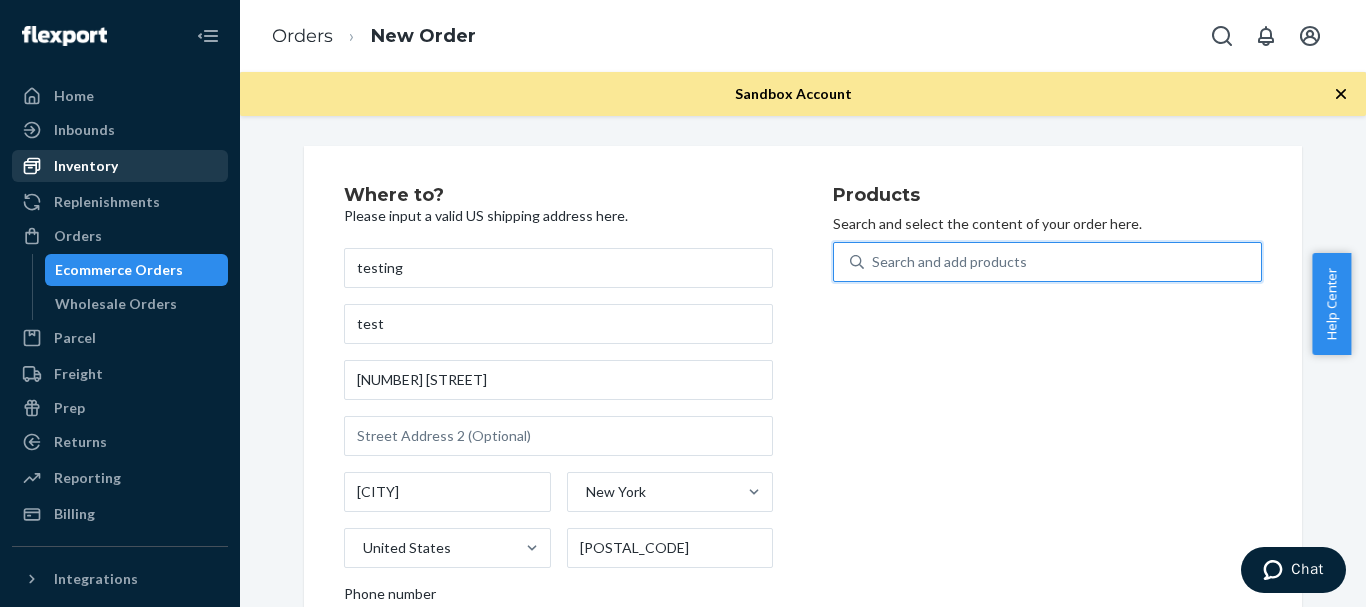 click on "Inventory" at bounding box center [86, 166] 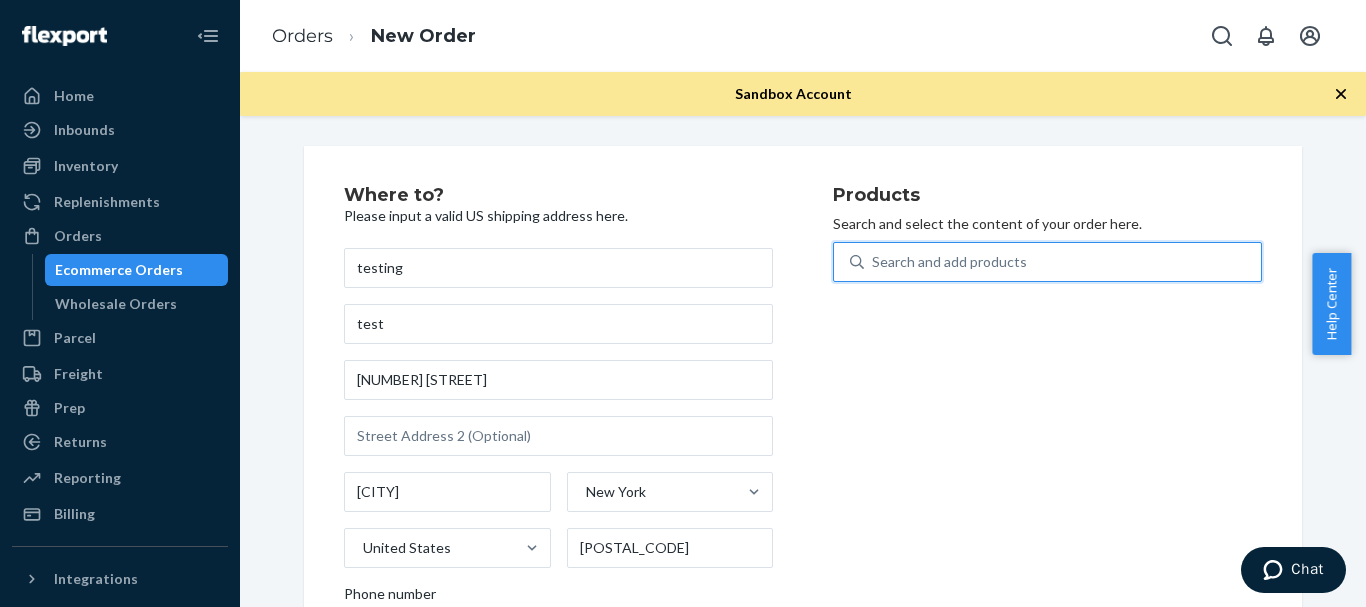 click on "Search and add products" at bounding box center [949, 262] 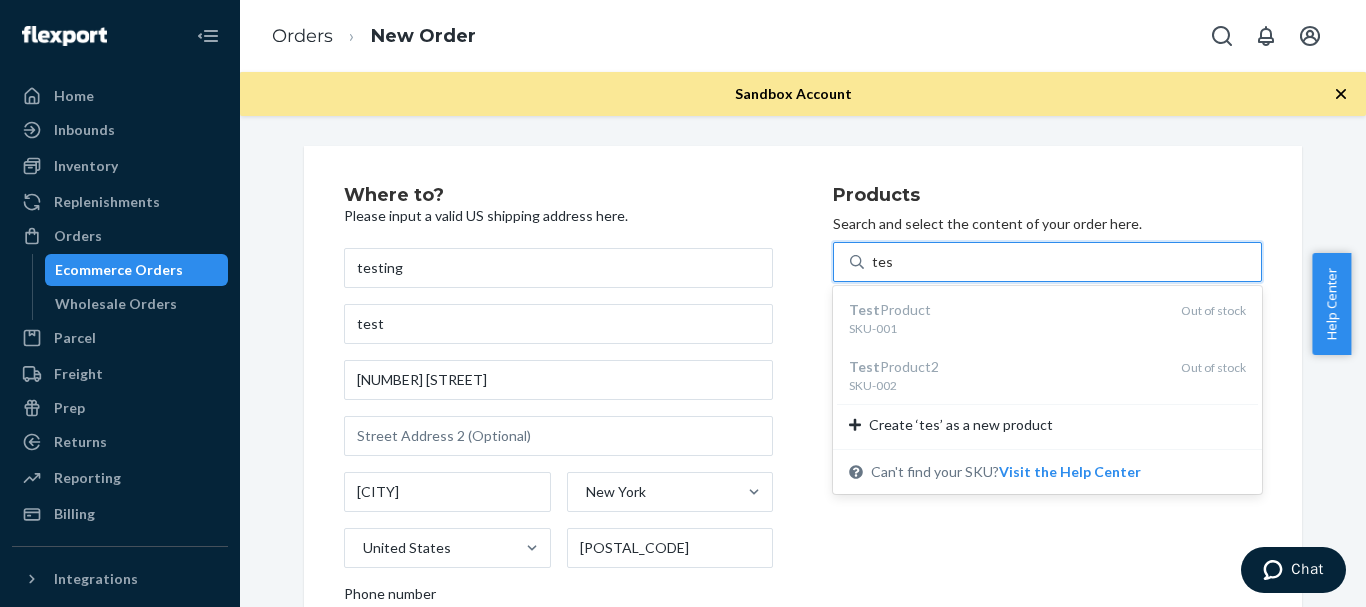 type on "tes" 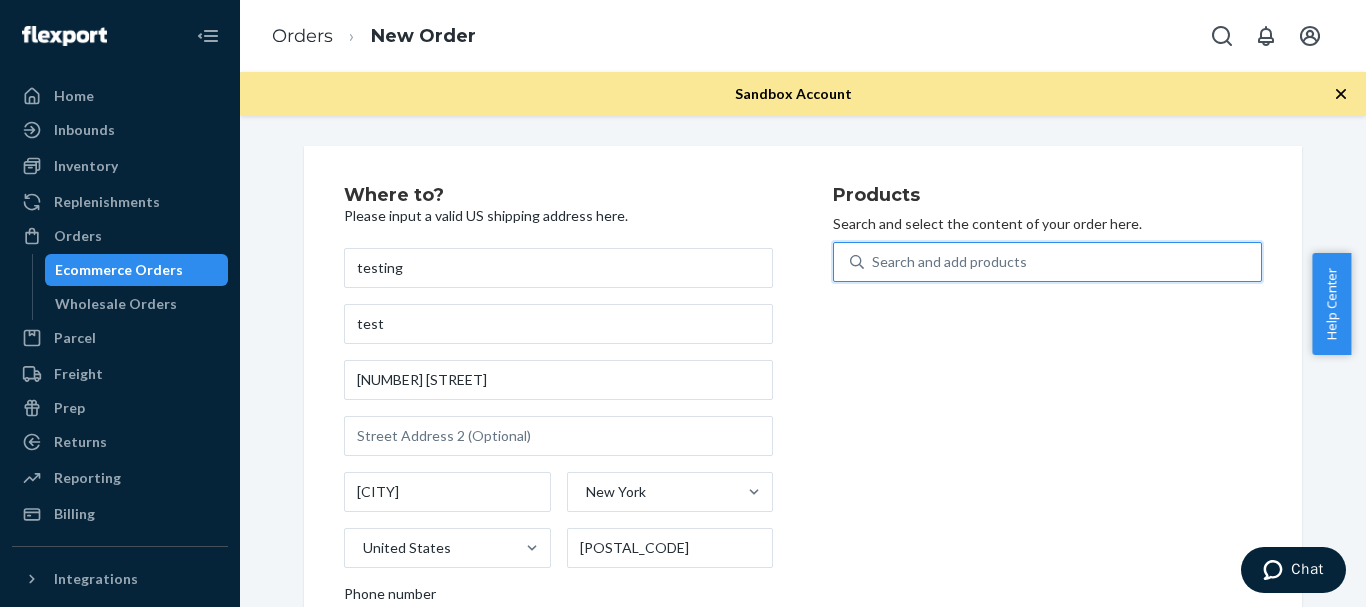 click on "Search and add products" at bounding box center (949, 262) 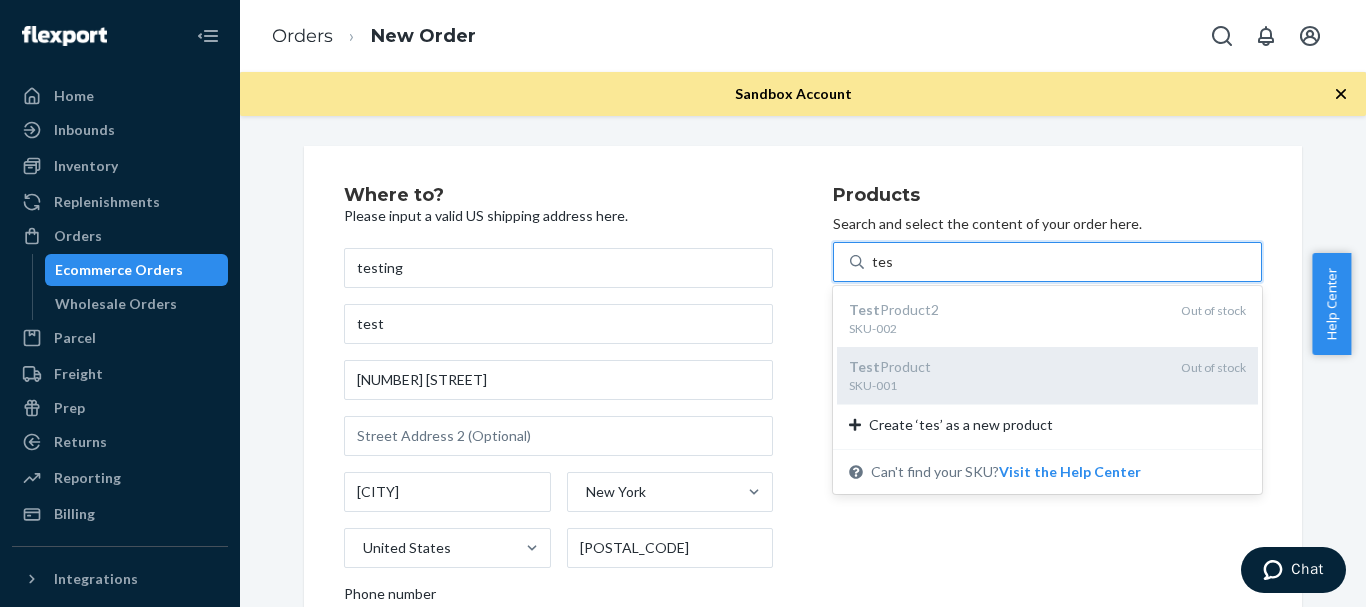 click on "SKU-001" at bounding box center [1007, 385] 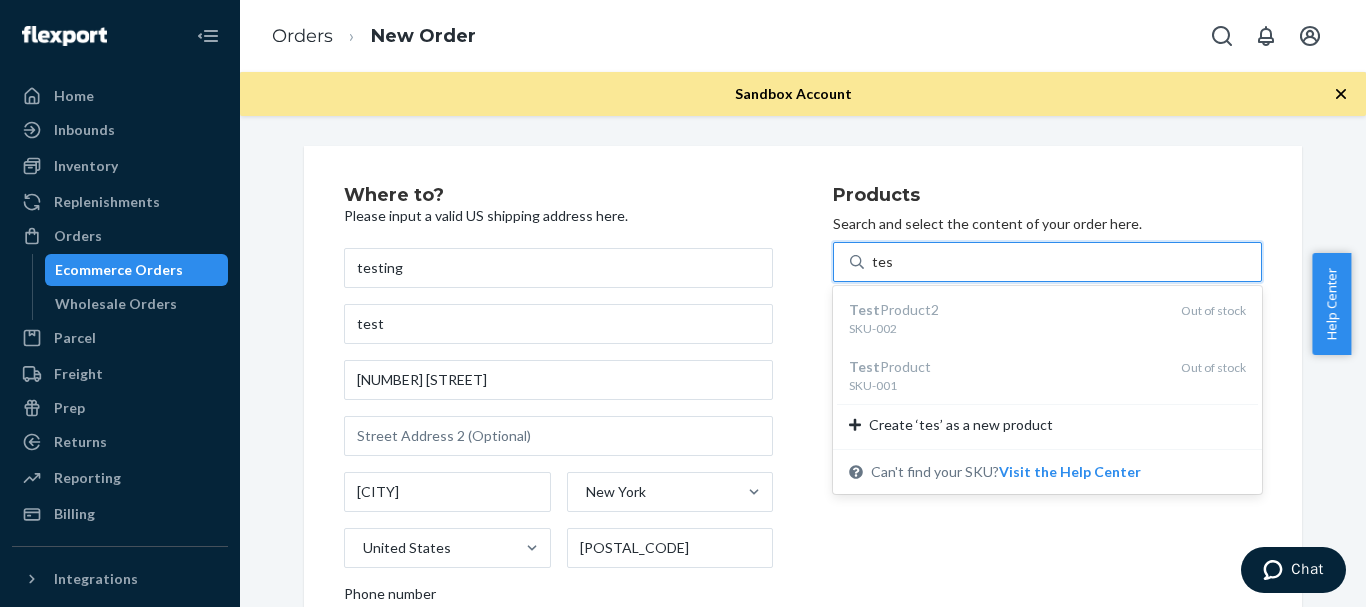 type on "tes" 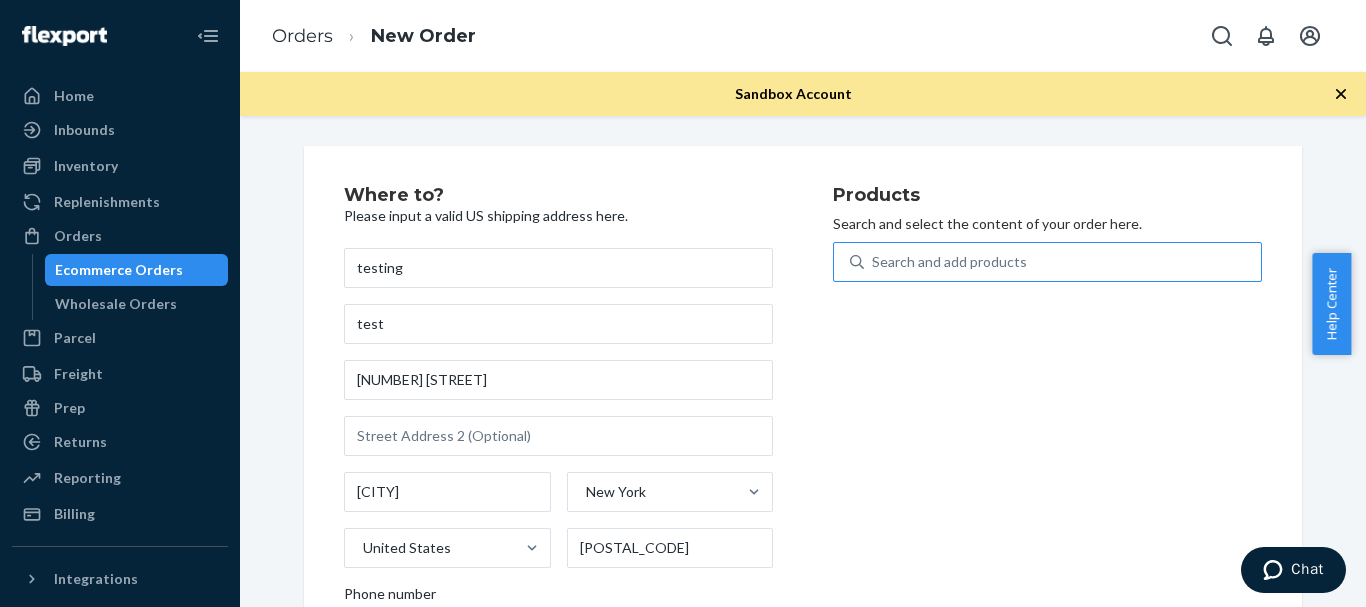 type 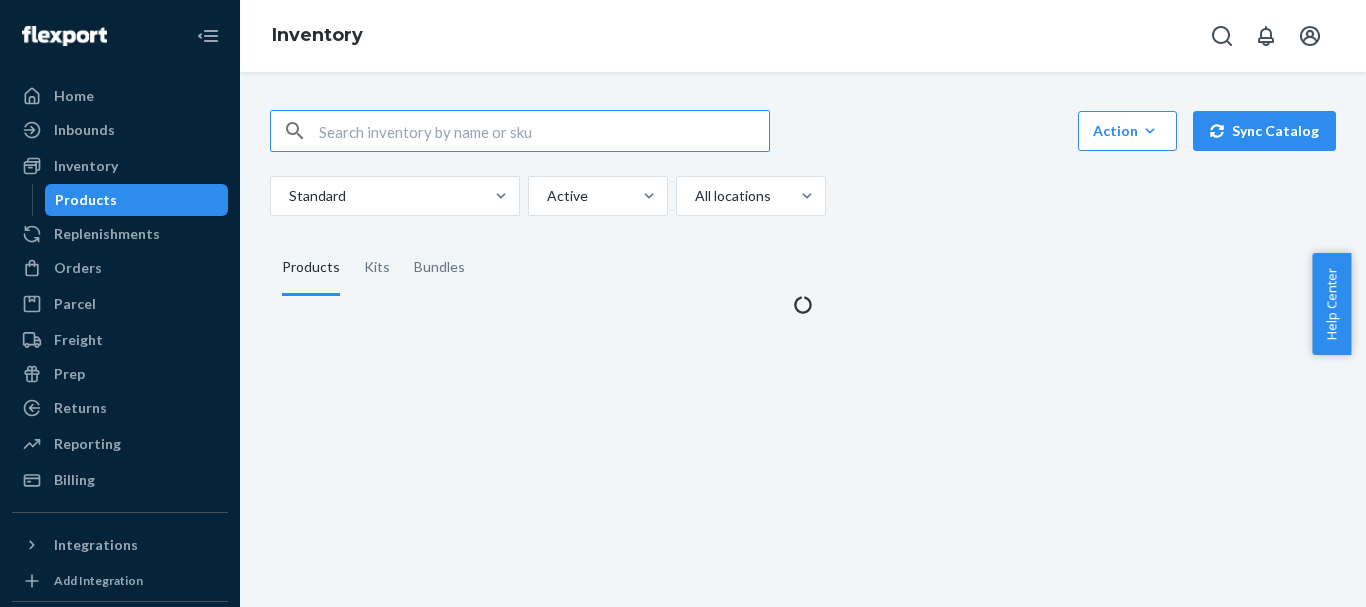 scroll, scrollTop: 0, scrollLeft: 0, axis: both 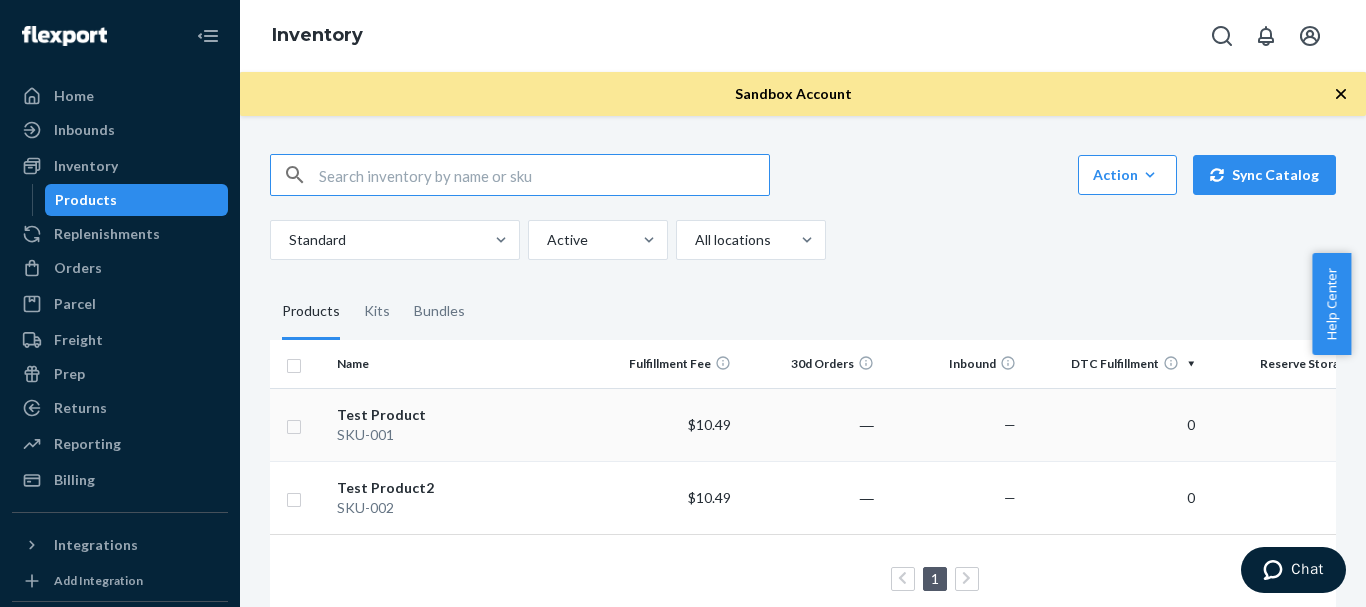 click on "Test Product" at bounding box center (462, 415) 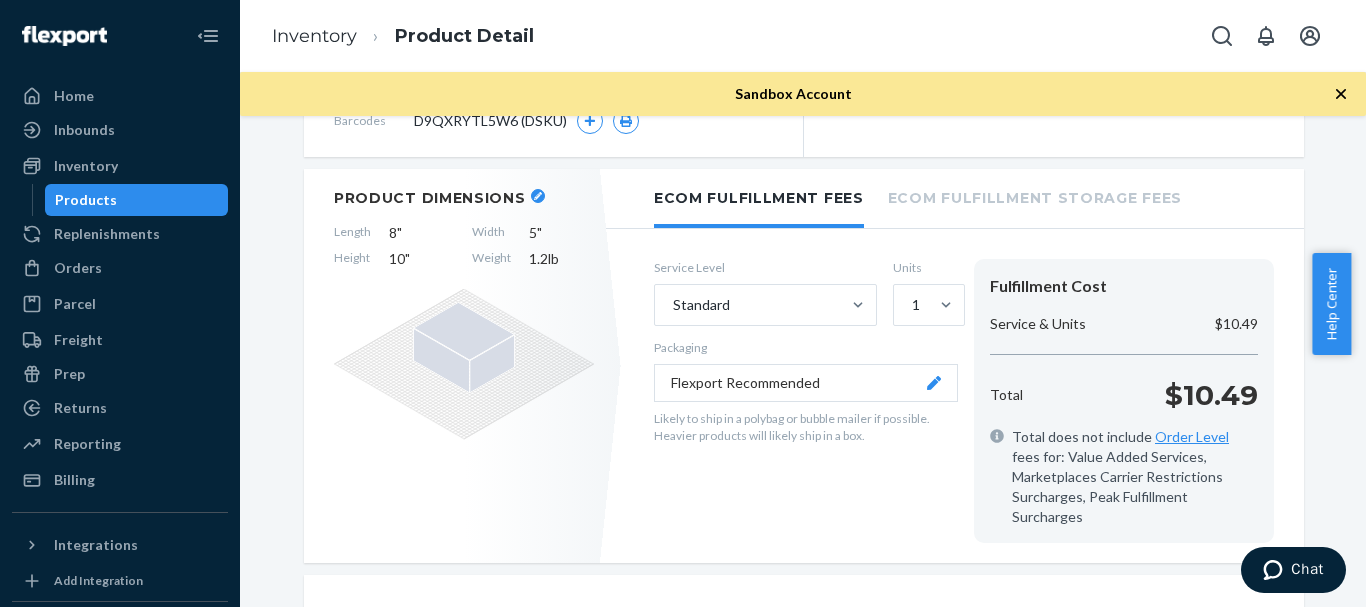 scroll, scrollTop: 284, scrollLeft: 0, axis: vertical 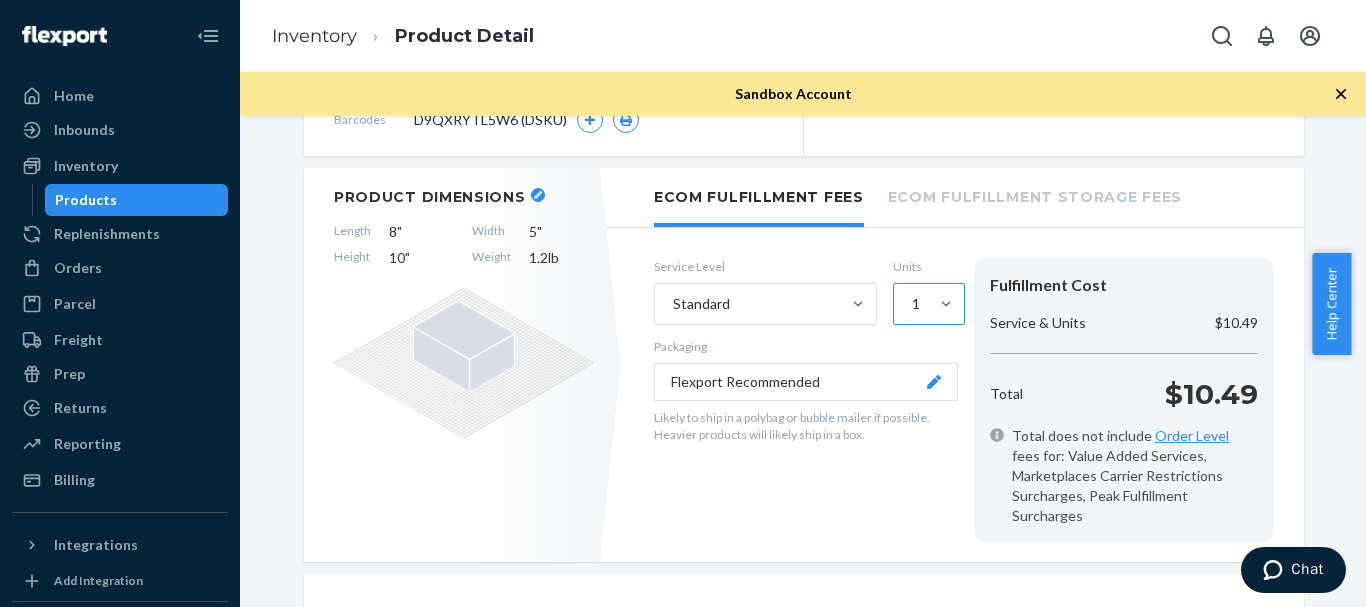 click at bounding box center [946, 304] 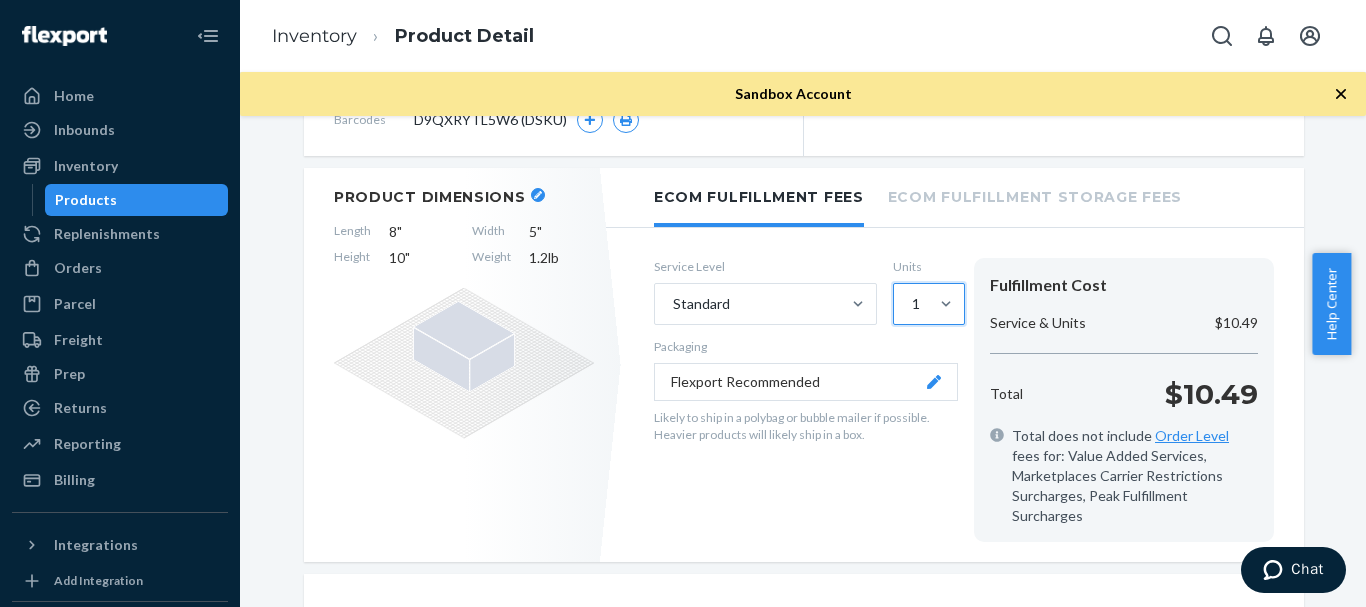 click at bounding box center (946, 304) 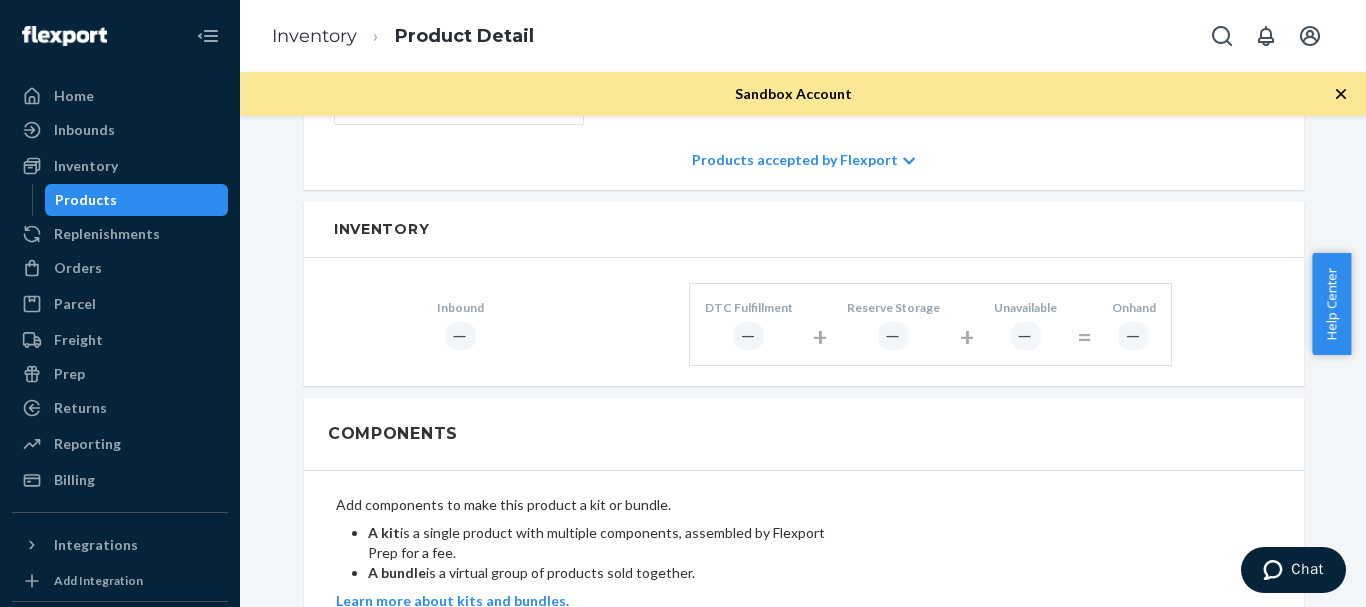 scroll, scrollTop: 872, scrollLeft: 0, axis: vertical 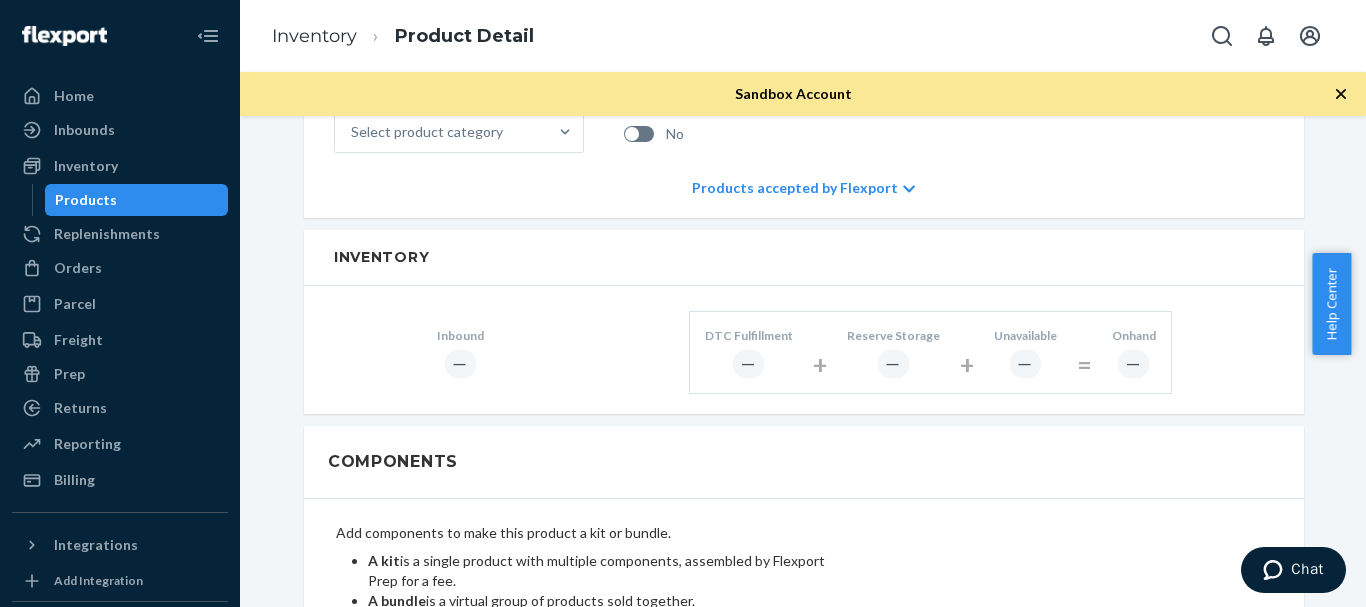 click on "―" at bounding box center [460, 363] 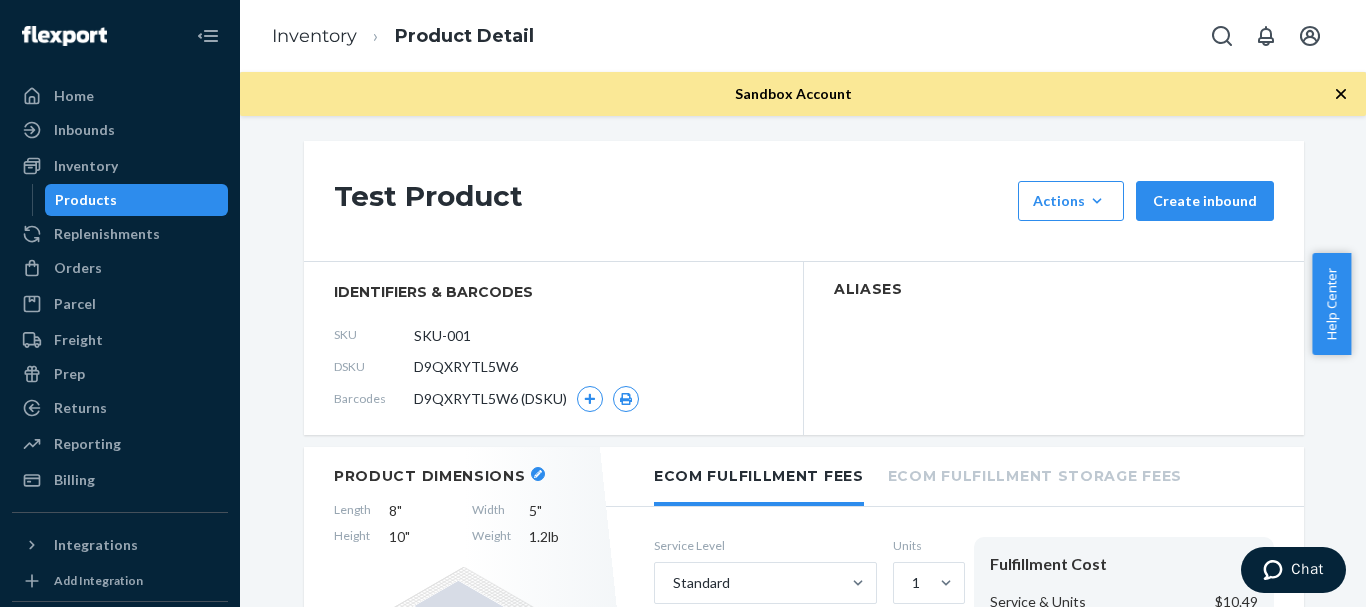 scroll, scrollTop: 0, scrollLeft: 0, axis: both 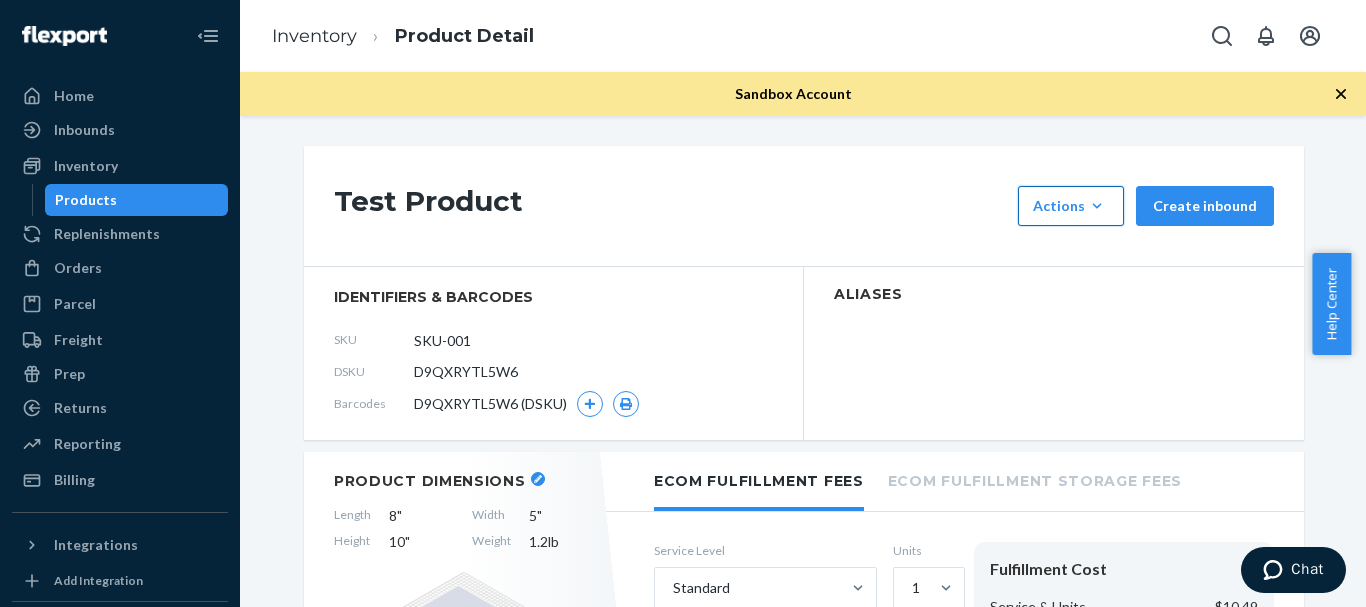 click on "Actions" at bounding box center (1071, 206) 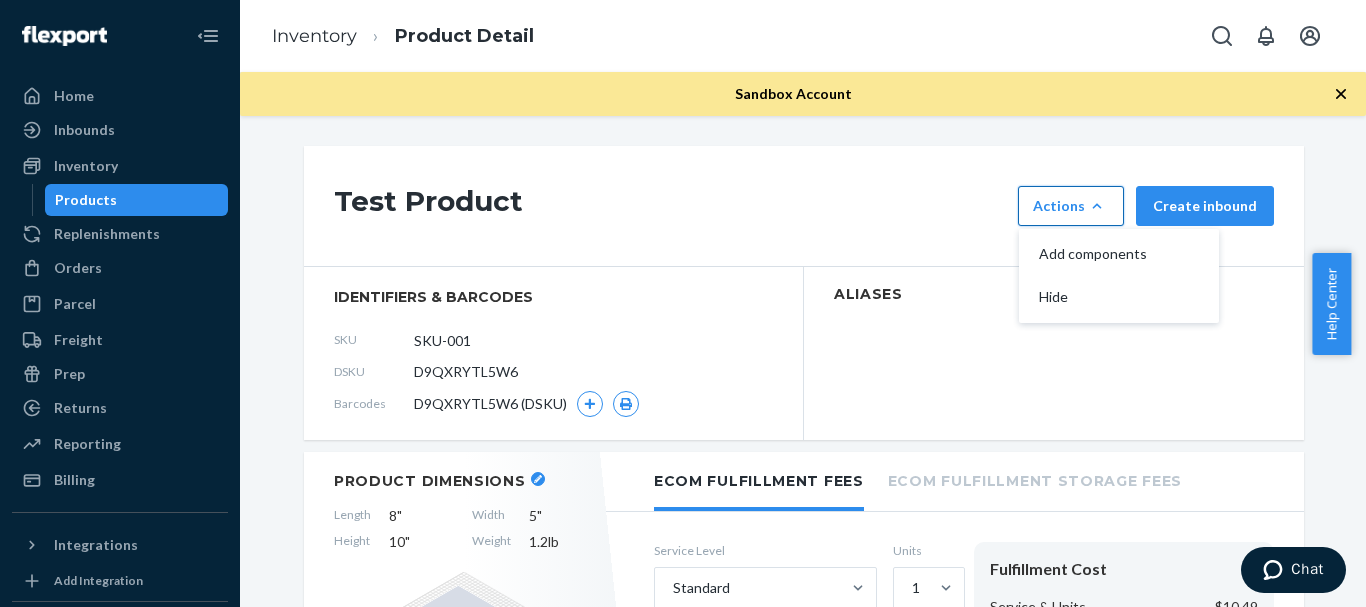 click on "Actions" at bounding box center (1071, 206) 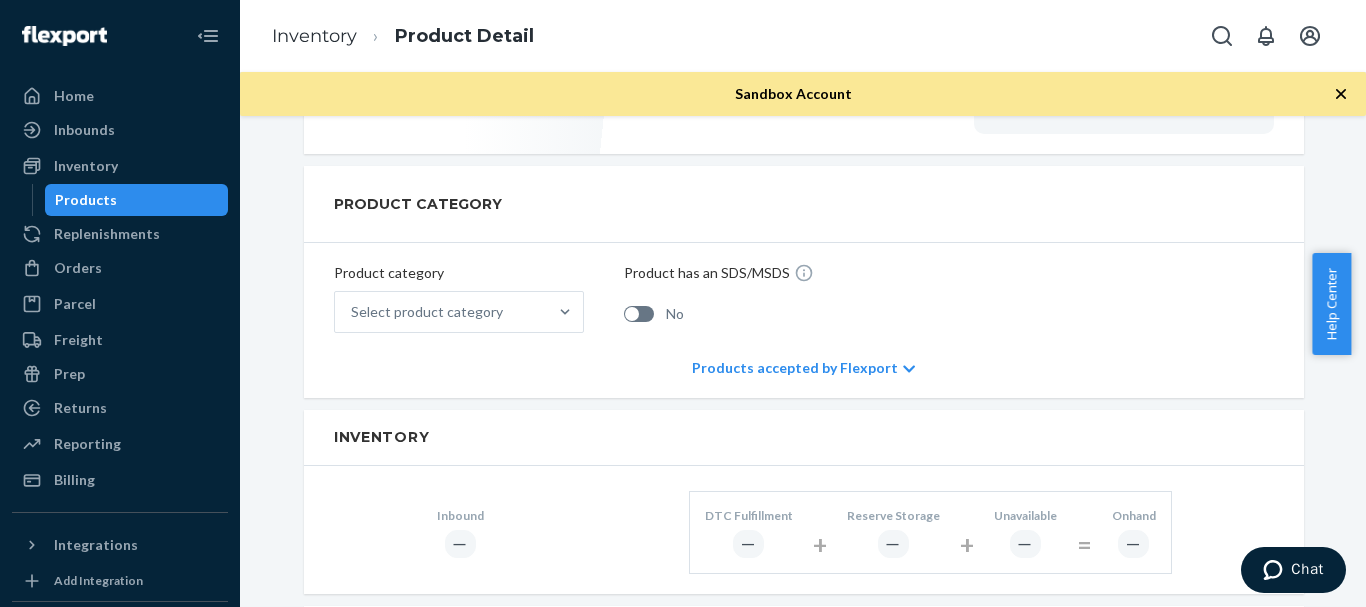 scroll, scrollTop: 696, scrollLeft: 0, axis: vertical 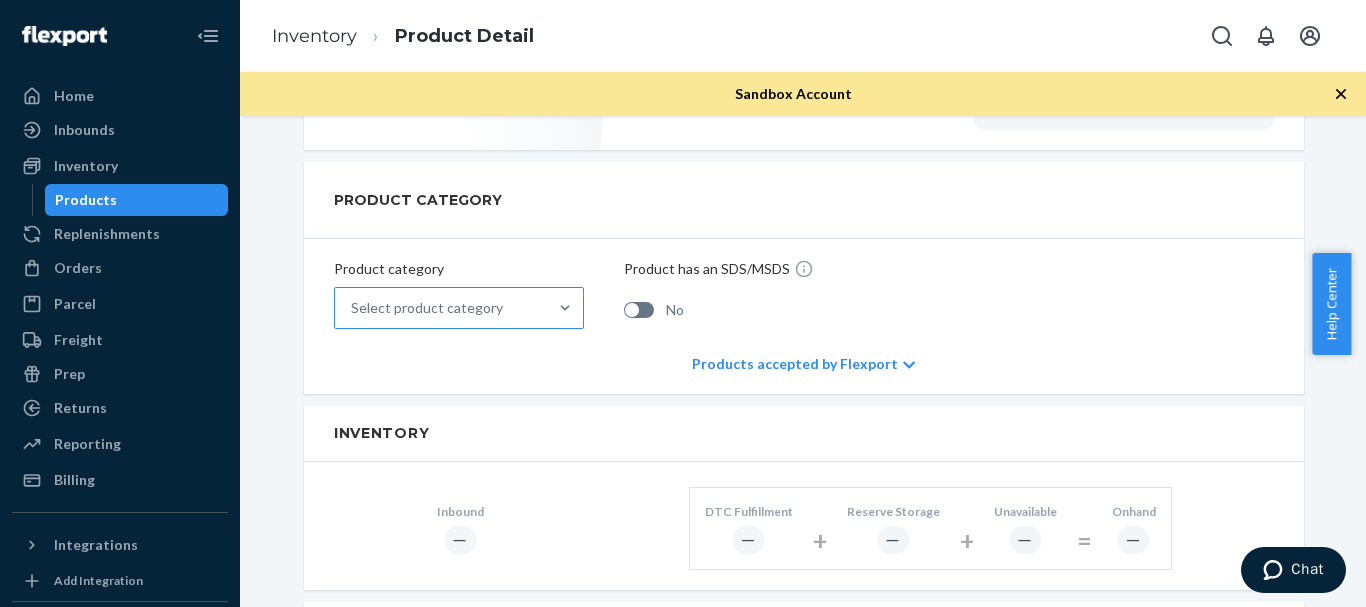 click on "Select product category" at bounding box center (427, 308) 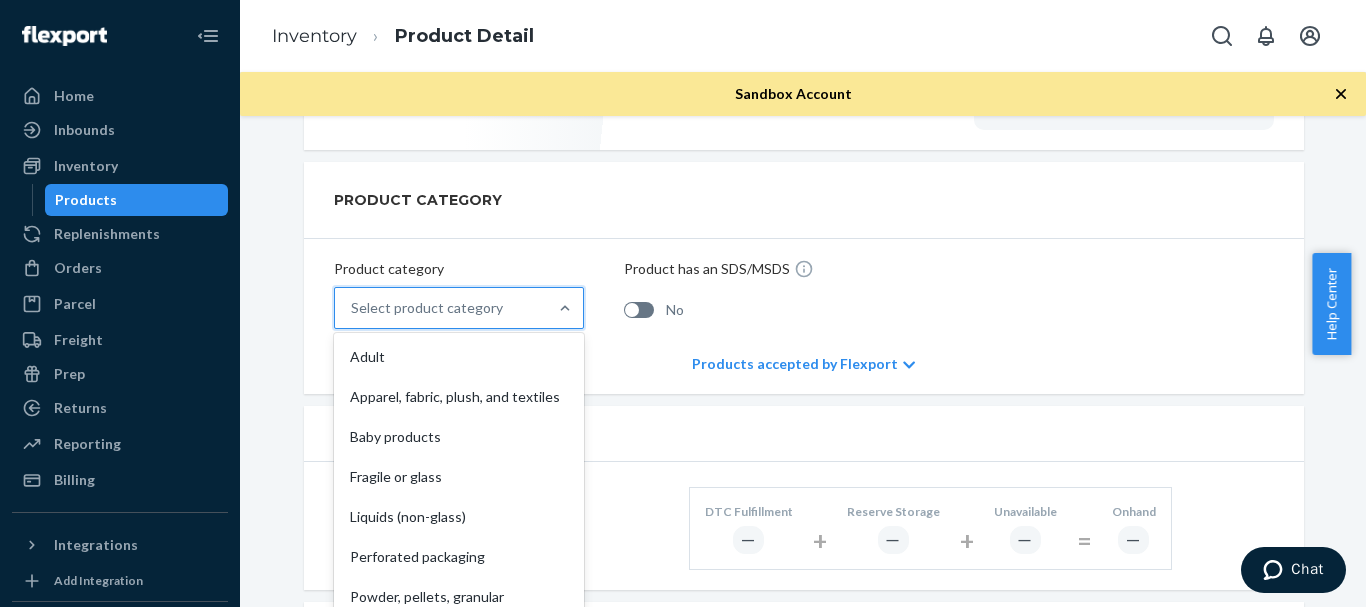 click on "Select product category" at bounding box center (427, 308) 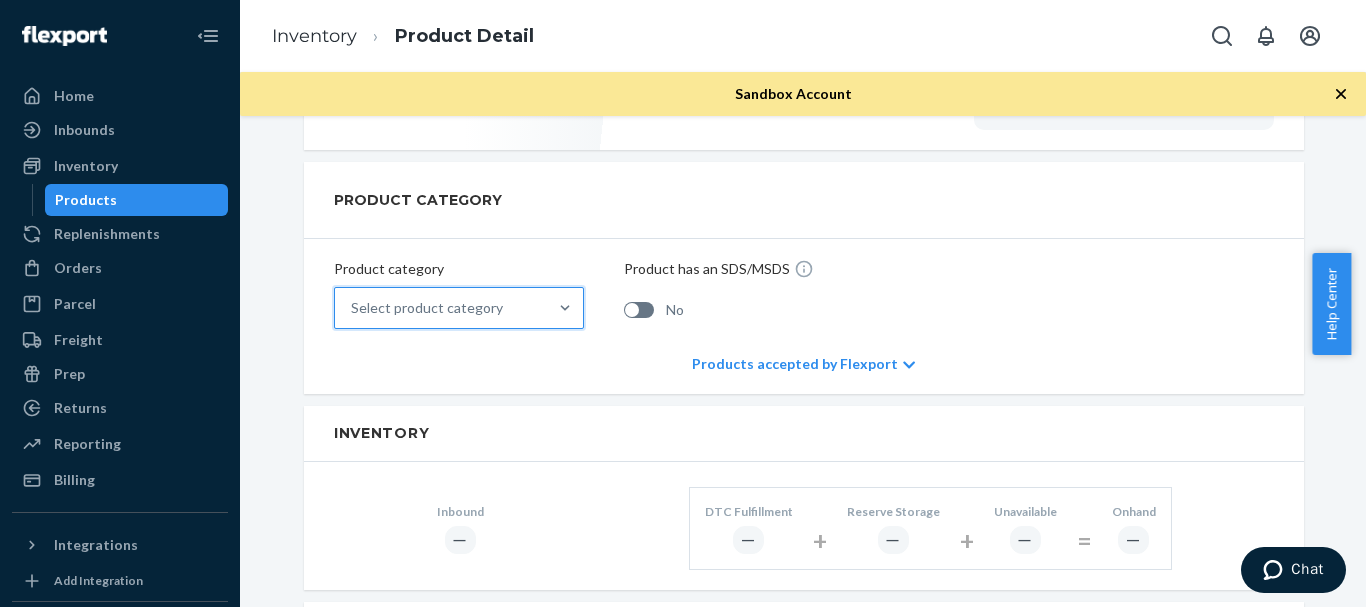 click on "Select product category" at bounding box center (427, 308) 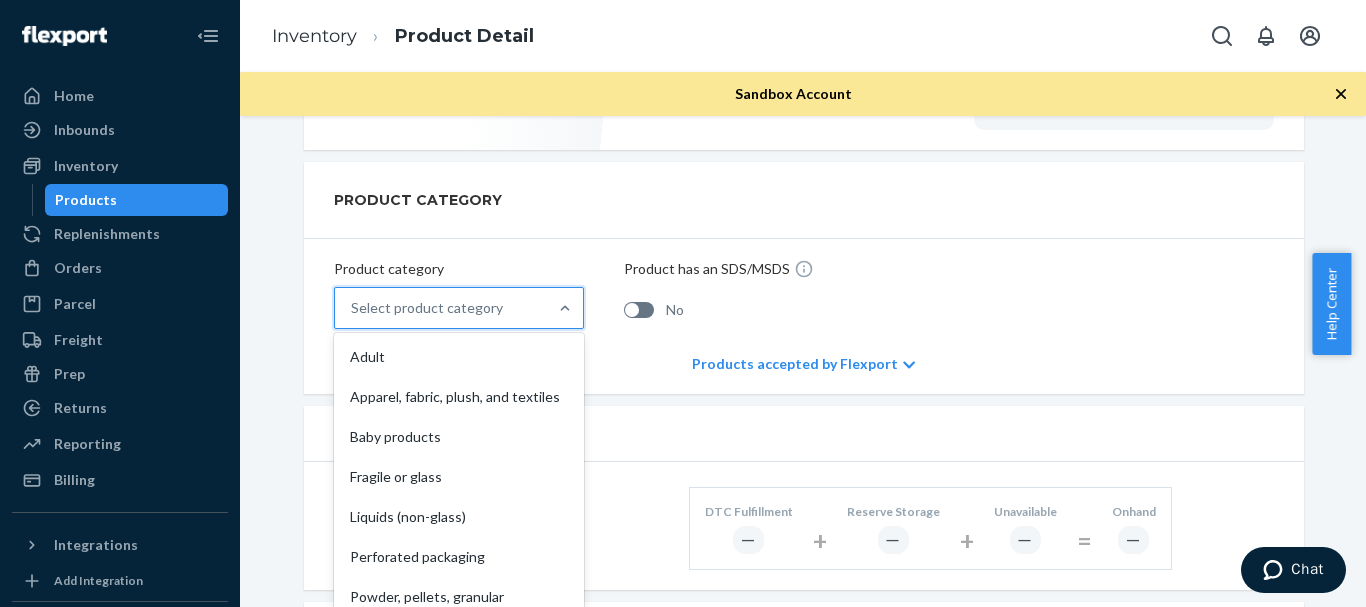 click on "Select product category" at bounding box center (427, 308) 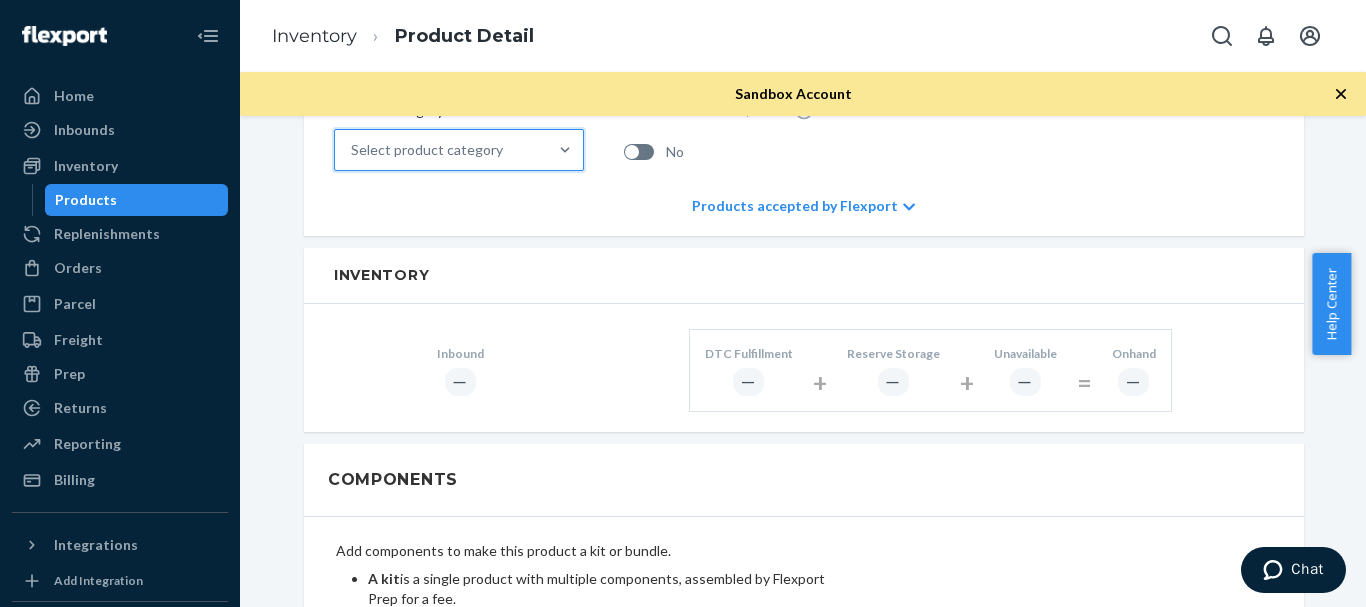 scroll, scrollTop: 853, scrollLeft: 0, axis: vertical 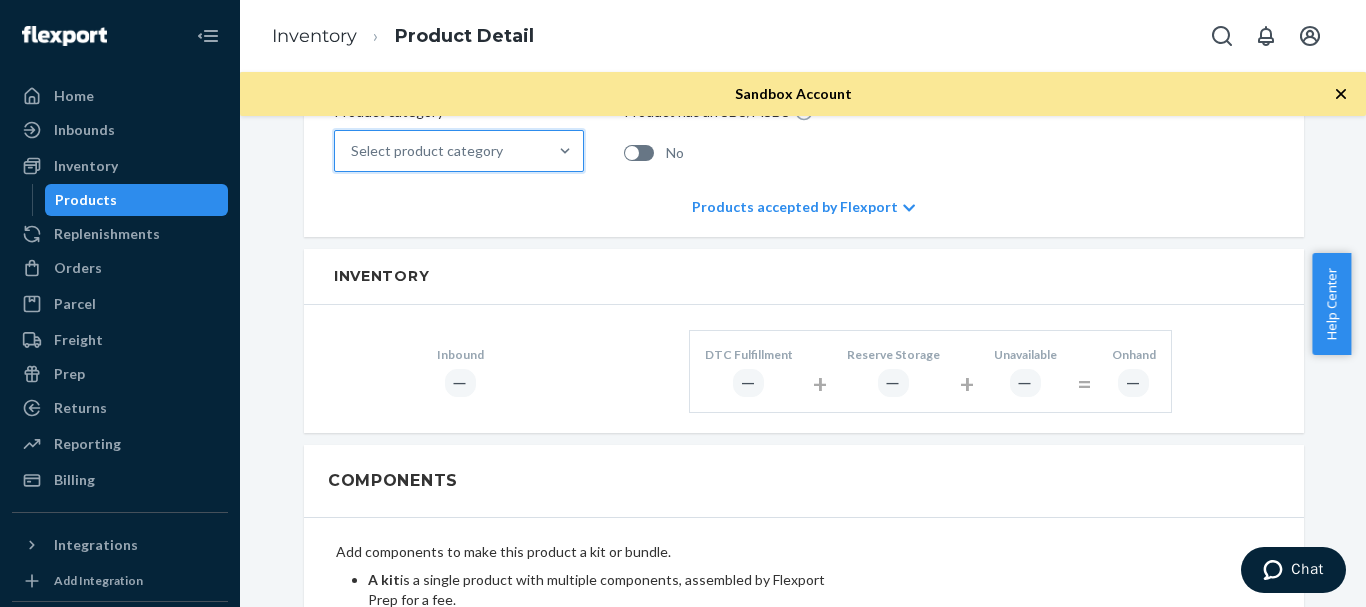 click on "―" at bounding box center (748, 382) 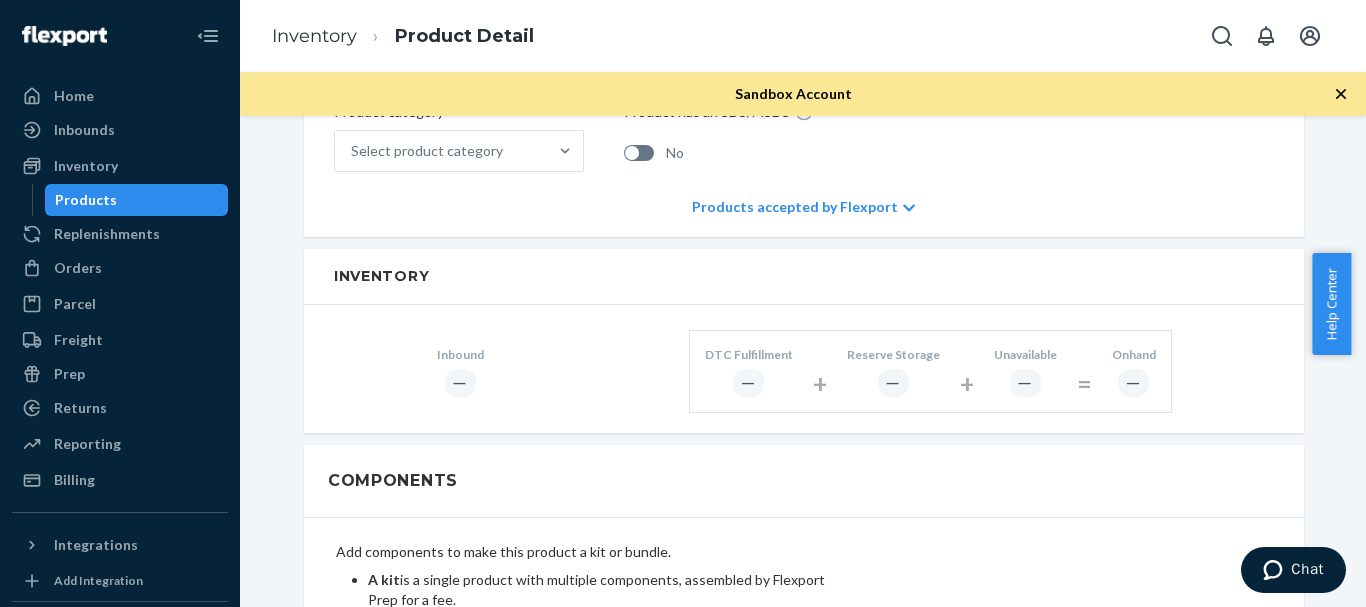 click on "―" at bounding box center (748, 382) 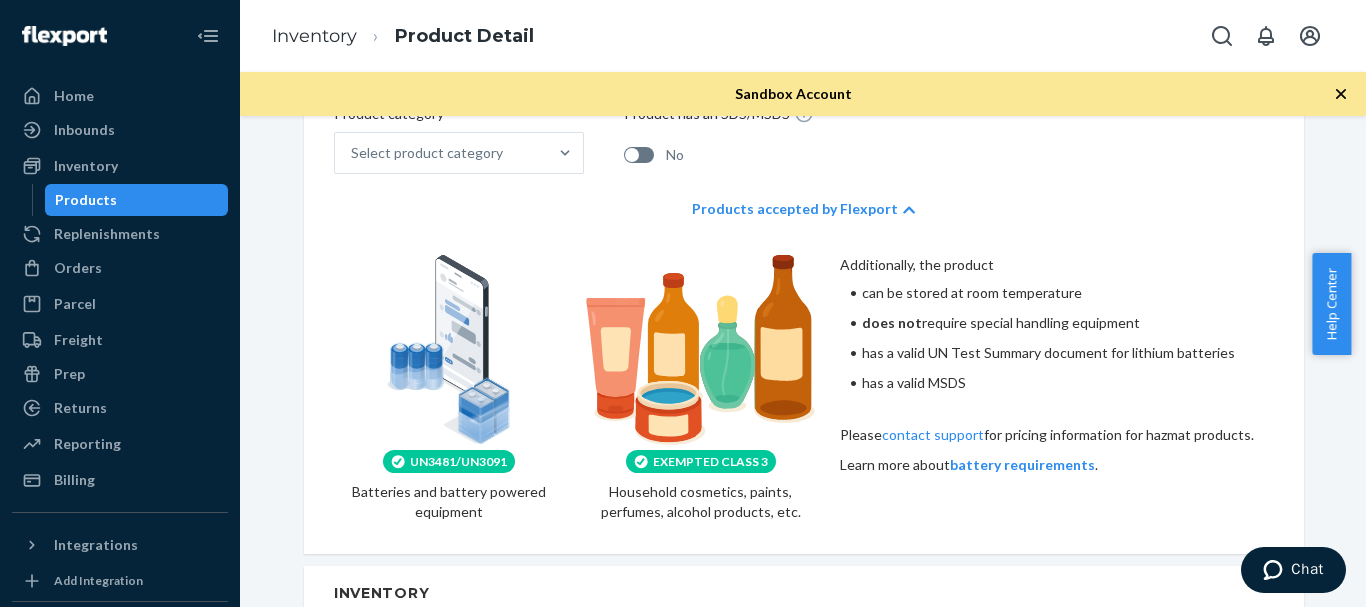 scroll, scrollTop: 839, scrollLeft: 0, axis: vertical 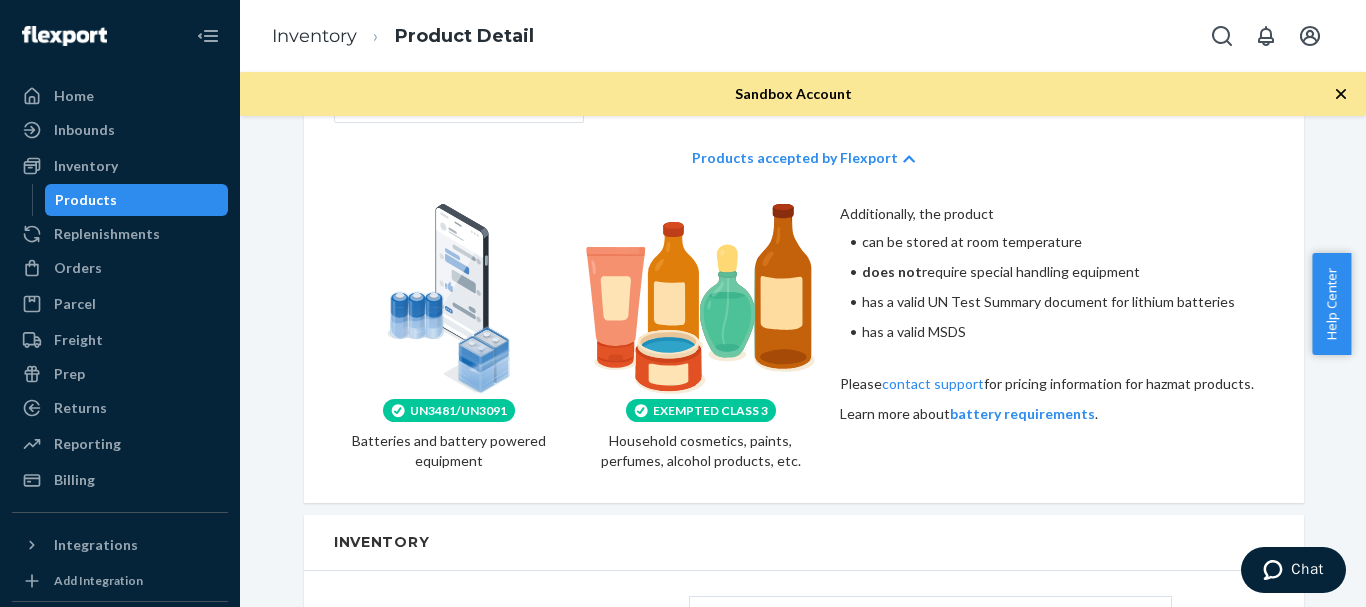 click on "EXEMPTED CLASS 3 Household cosmetics, paints, perfumes, alcohol products, etc." at bounding box center [700, 435] 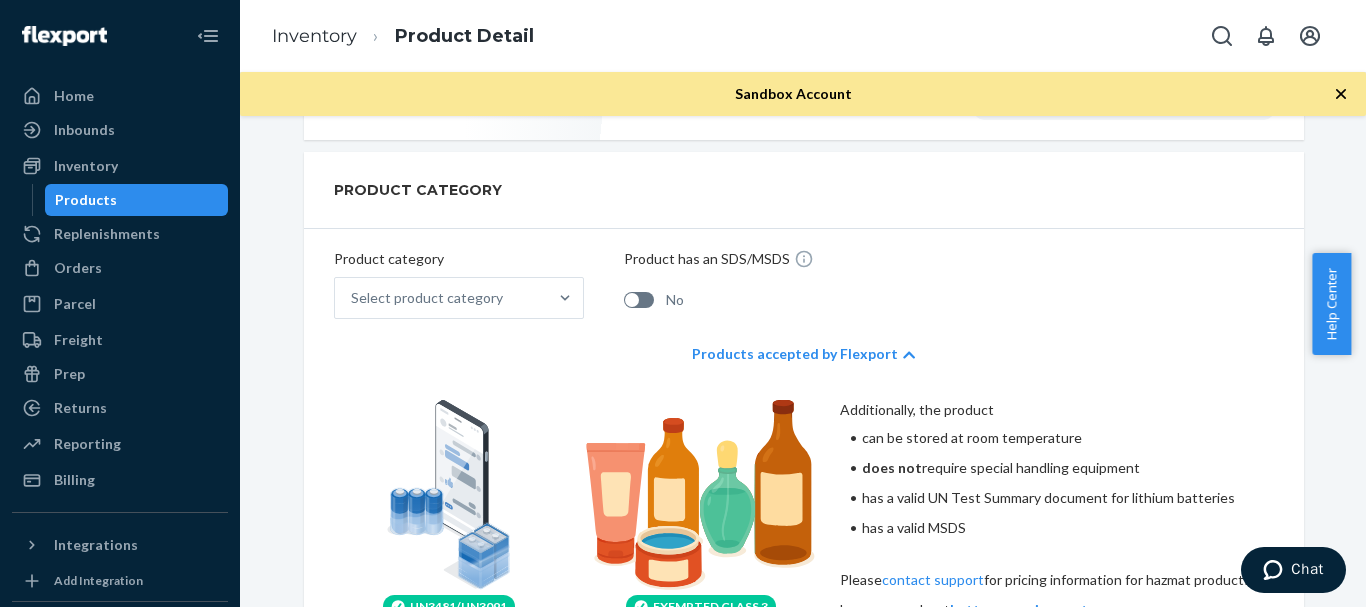 scroll, scrollTop: 679, scrollLeft: 0, axis: vertical 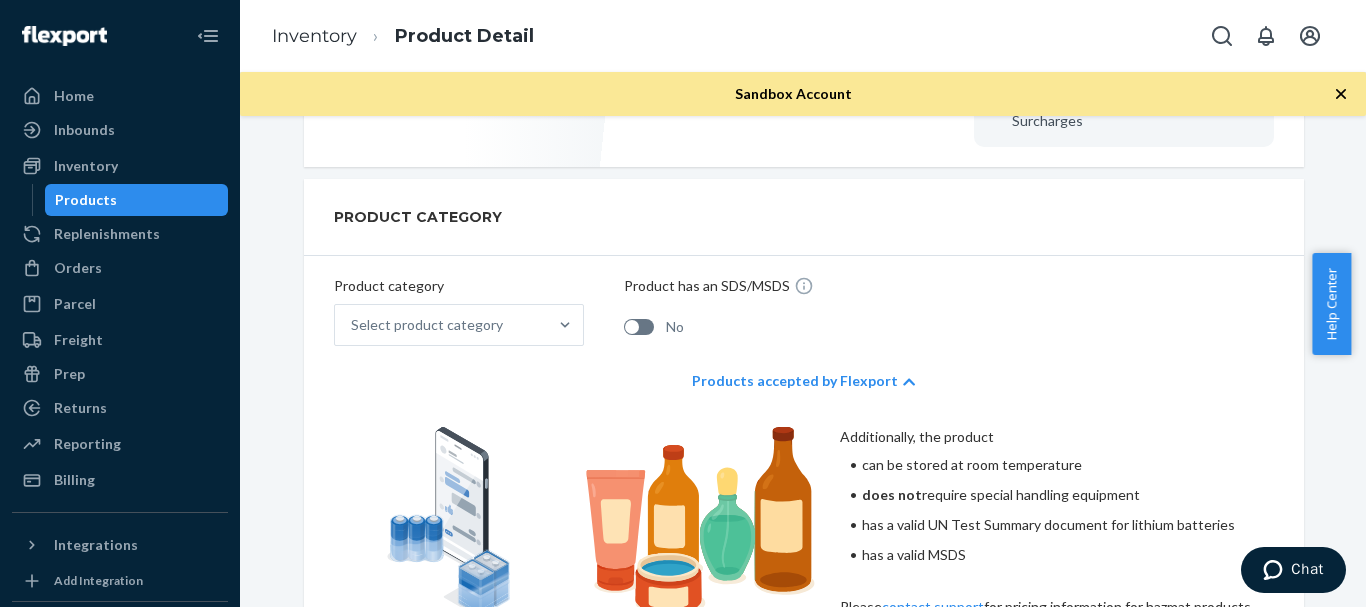click at bounding box center [639, 327] 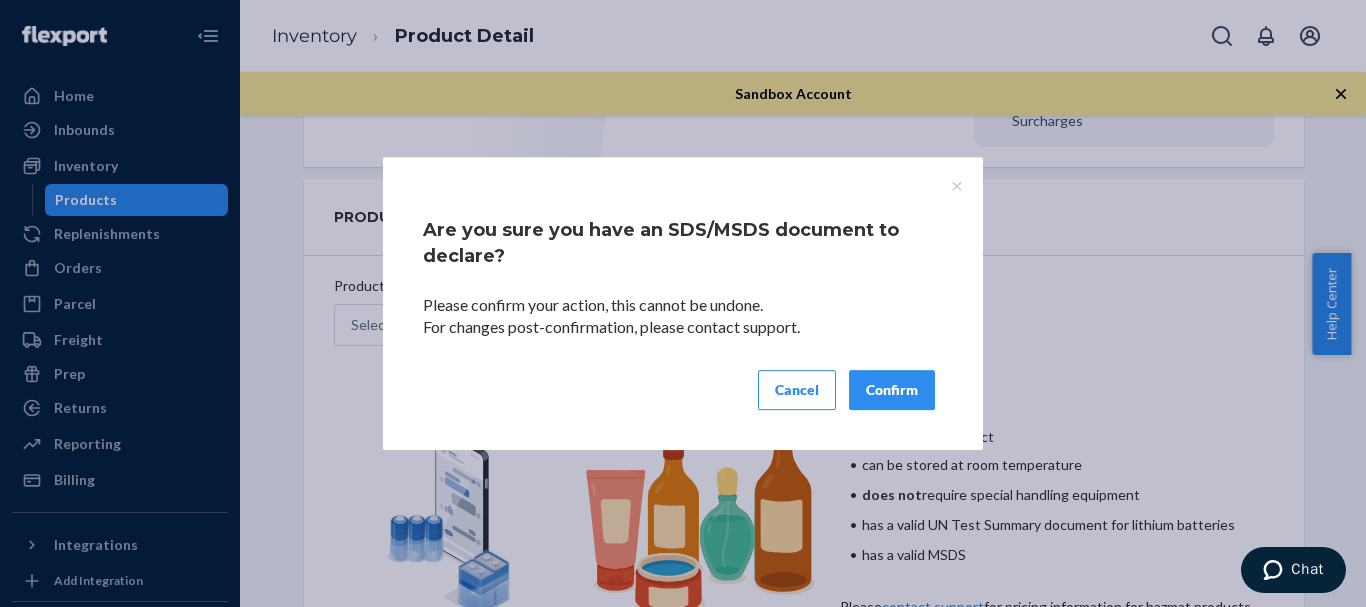 click on "Cancel" at bounding box center (797, 390) 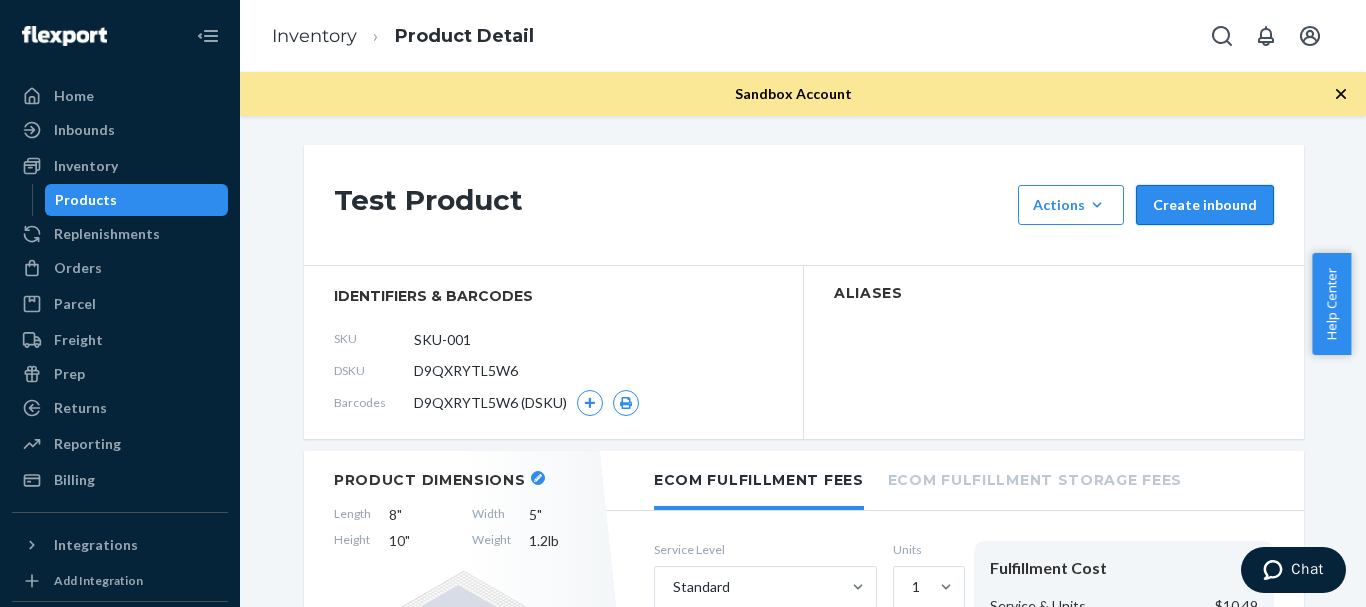 scroll, scrollTop: 2, scrollLeft: 0, axis: vertical 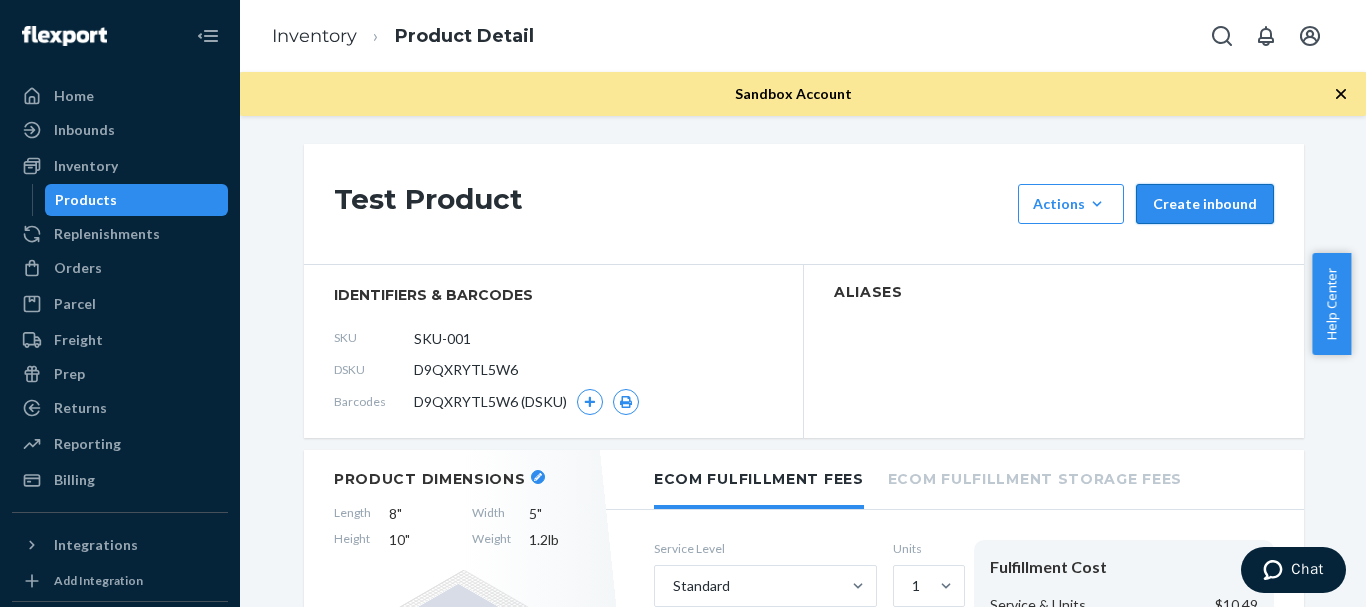 click on "Create inbound" at bounding box center [1205, 204] 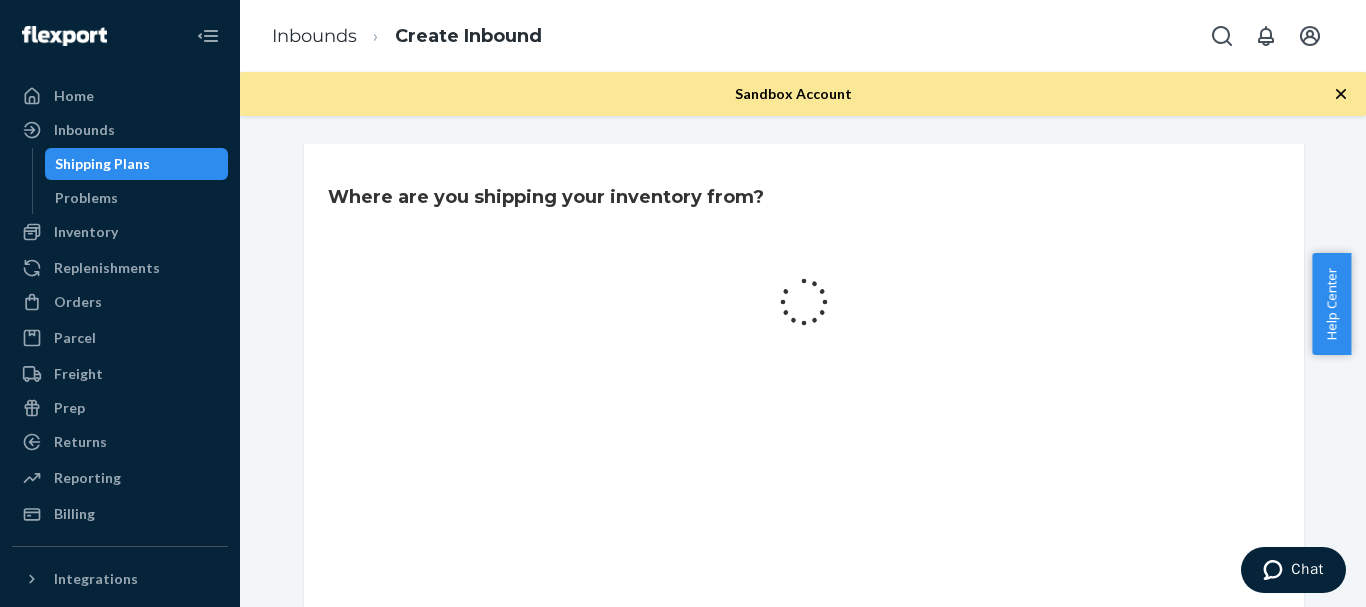 scroll, scrollTop: 0, scrollLeft: 0, axis: both 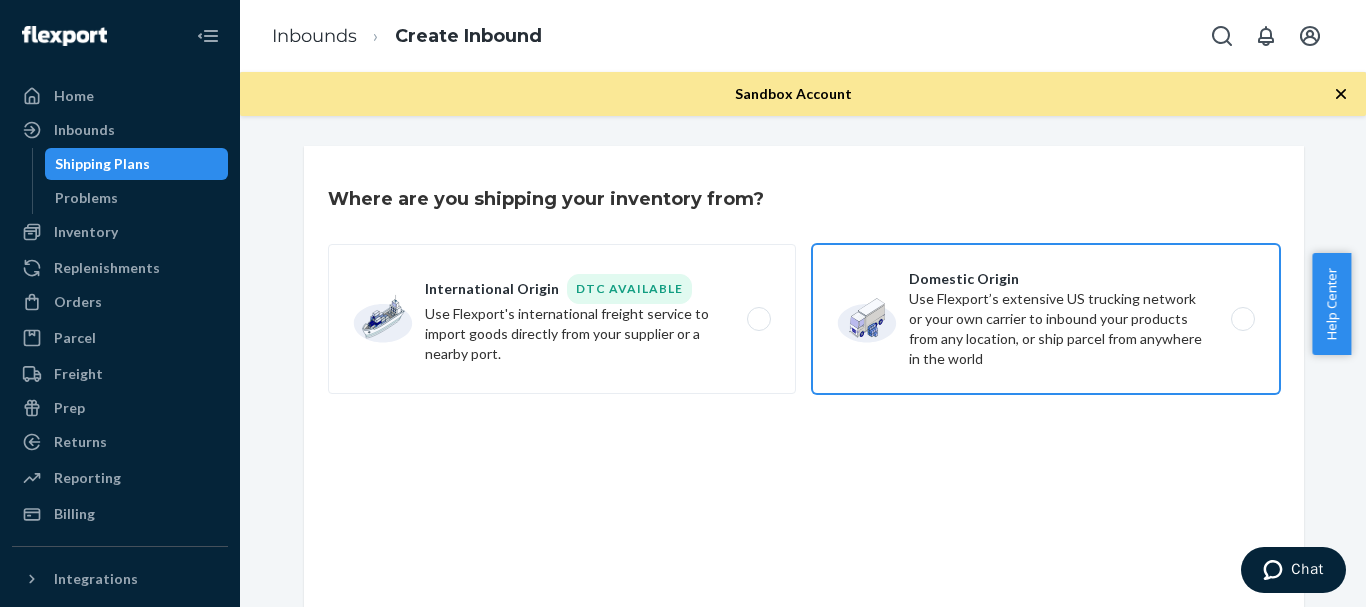 click on "Domestic Origin Use Flexport’s extensive US trucking network or your own carrier to inbound your products from any location, or ship parcel from anywhere in the world" at bounding box center (1046, 319) 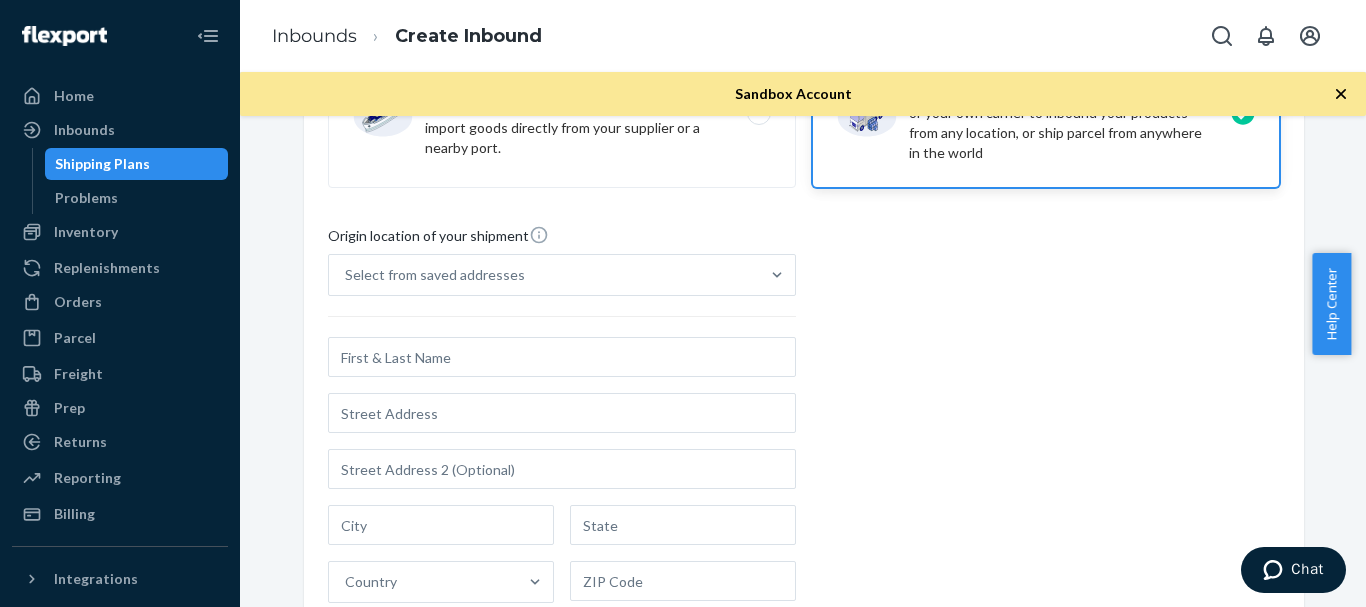 scroll, scrollTop: 203, scrollLeft: 0, axis: vertical 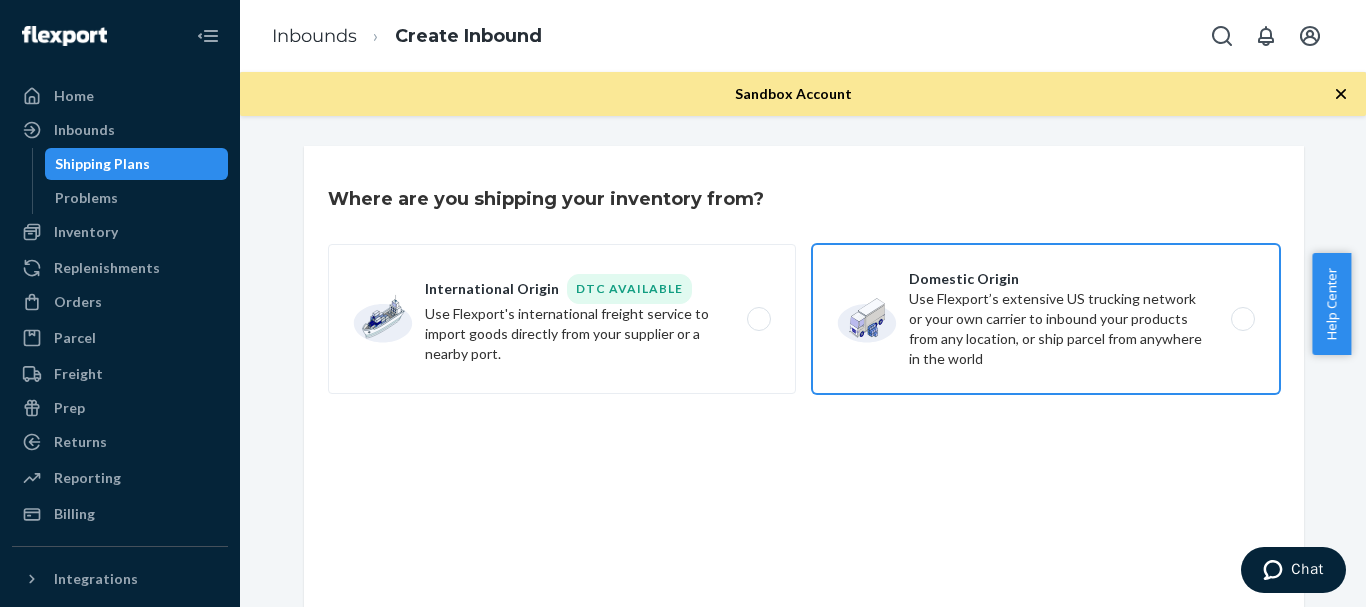click on "Domestic Origin Use Flexport’s extensive US trucking network or your own carrier to inbound your products from any location, or ship parcel from anywhere in the world" at bounding box center [1046, 319] 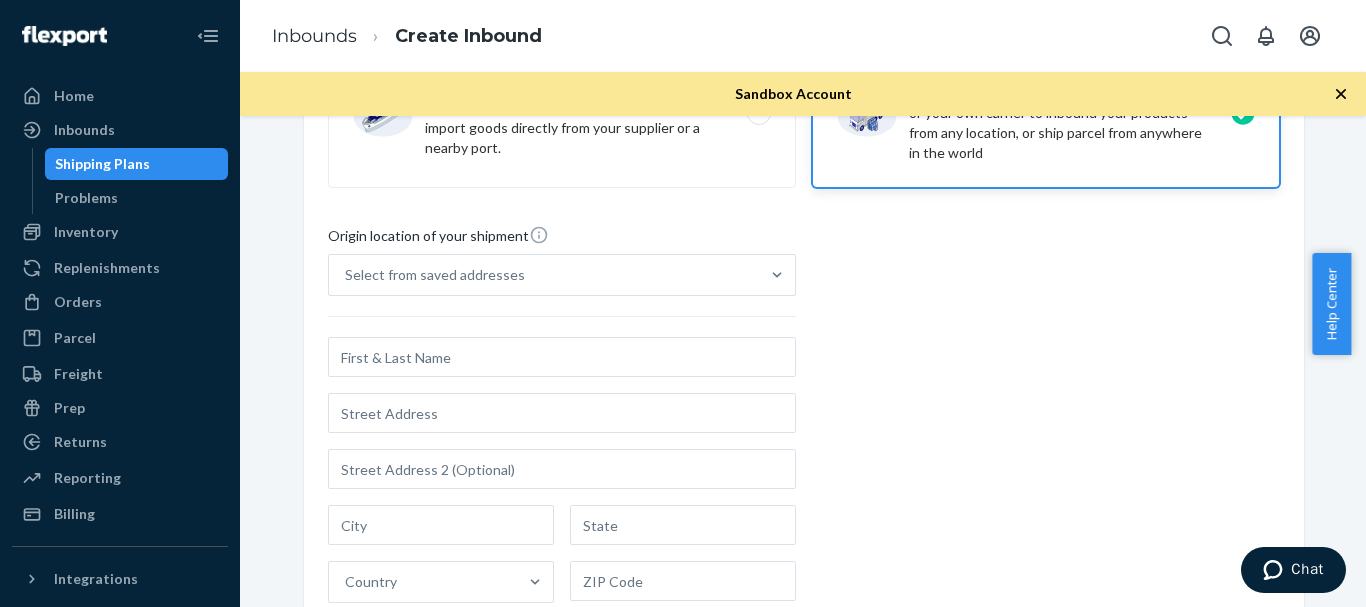 scroll, scrollTop: 204, scrollLeft: 0, axis: vertical 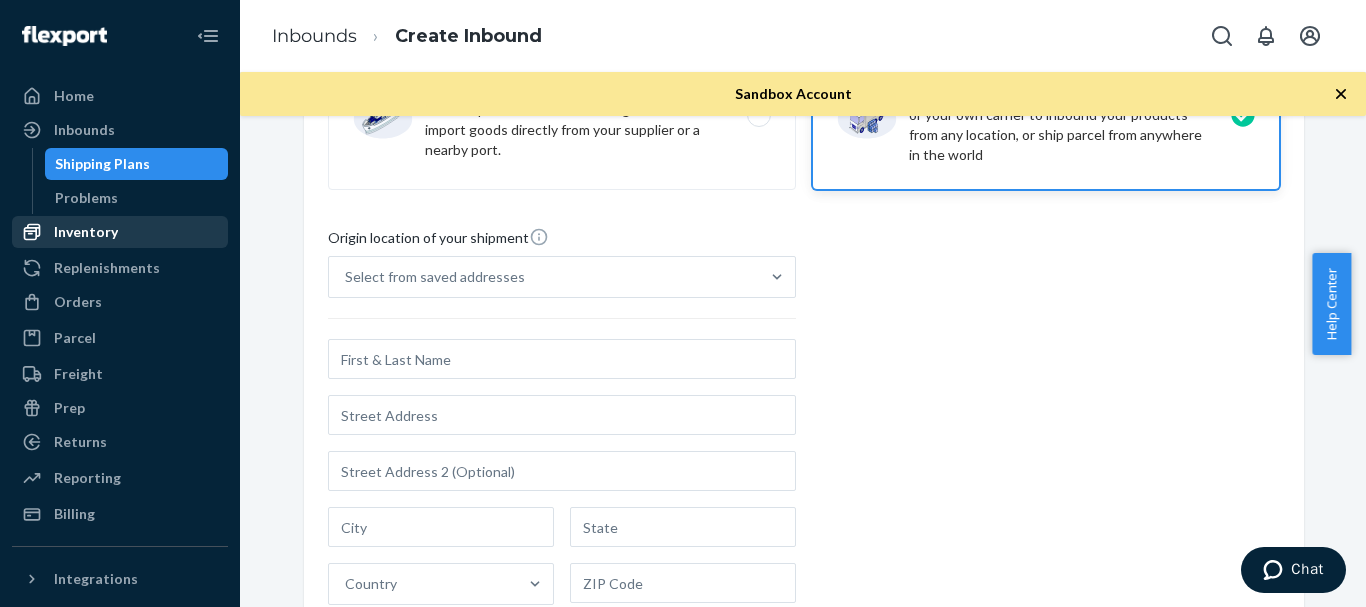 click on "Inventory" at bounding box center (86, 232) 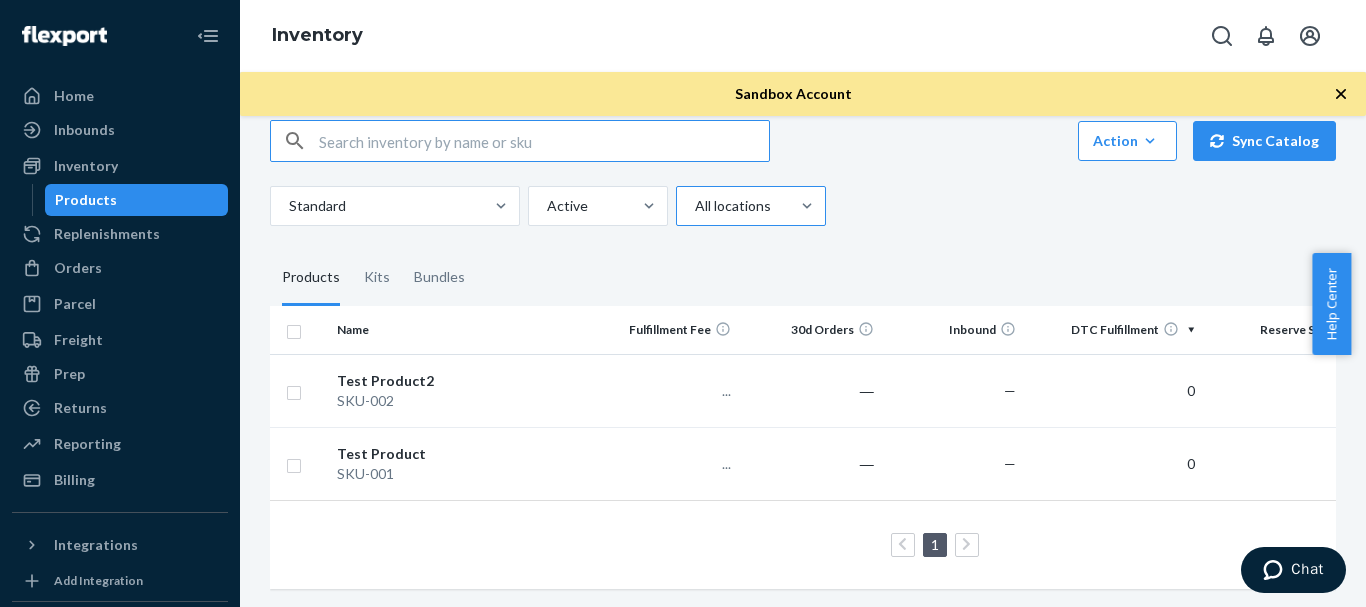 scroll, scrollTop: 51, scrollLeft: 0, axis: vertical 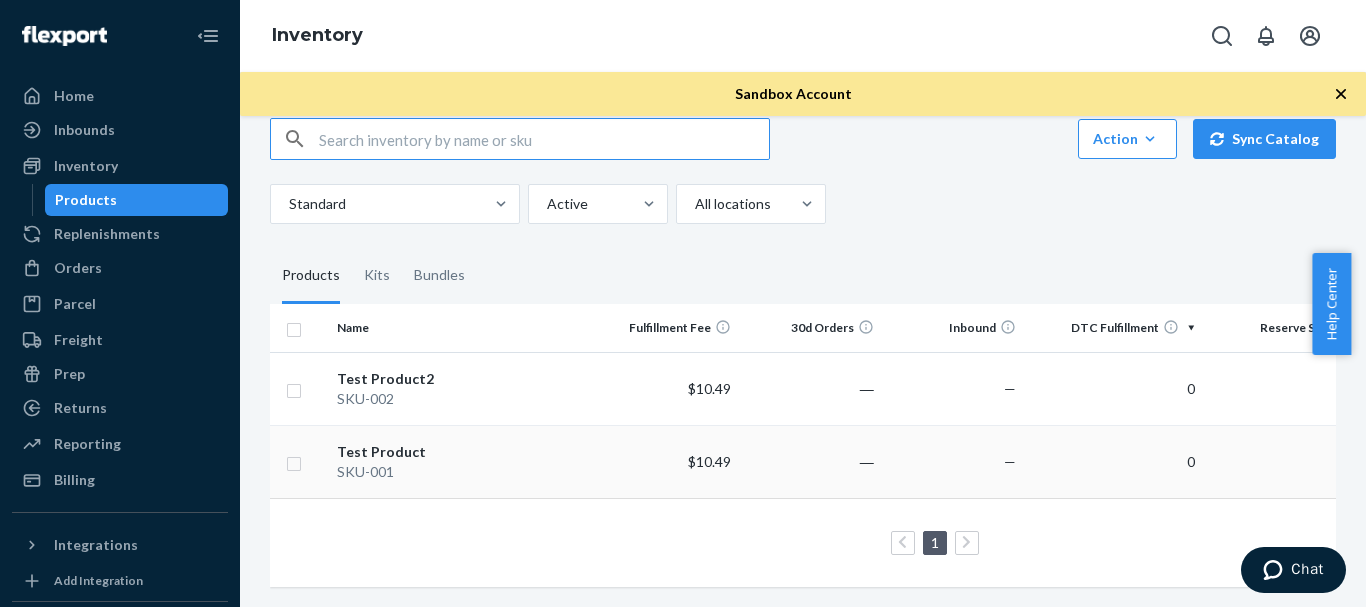 click on "Test Product" at bounding box center [462, 452] 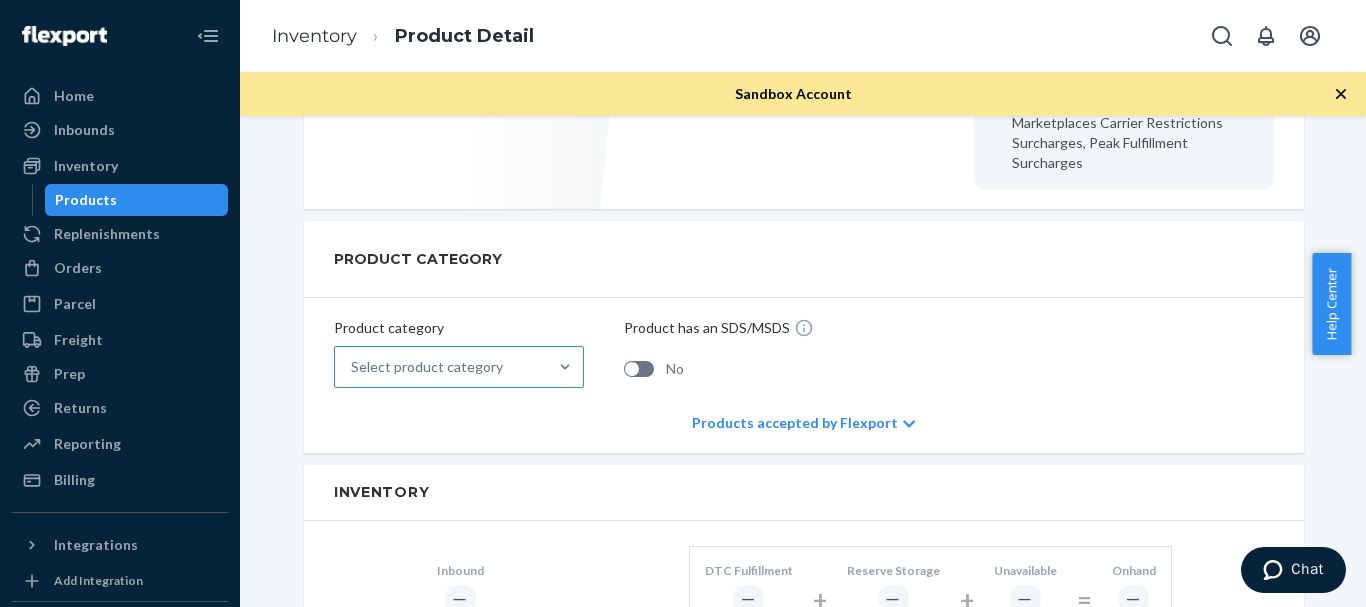 scroll, scrollTop: 639, scrollLeft: 0, axis: vertical 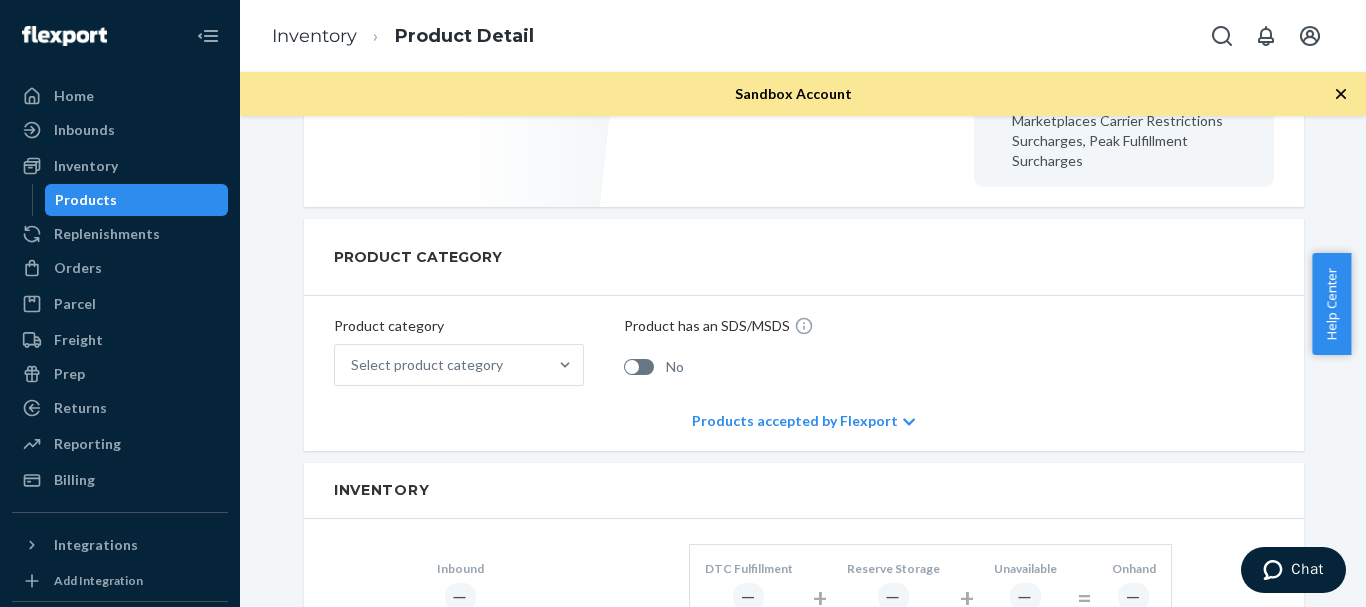 click on "Products accepted by Flexport" at bounding box center (803, 421) 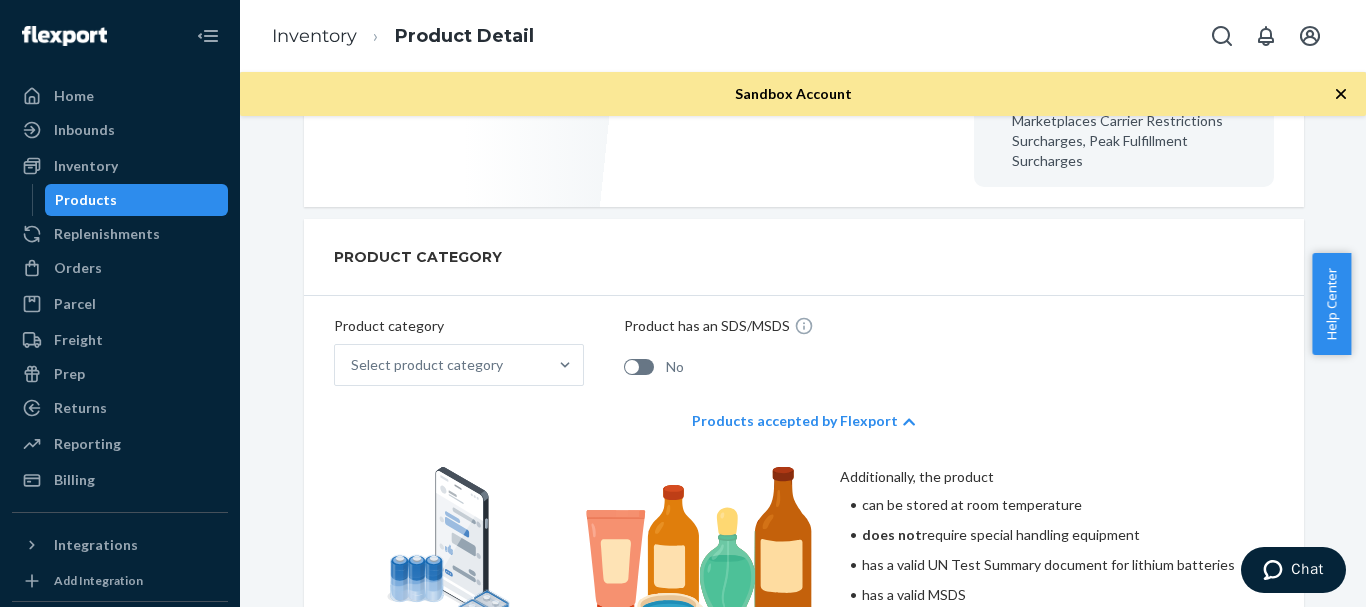 click on "Products accepted by Flexport" at bounding box center [803, 421] 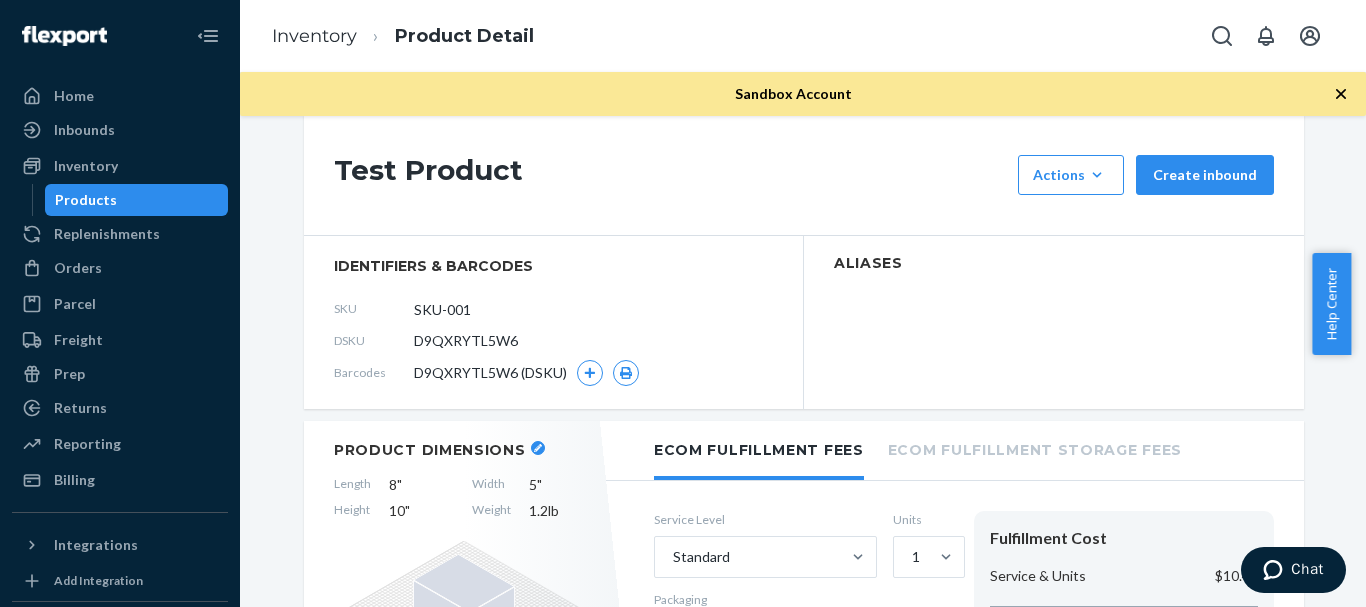 scroll, scrollTop: 0, scrollLeft: 0, axis: both 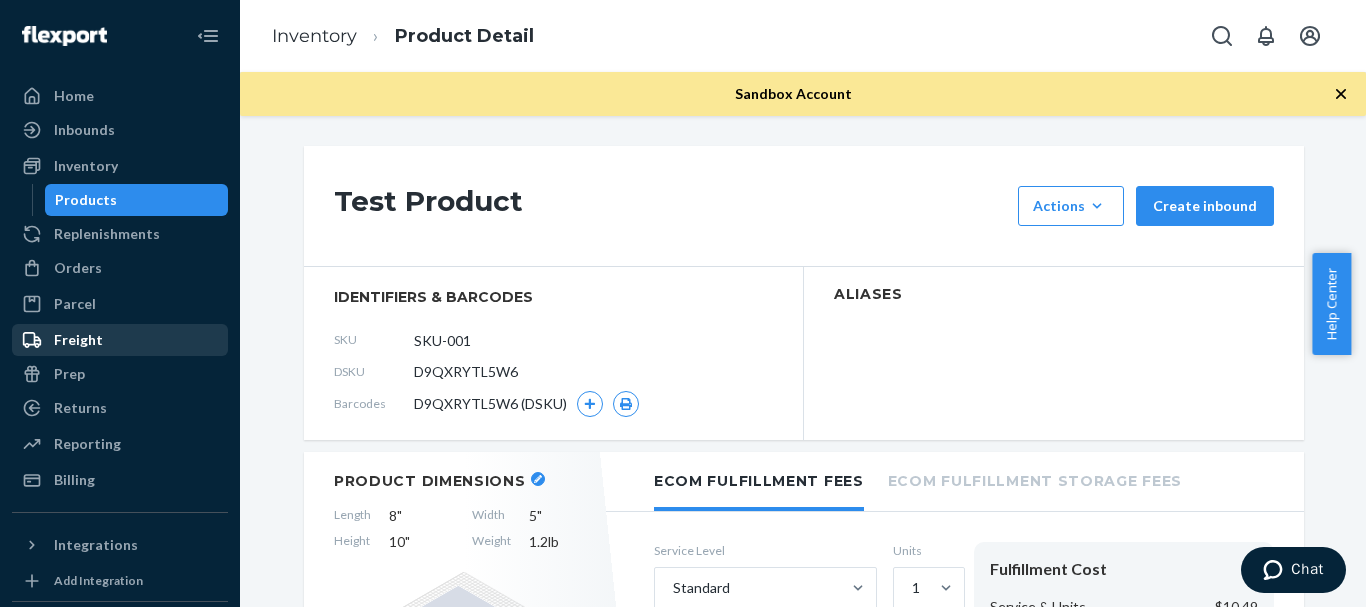 click on "Freight" at bounding box center [78, 340] 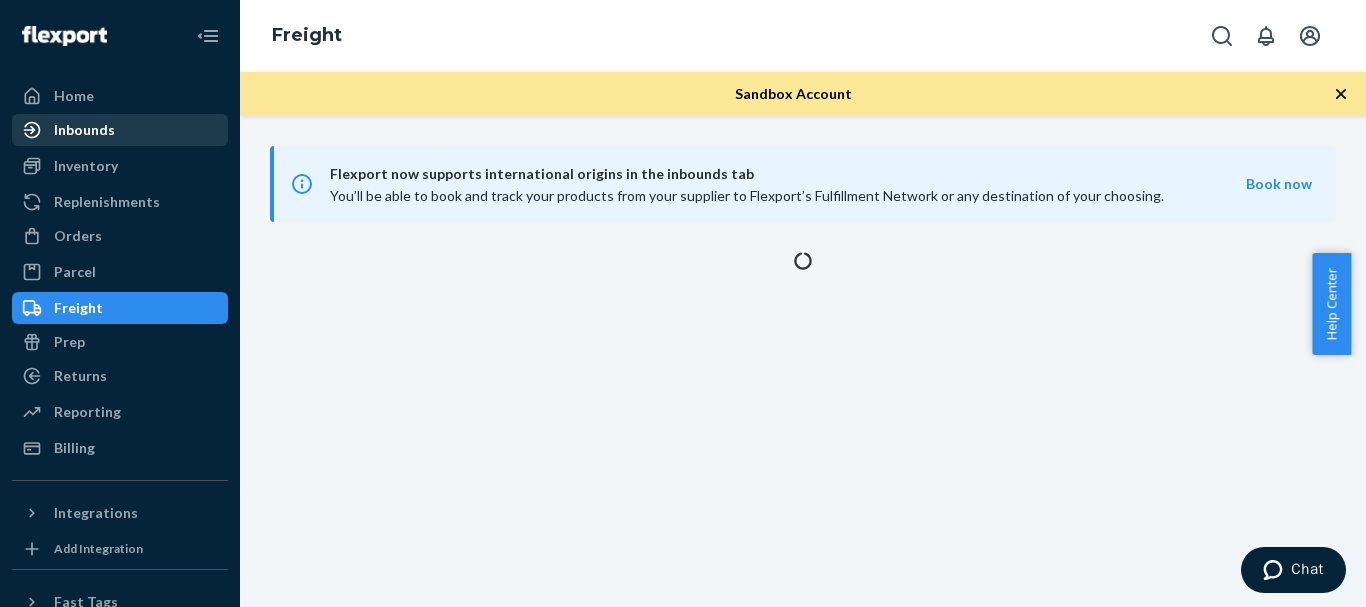 click on "Inbounds" at bounding box center [84, 130] 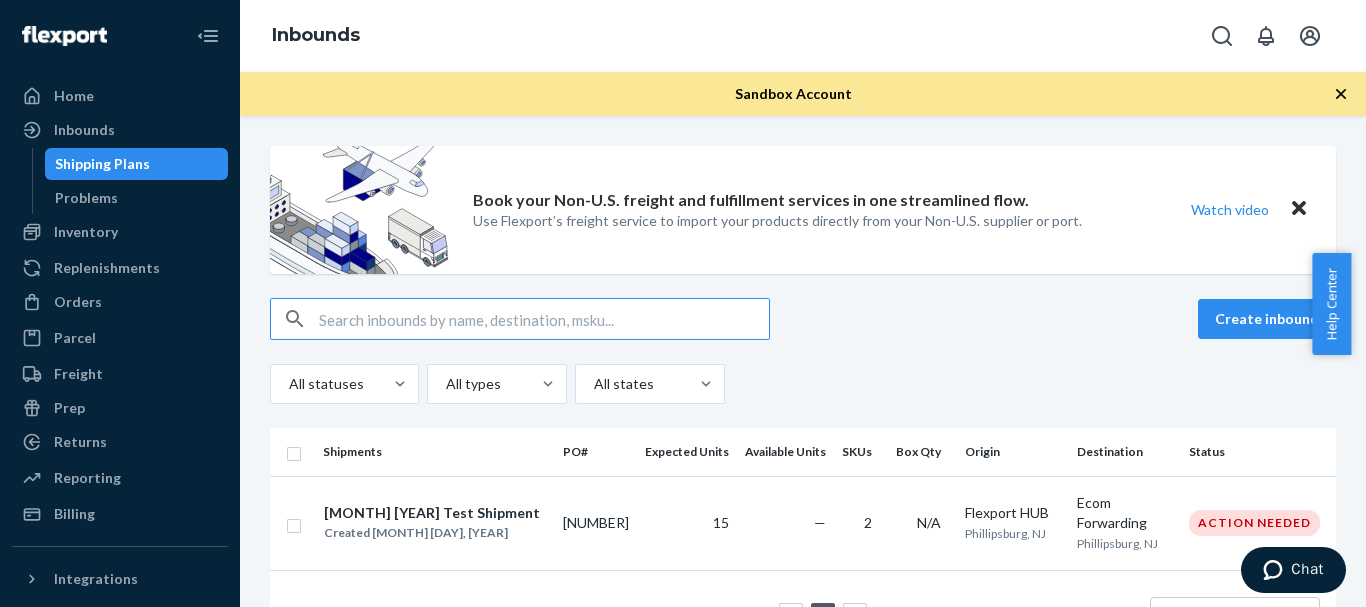 scroll, scrollTop: 0, scrollLeft: 0, axis: both 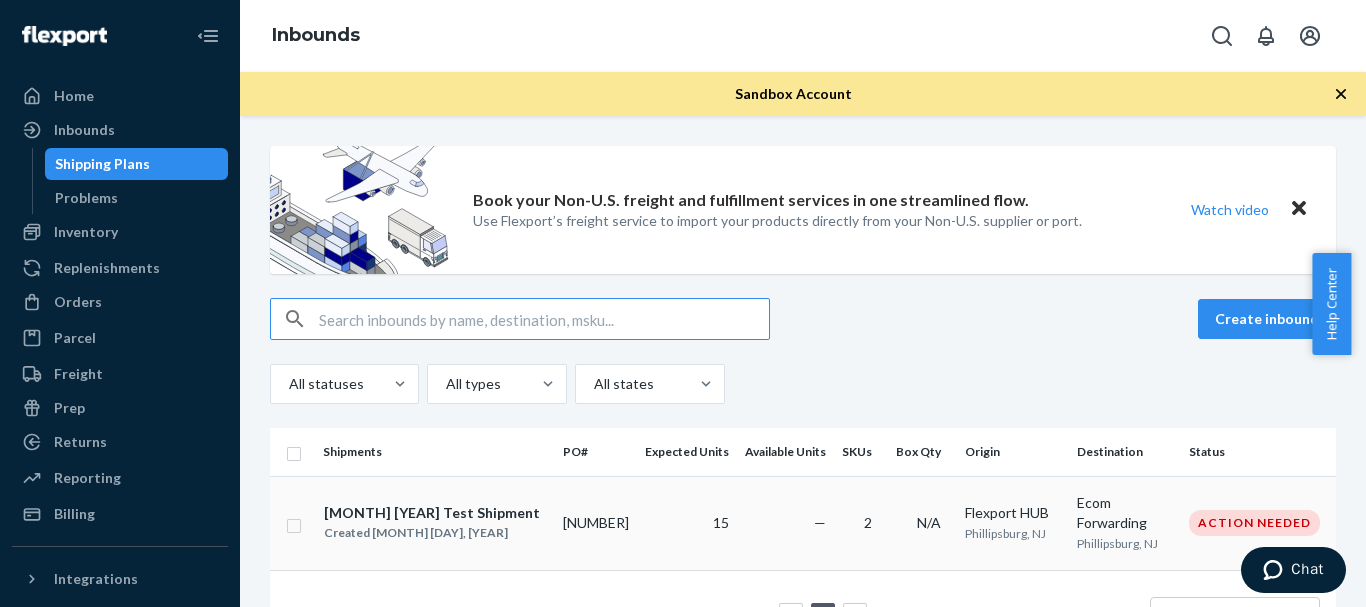 click on "Action Needed" at bounding box center [1254, 522] 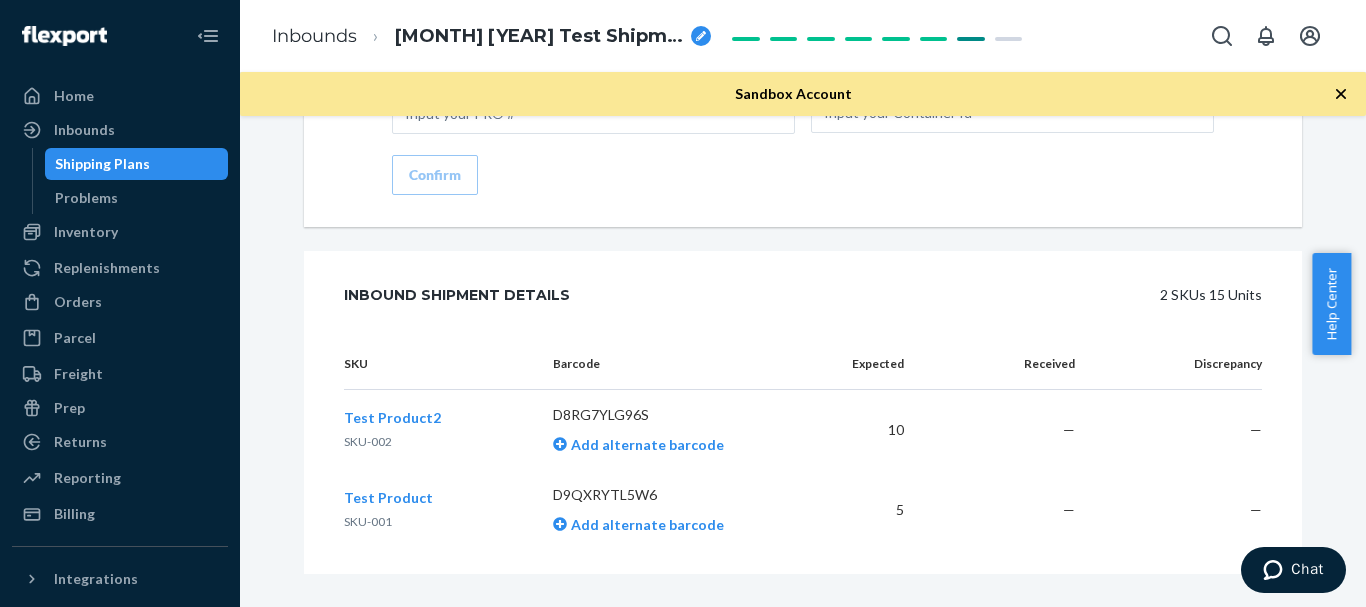 scroll, scrollTop: 2575, scrollLeft: 0, axis: vertical 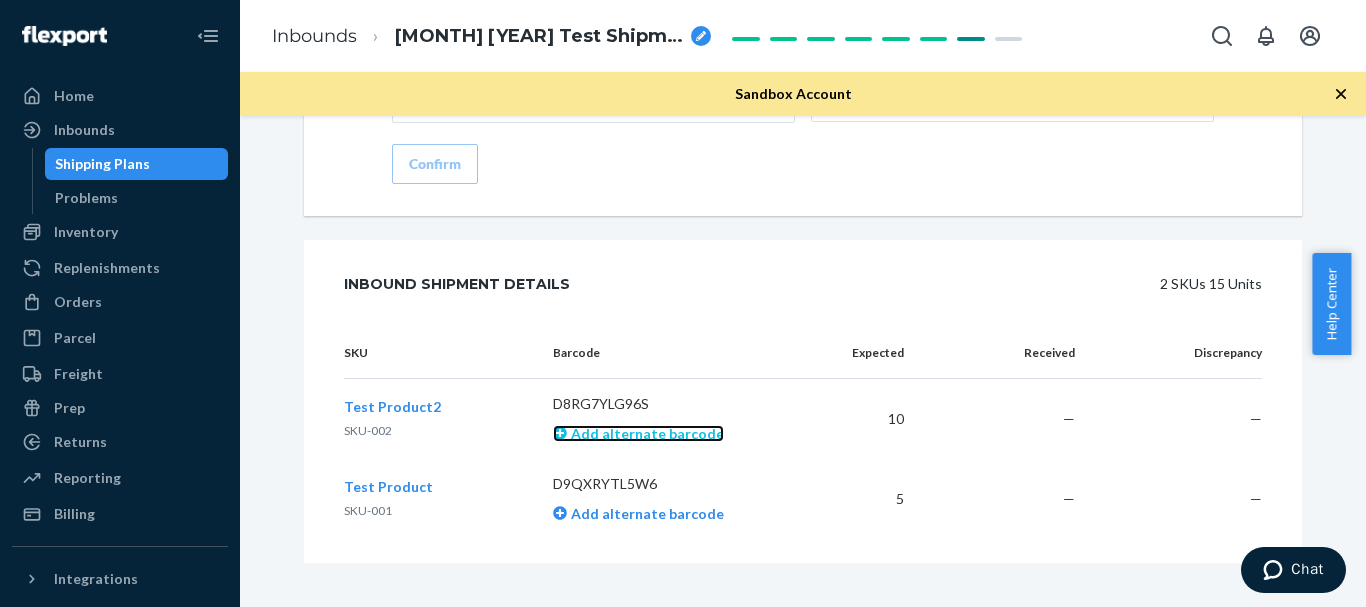 click on "Add alternate barcode" at bounding box center [645, 433] 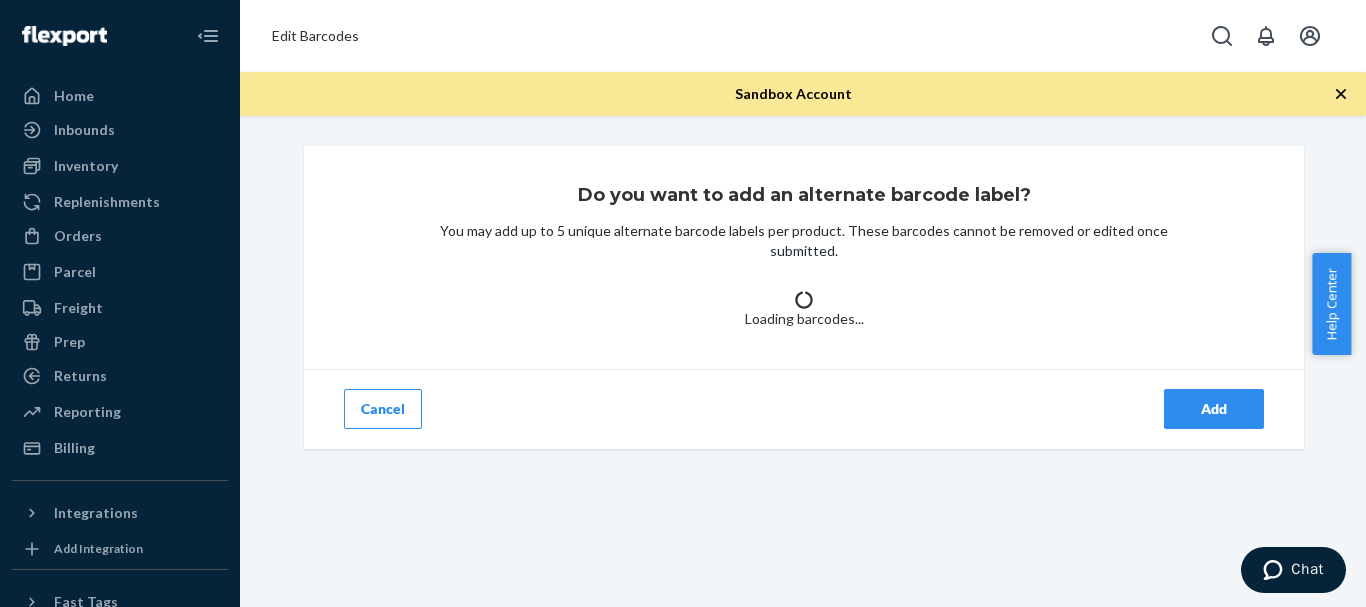 scroll, scrollTop: 0, scrollLeft: 0, axis: both 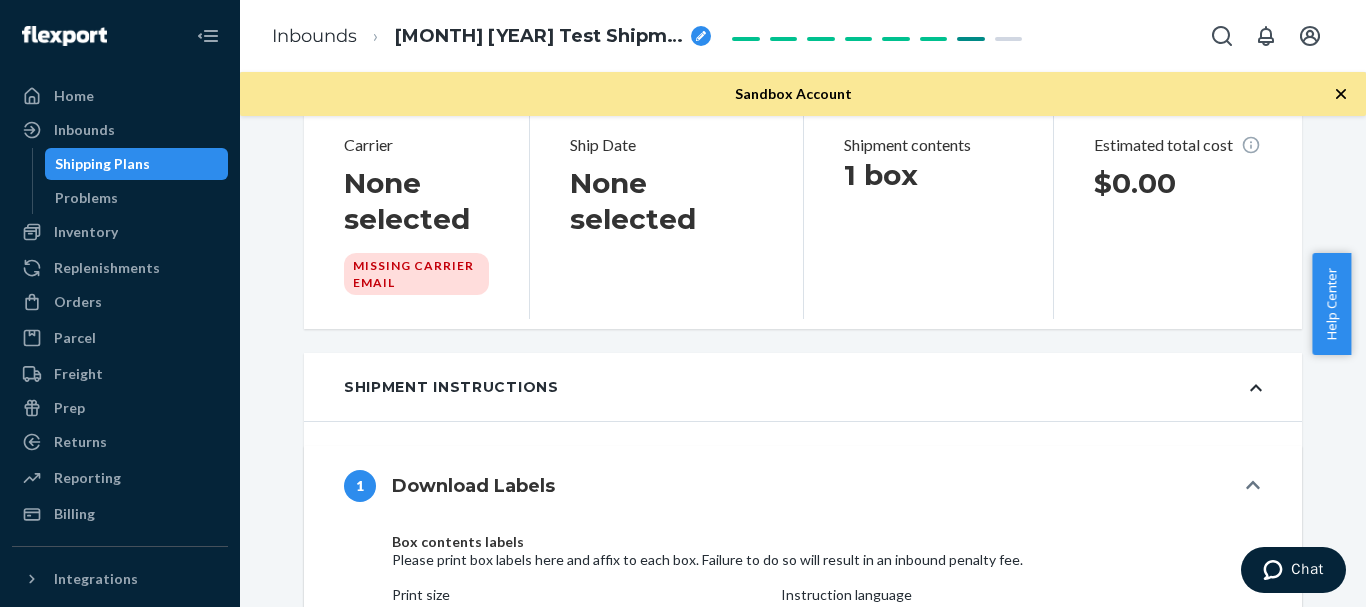 click on "MISSING CARRIER EMAIL" at bounding box center (416, 274) 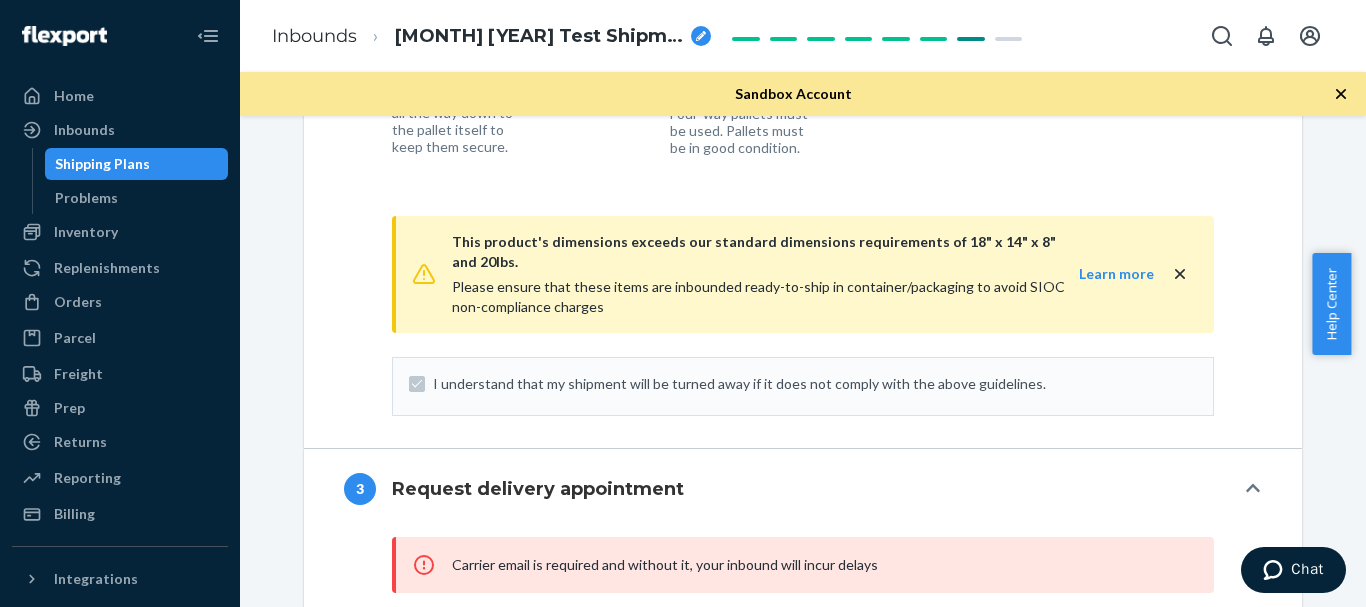 scroll, scrollTop: 1567, scrollLeft: 0, axis: vertical 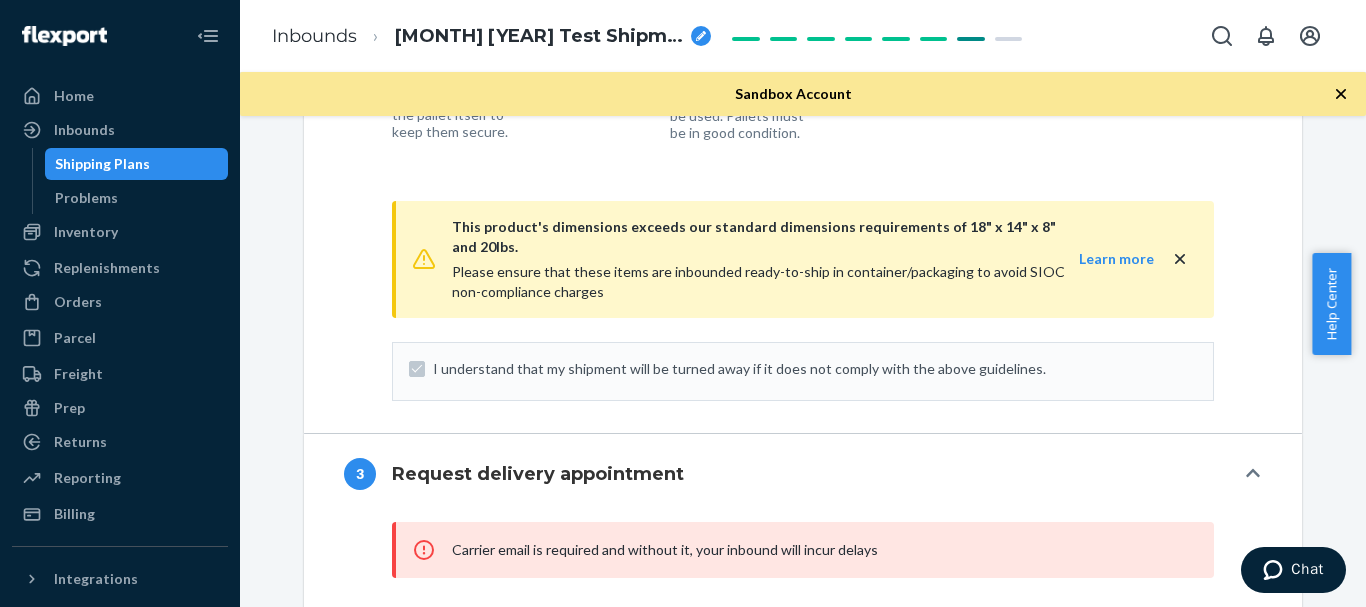 click on "I understand that my shipment will be turned away if it does not comply with the above guidelines." at bounding box center [815, 369] 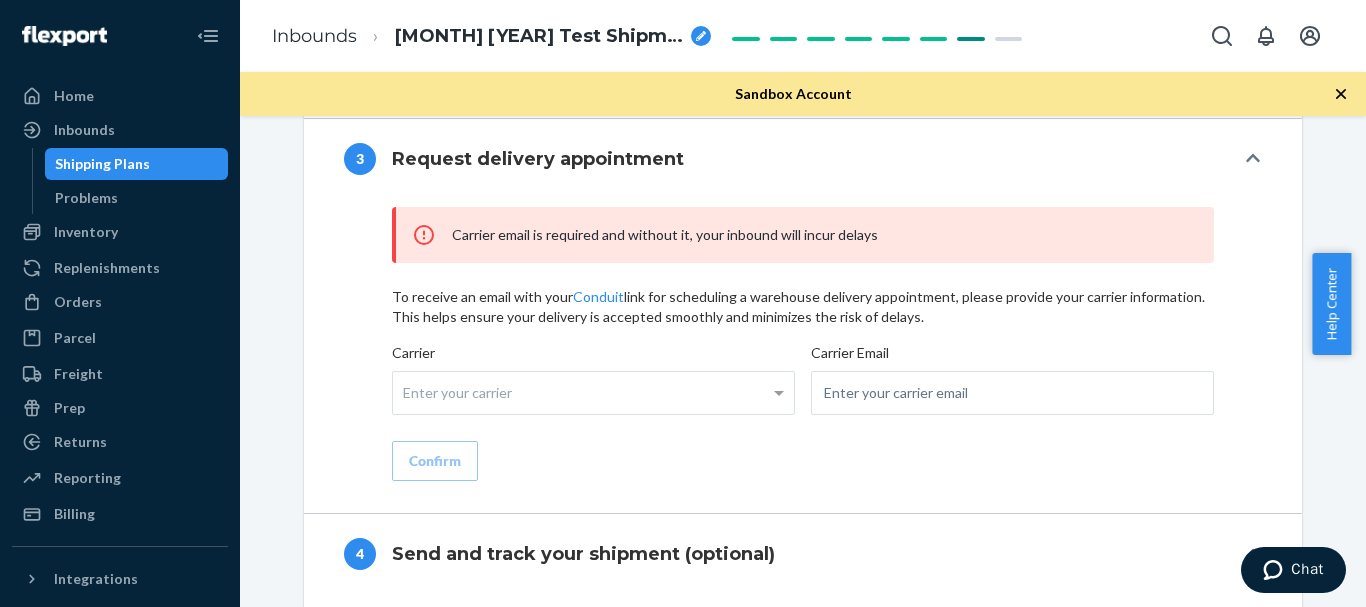 scroll, scrollTop: 1886, scrollLeft: 0, axis: vertical 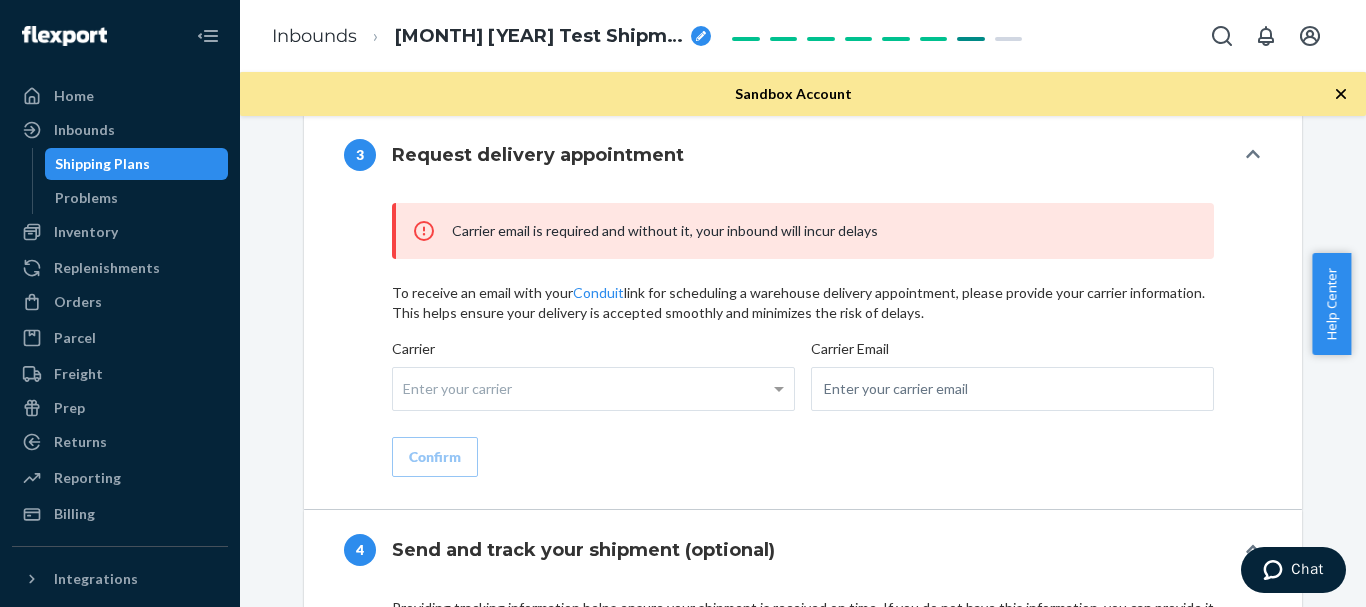 click on "Enter your carrier" at bounding box center (593, 389) 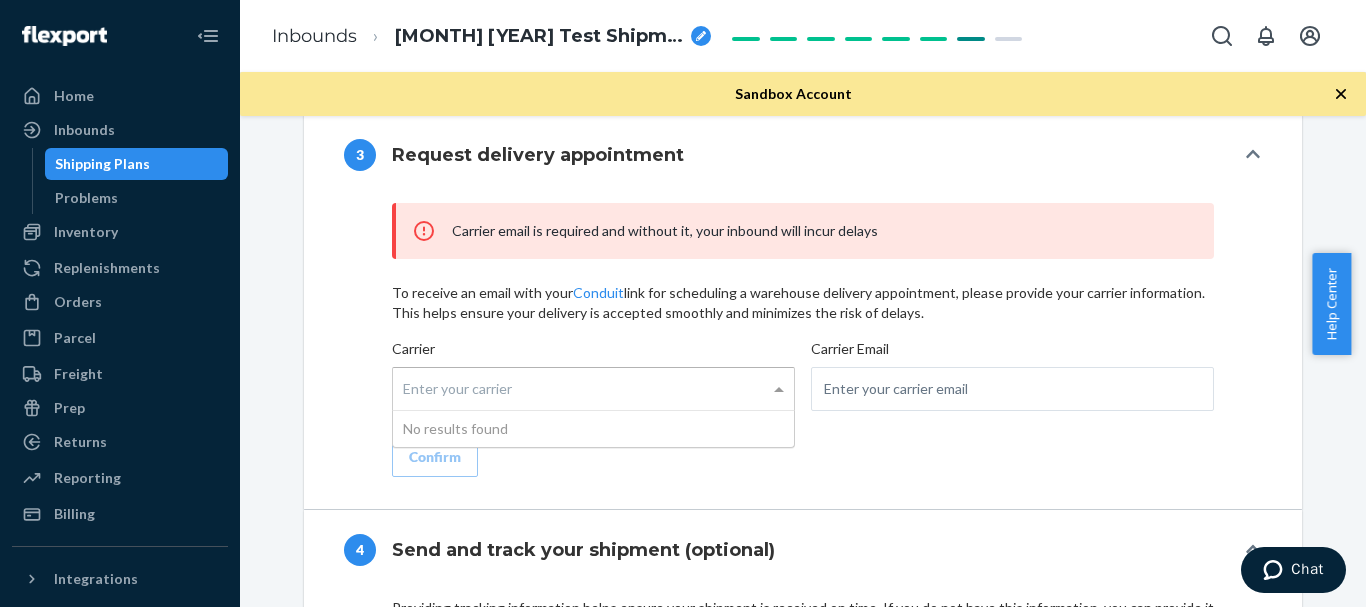 click on "Enter your carrier" at bounding box center [593, 389] 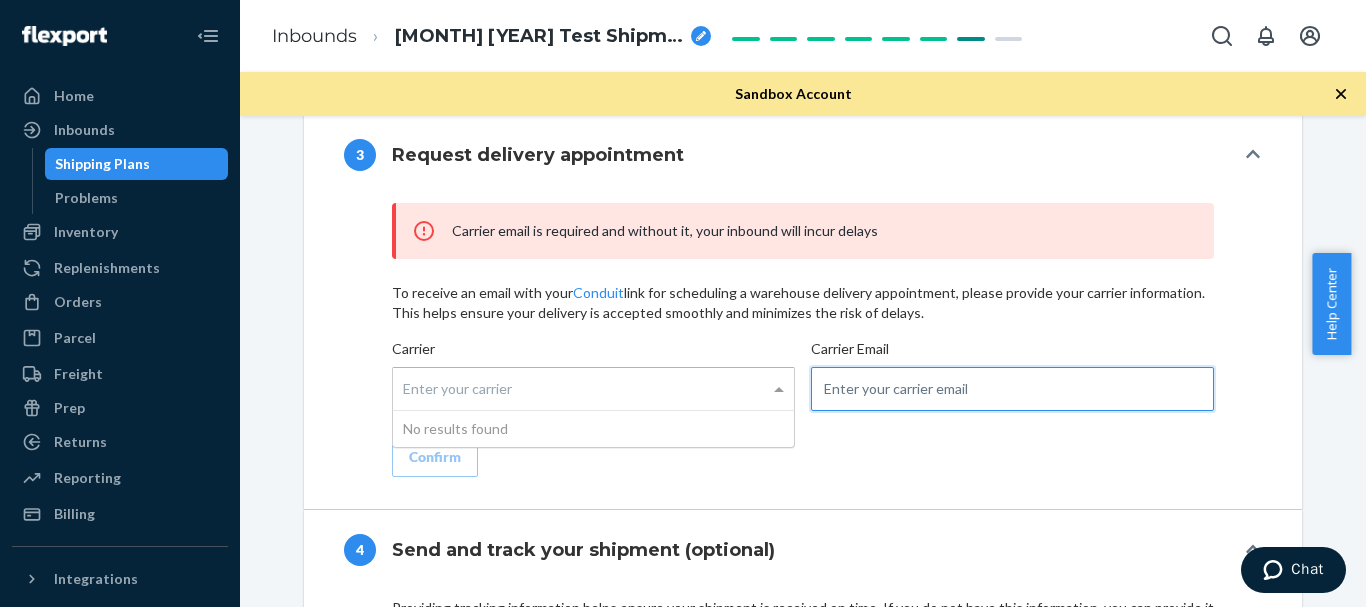 click at bounding box center (1012, 389) 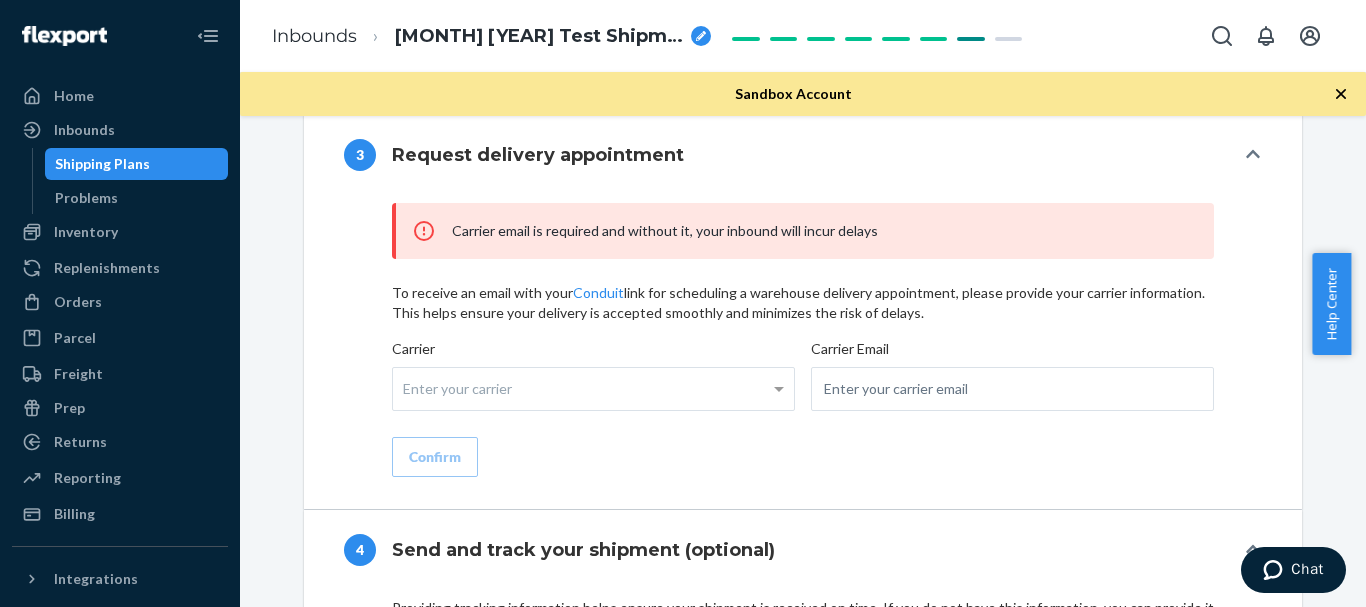 click on "To receive an email with your  Conduit  link for scheduling a warehouse delivery appointment, please provide your carrier information. This helps ensure your delivery is accepted smoothly and minimizes the risk of delays." at bounding box center [803, 303] 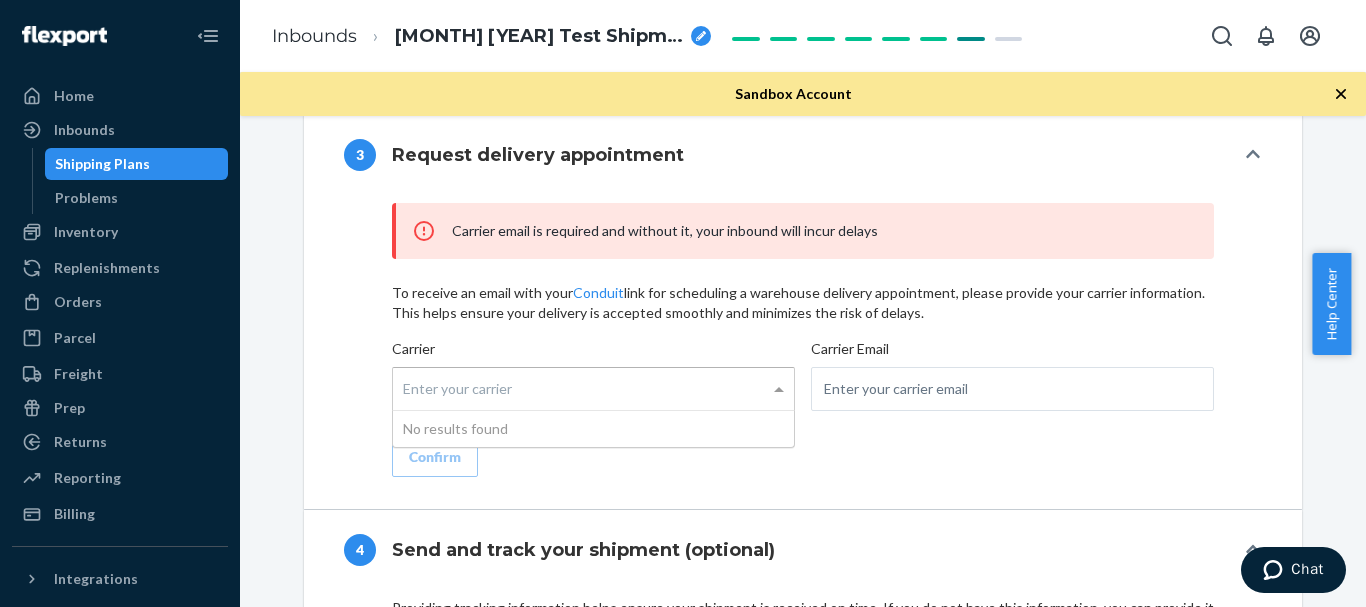 click on "Enter your carrier" at bounding box center [593, 389] 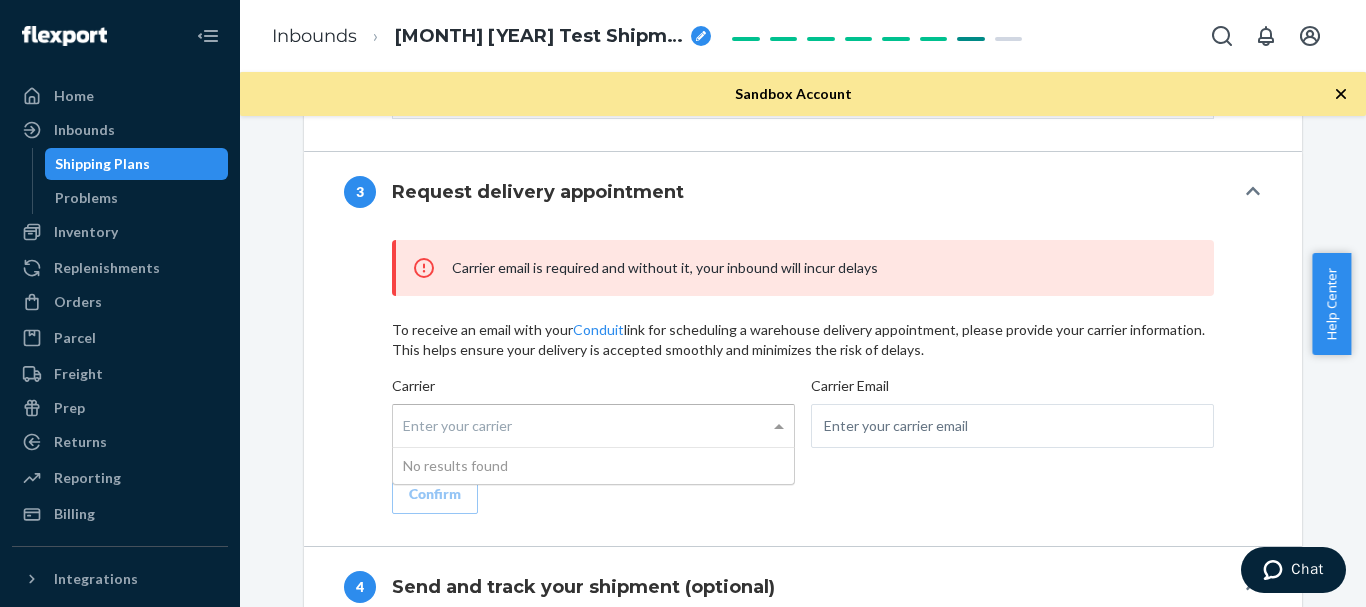 scroll, scrollTop: 1845, scrollLeft: 0, axis: vertical 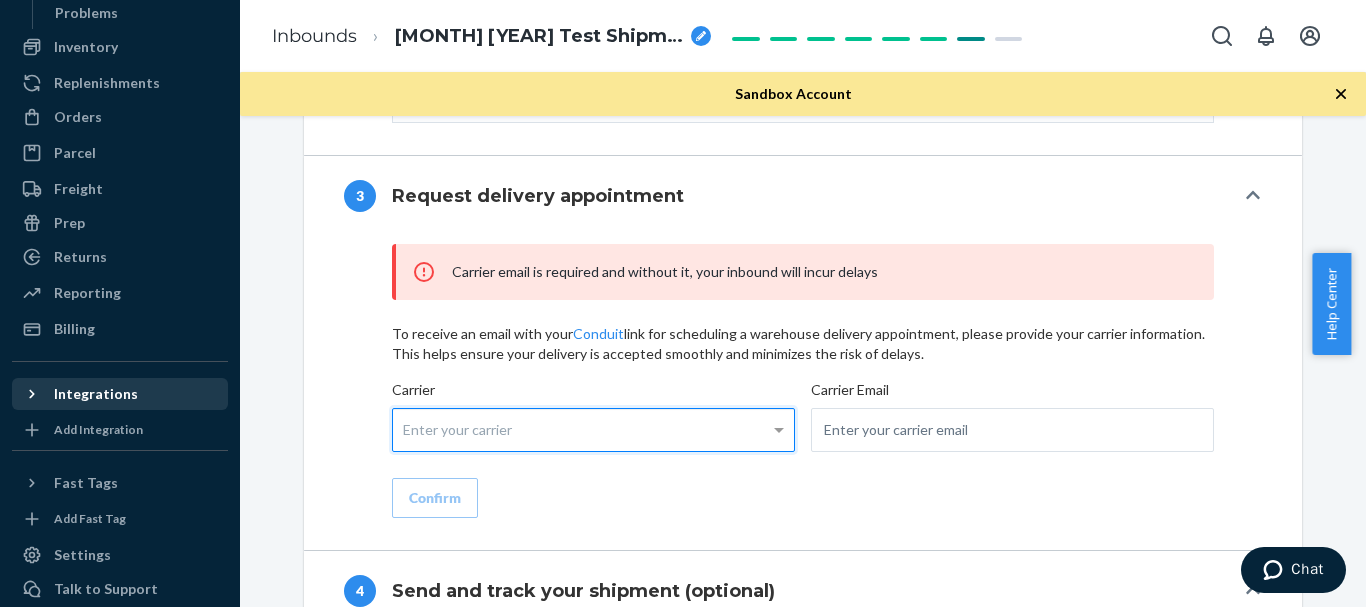 click 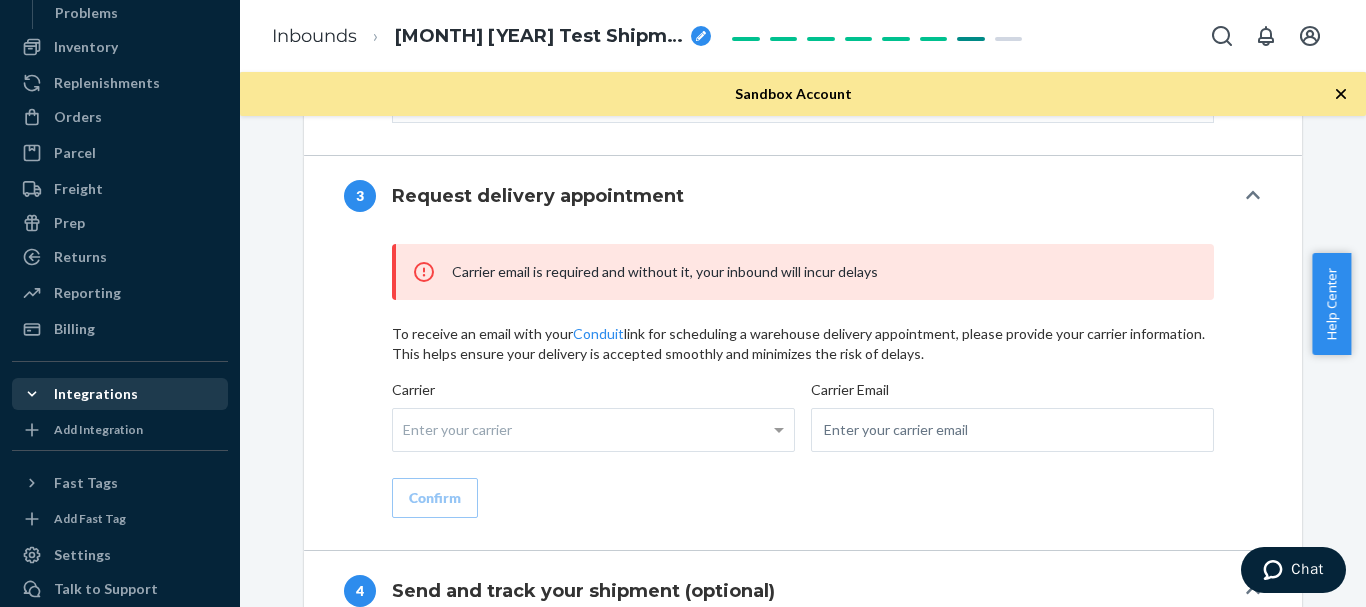 click 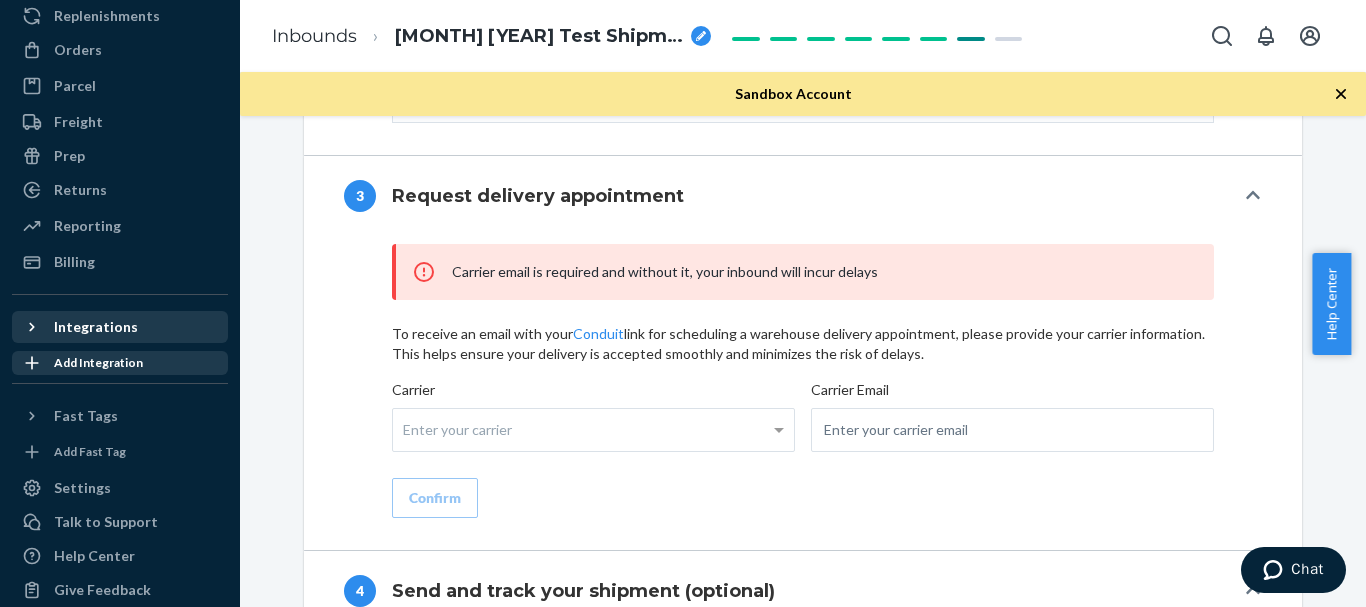 scroll, scrollTop: 275, scrollLeft: 0, axis: vertical 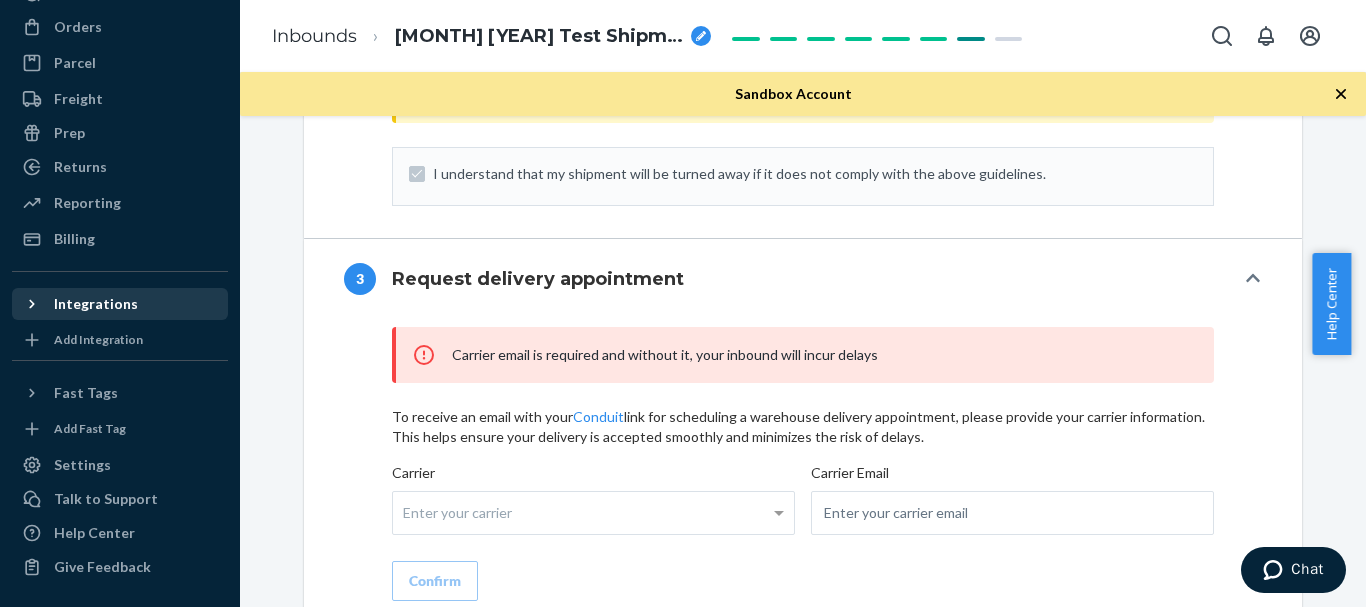 click on "Enter your carrier" at bounding box center [593, 513] 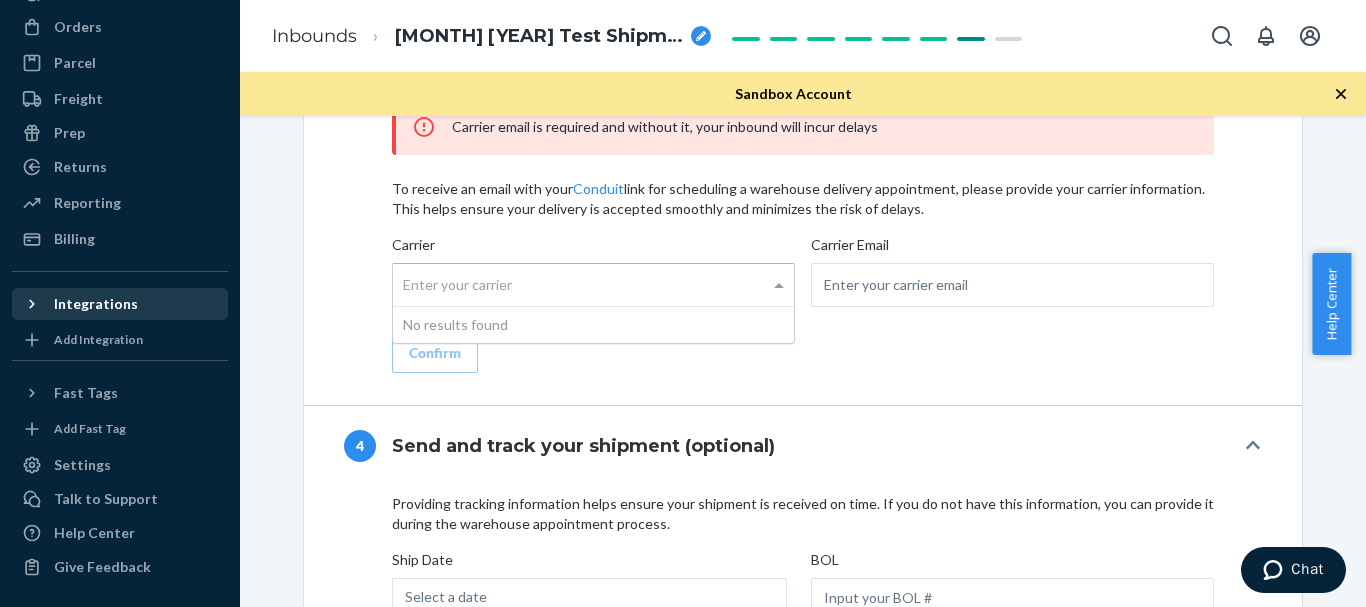 scroll, scrollTop: 1996, scrollLeft: 0, axis: vertical 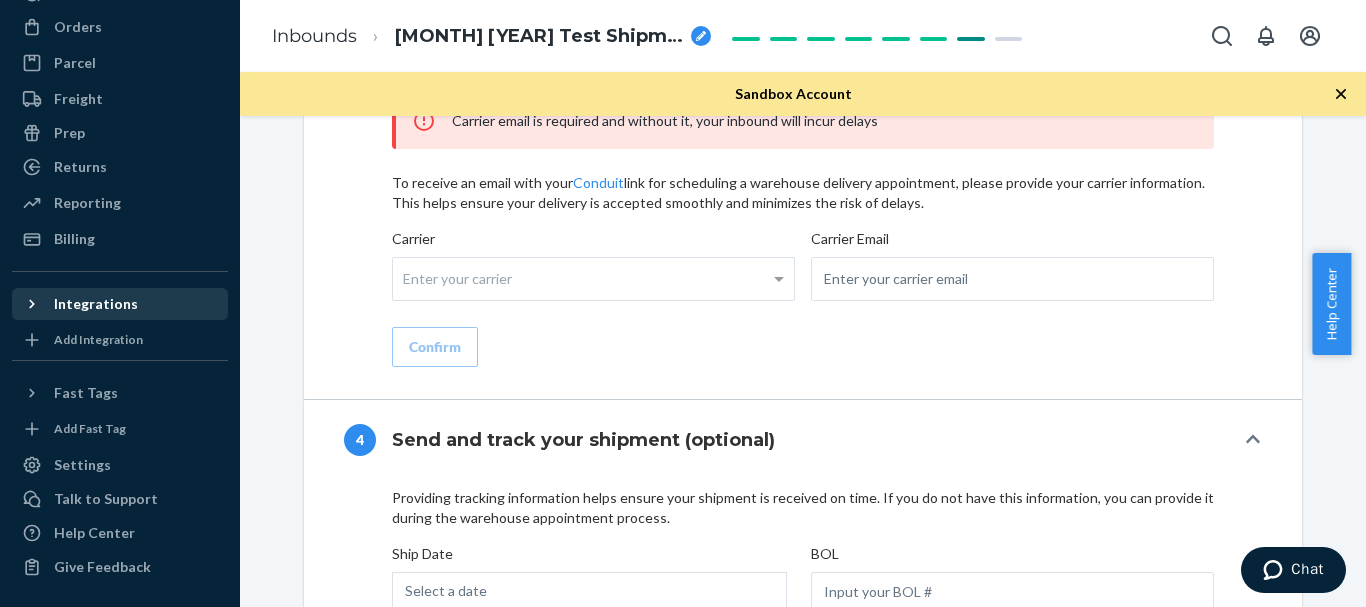click on "Carrier email is required and without it, your inbound will incur delays To receive an email with your  Conduit  link for scheduling a warehouse delivery appointment, please provide your carrier information. This helps ensure your delivery is accepted smoothly and minimizes the risk of delays. Carrier Enter your carrier Carrier Email Confirm" at bounding box center (803, 242) 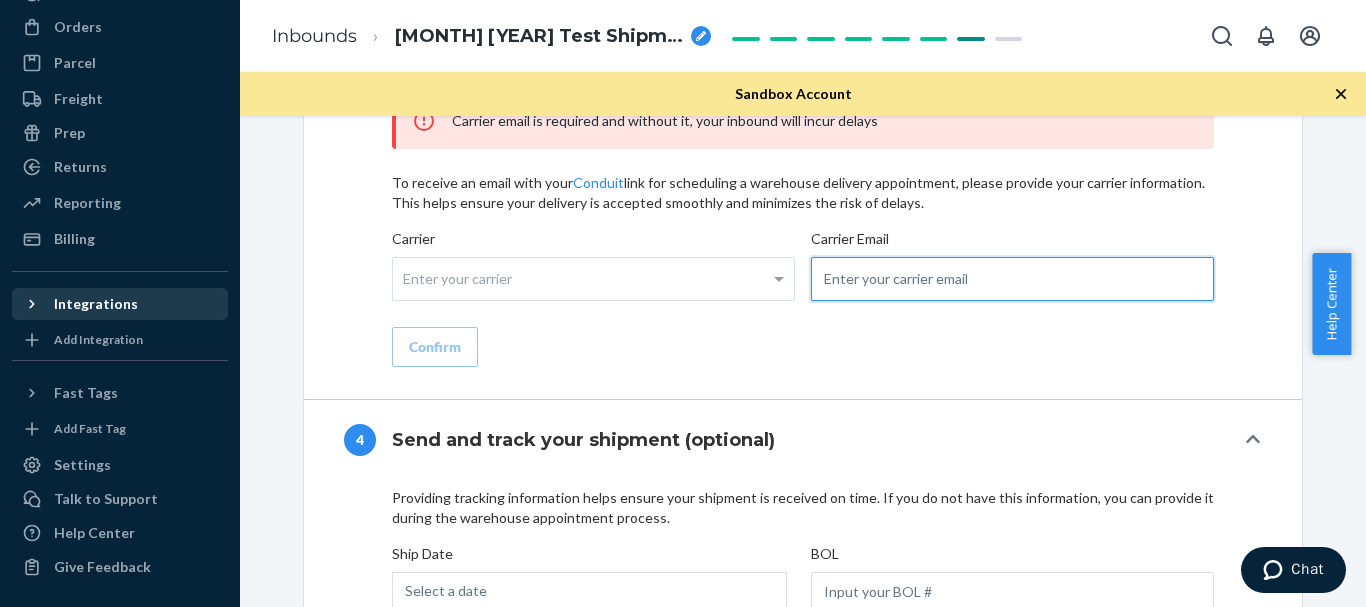 click at bounding box center [1012, 279] 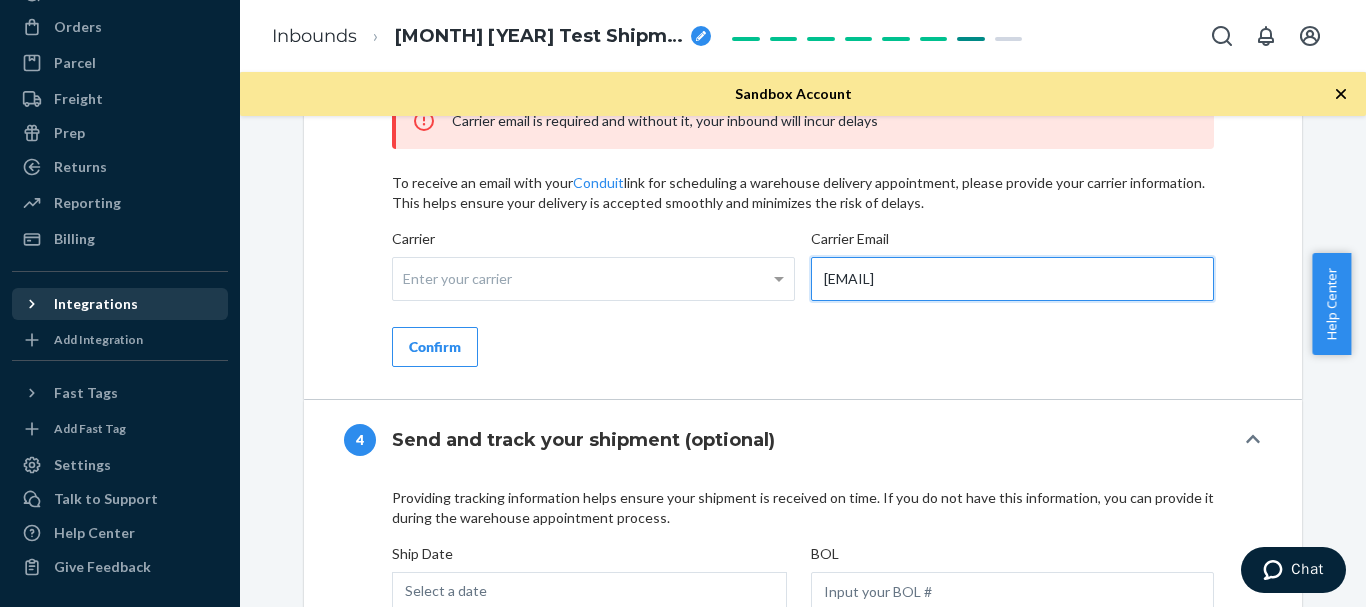 type on "test@gmail.com" 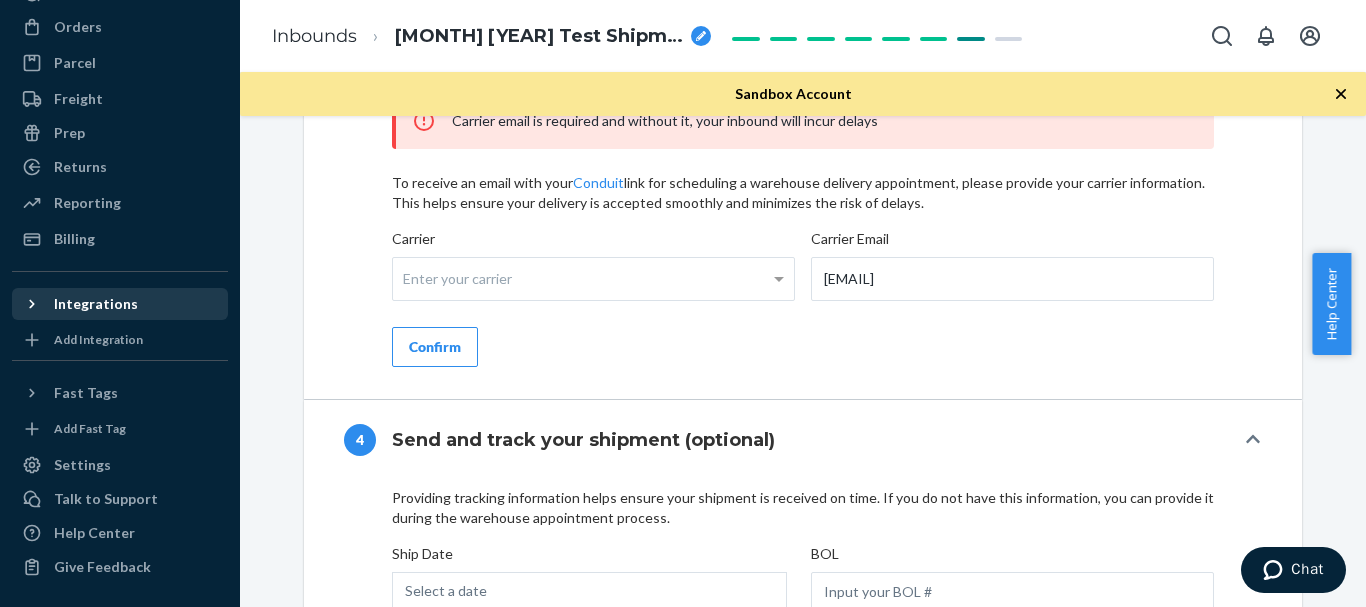 click on "Confirm" at bounding box center [435, 347] 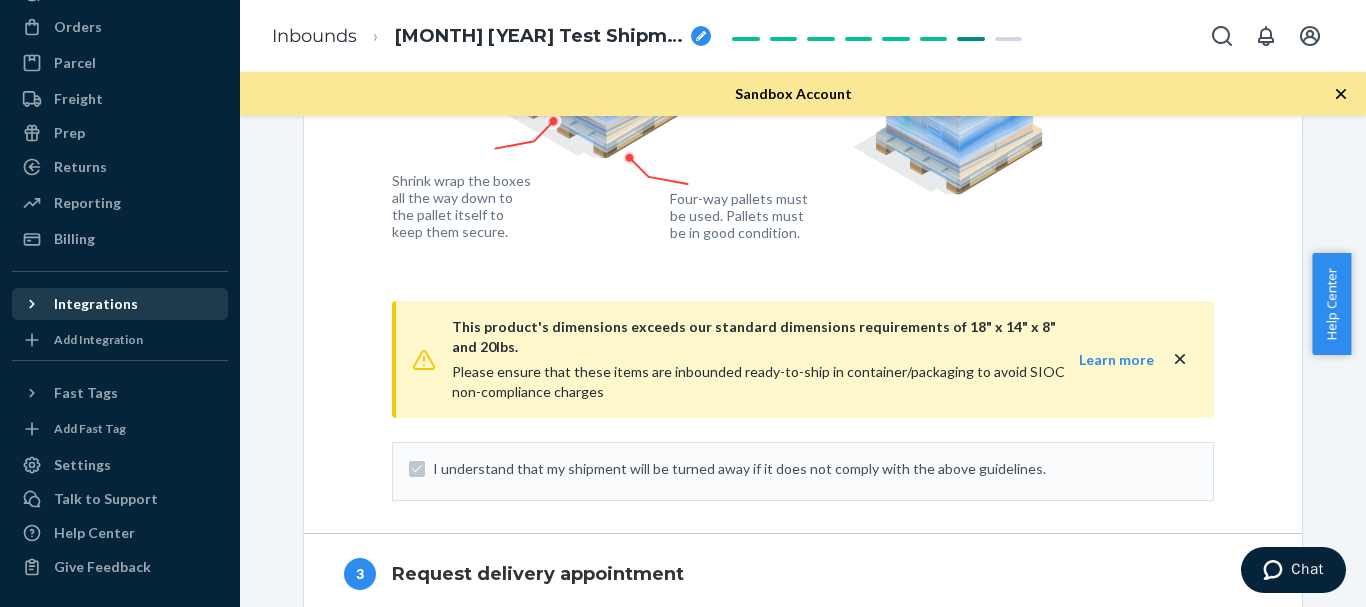 scroll, scrollTop: 1641, scrollLeft: 0, axis: vertical 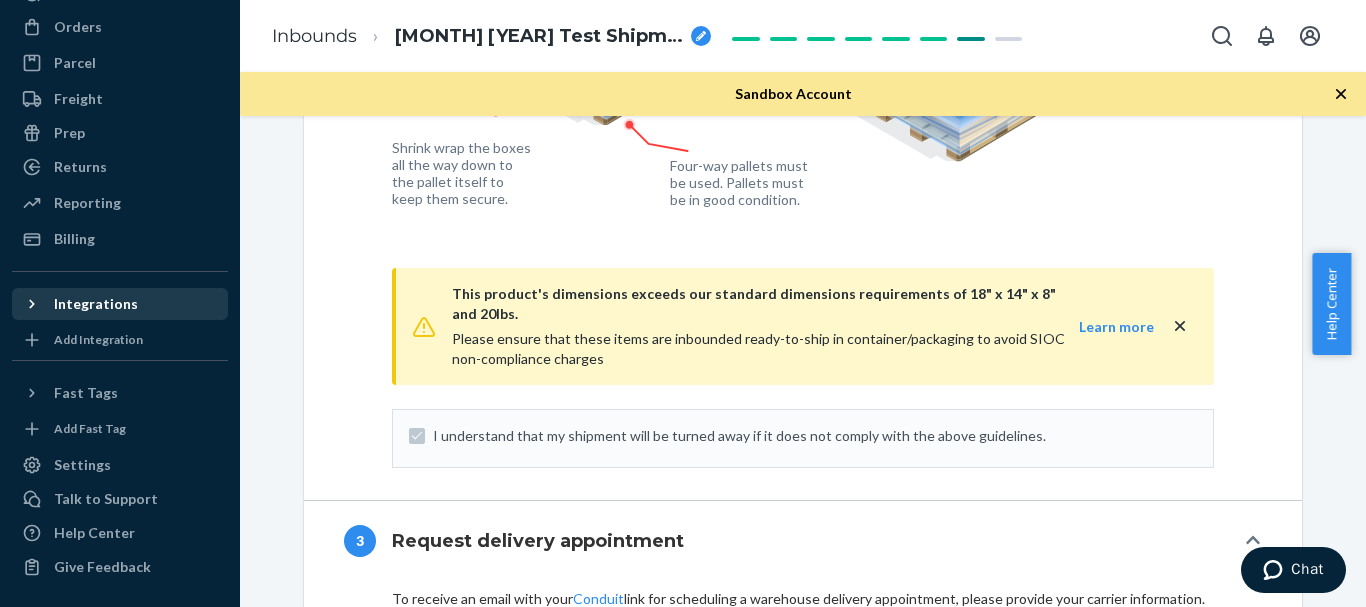click on "I understand that my shipment will be turned away if it does not comply with the above guidelines." at bounding box center [815, 436] 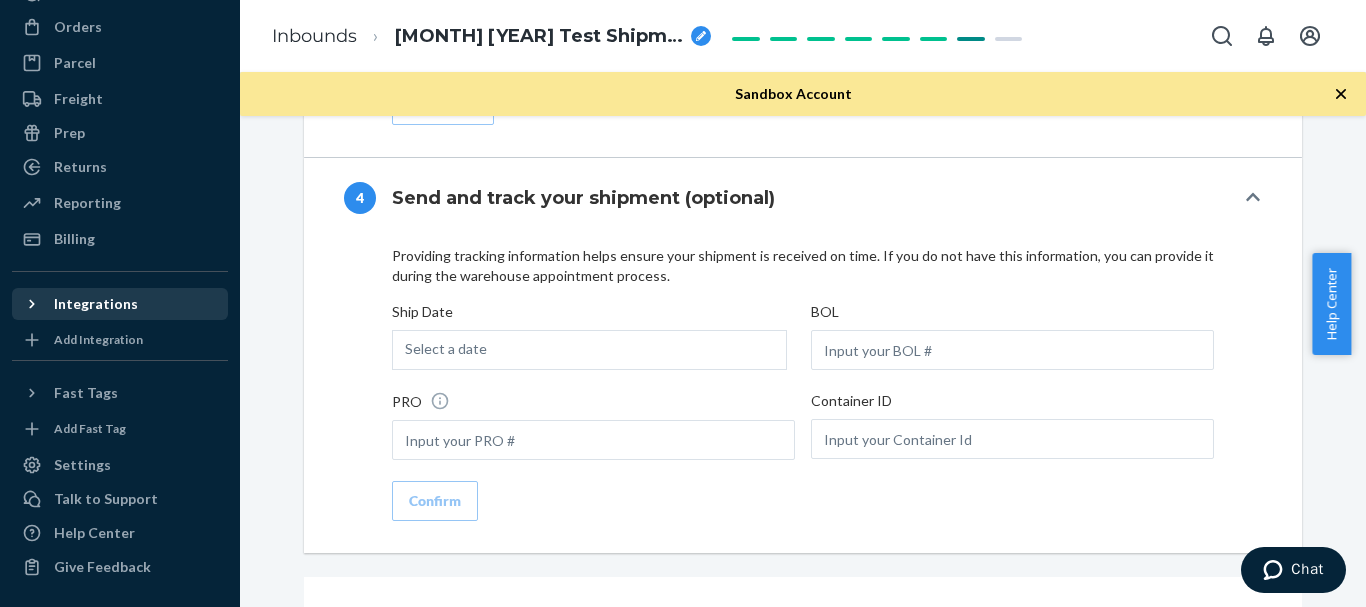 scroll, scrollTop: 2323, scrollLeft: 0, axis: vertical 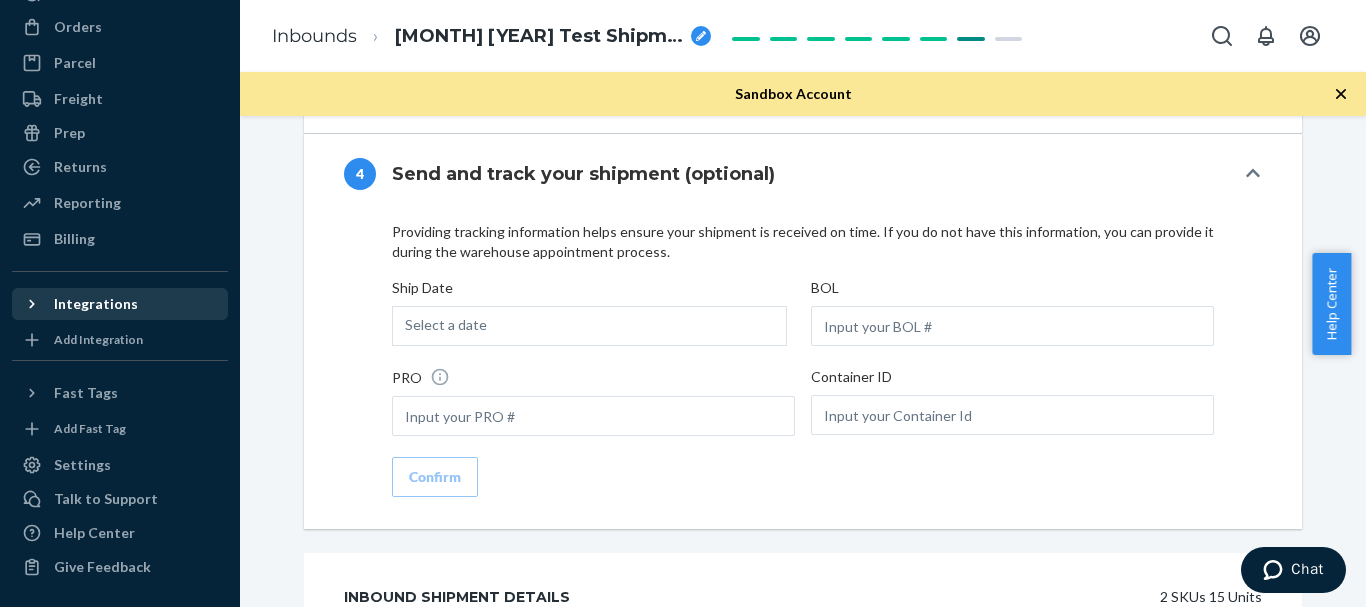 click on "Select a date" at bounding box center [589, 326] 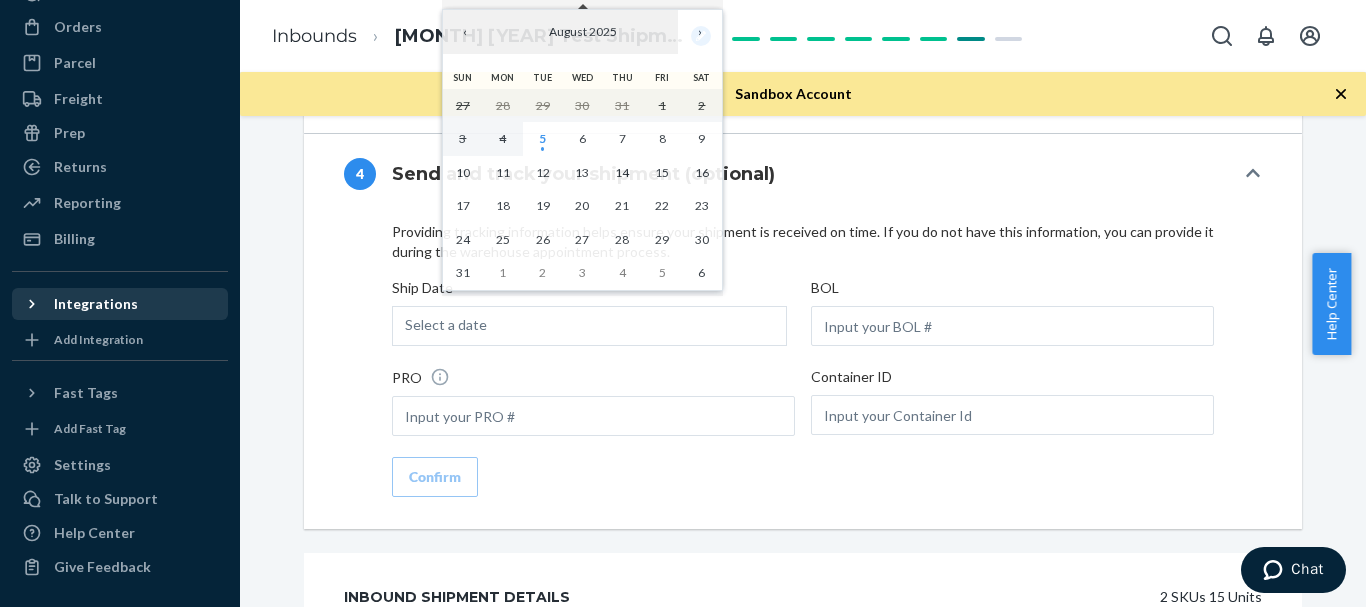 click on "Select a date" at bounding box center [446, 324] 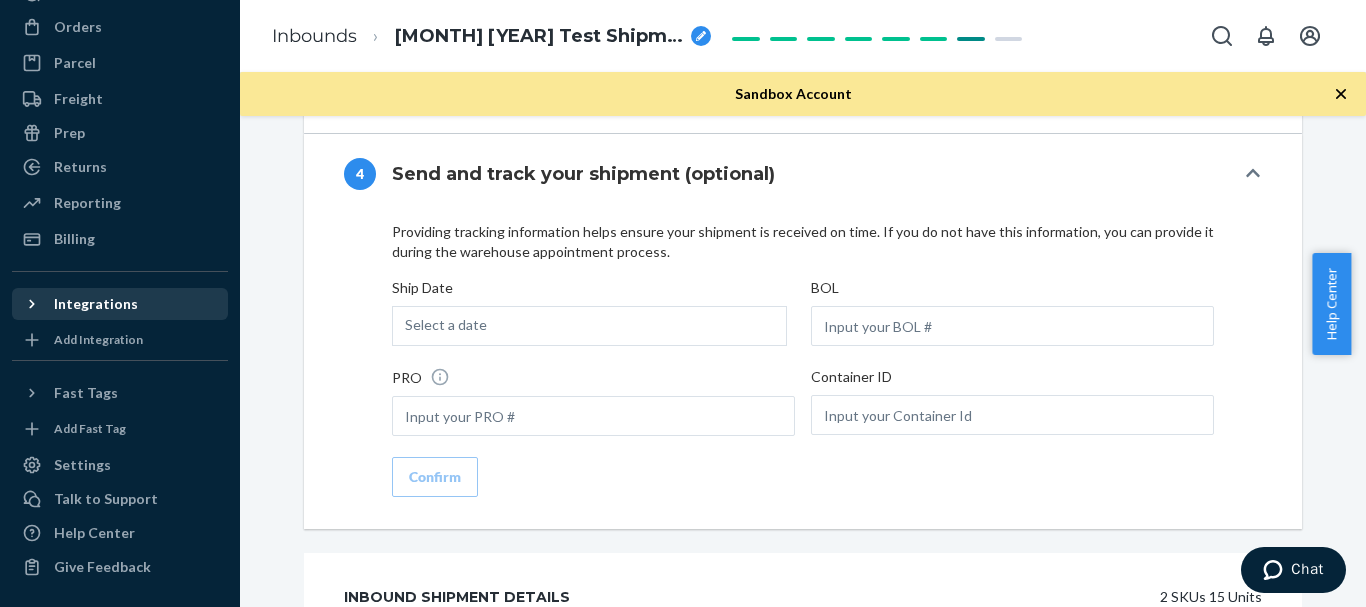 click on "Select a date" at bounding box center (446, 324) 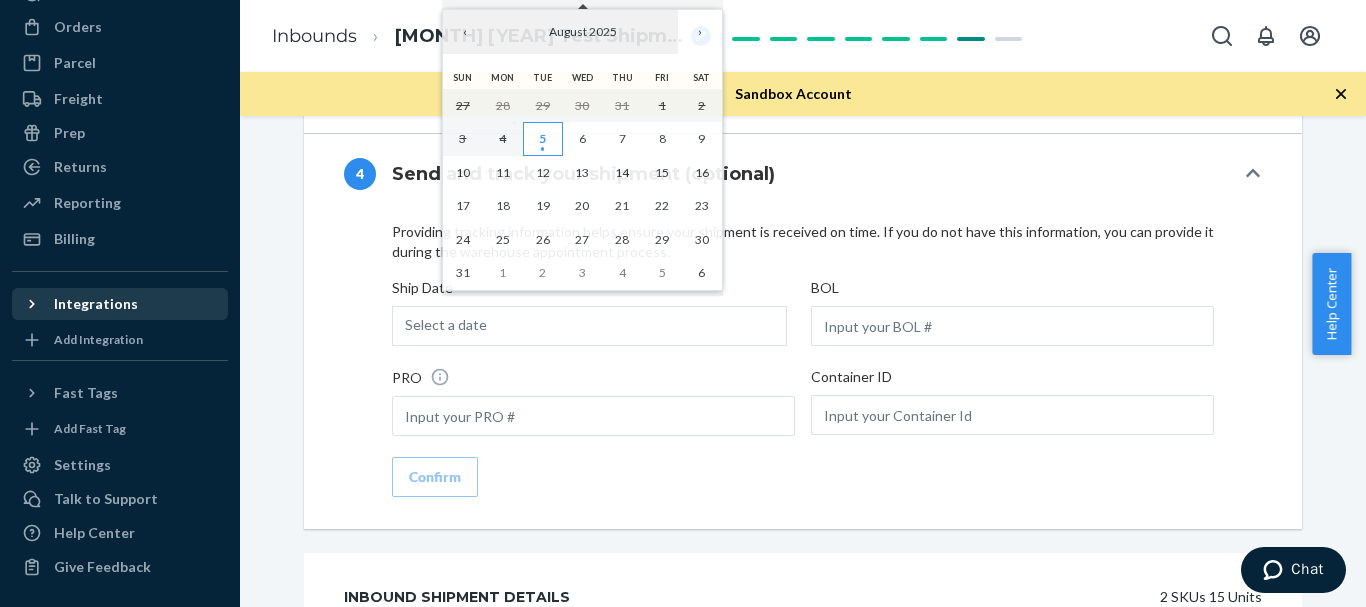 click on "5" at bounding box center [543, 139] 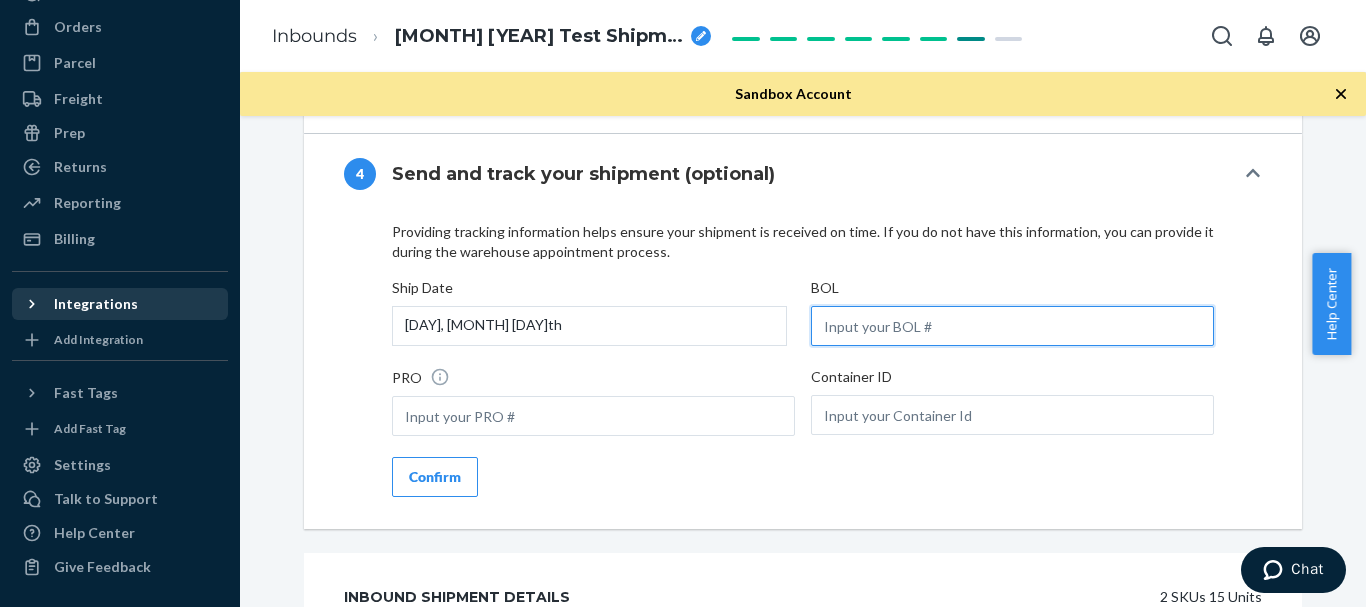 click at bounding box center (1012, 326) 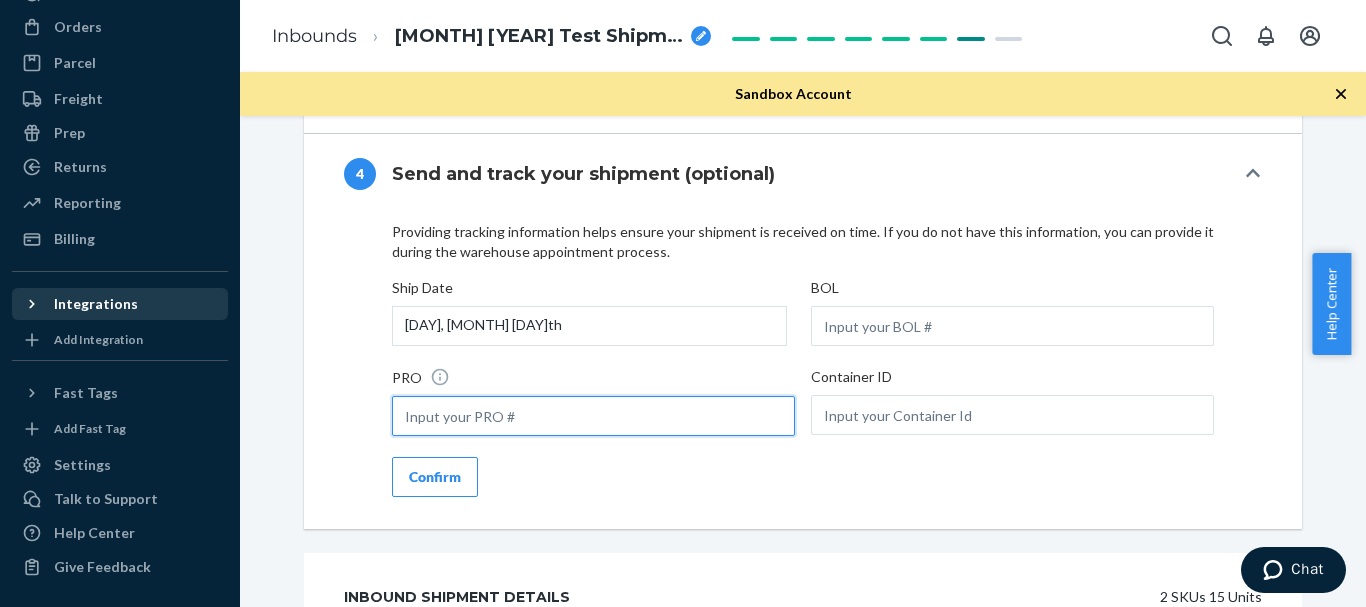 click at bounding box center [593, 416] 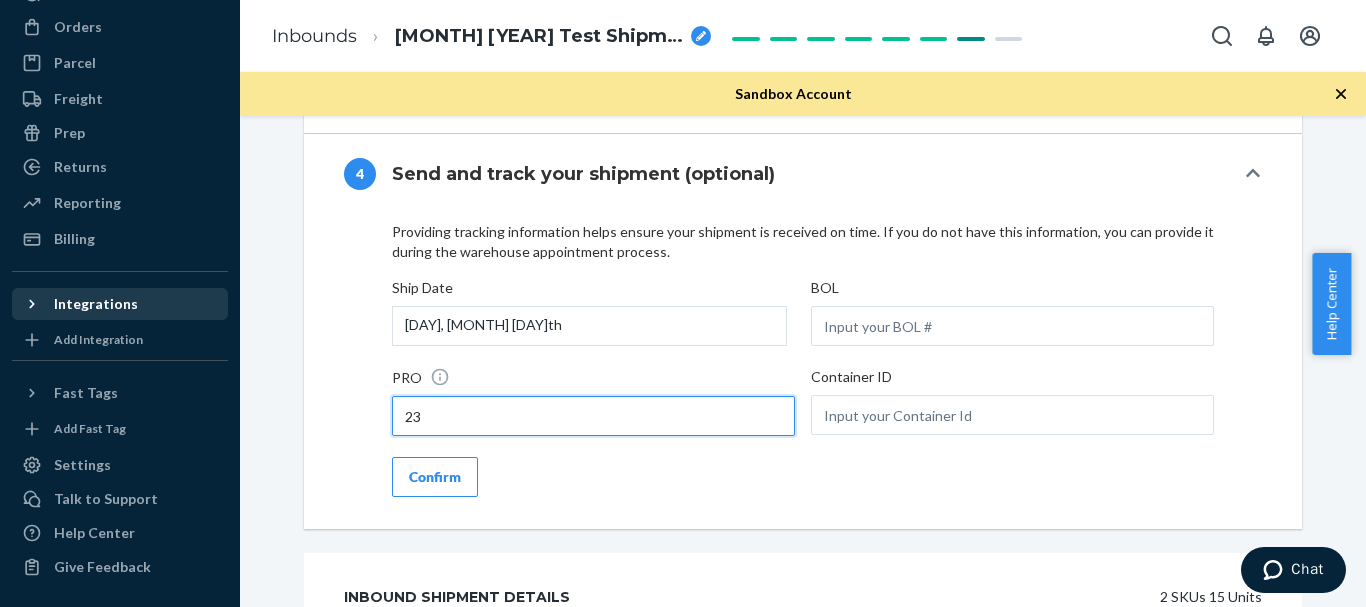 type on "23" 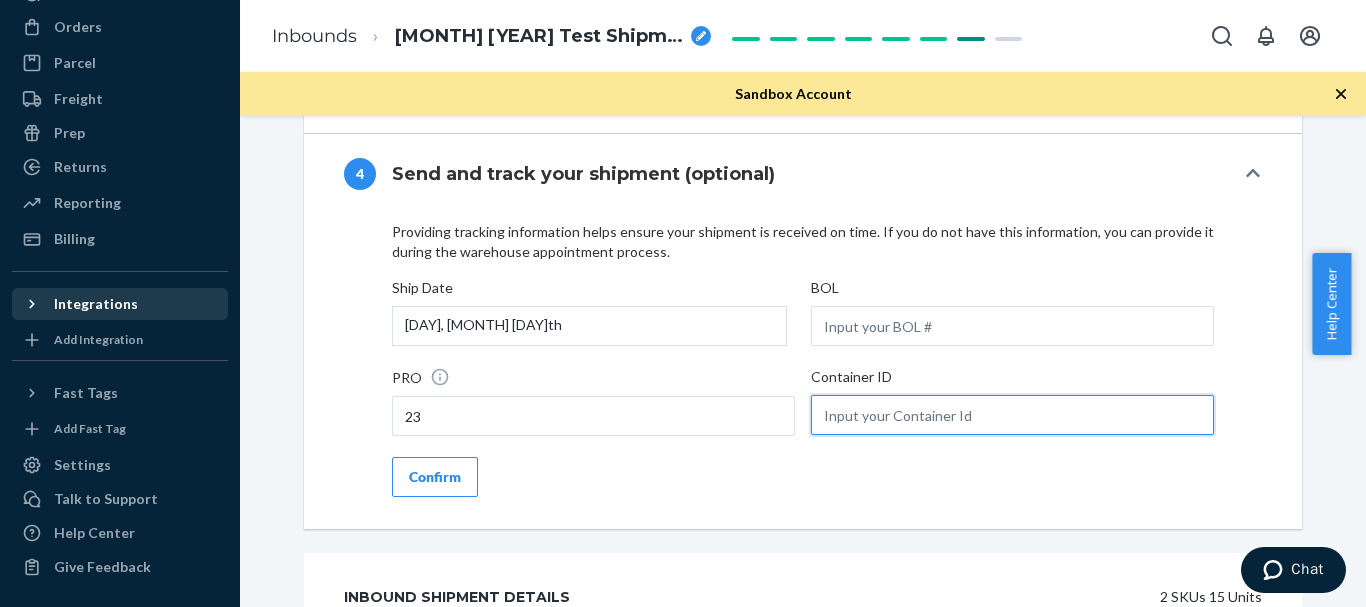 click at bounding box center [1012, 415] 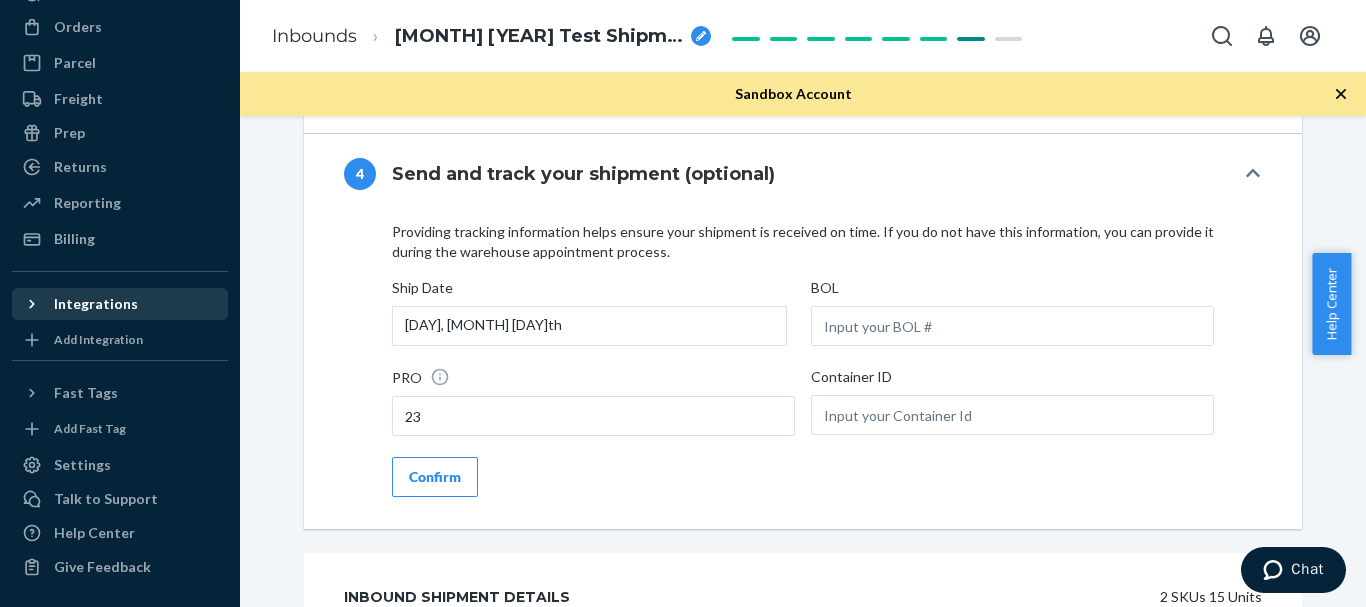 click on "Confirm" at bounding box center (435, 477) 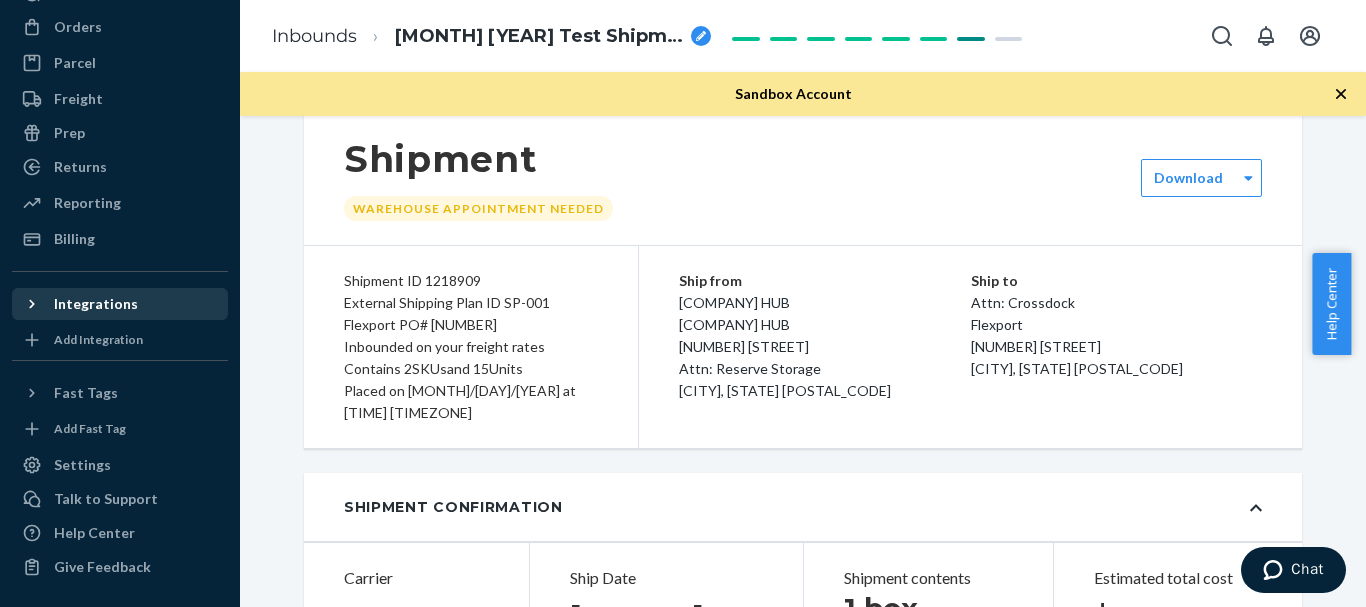 scroll, scrollTop: 0, scrollLeft: 0, axis: both 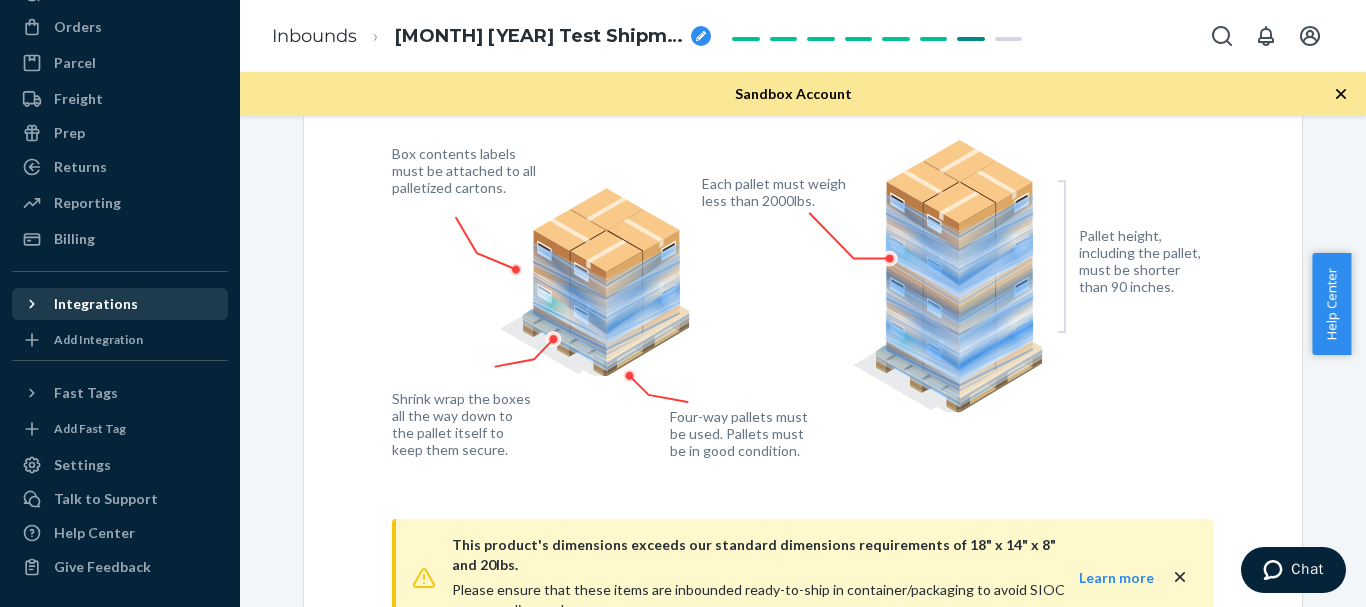 click on "Box contents labels must be attached to all palletized cartons. Four-way pallets must be used. Pallets must be in good condition. Each pallet must weigh less than 2000lbs. Pallet height, including the pallet, must be shorter than 90 inches. Shrink wrap the boxes all the way down to the pallet itself to keep them secure." at bounding box center (807, 296) 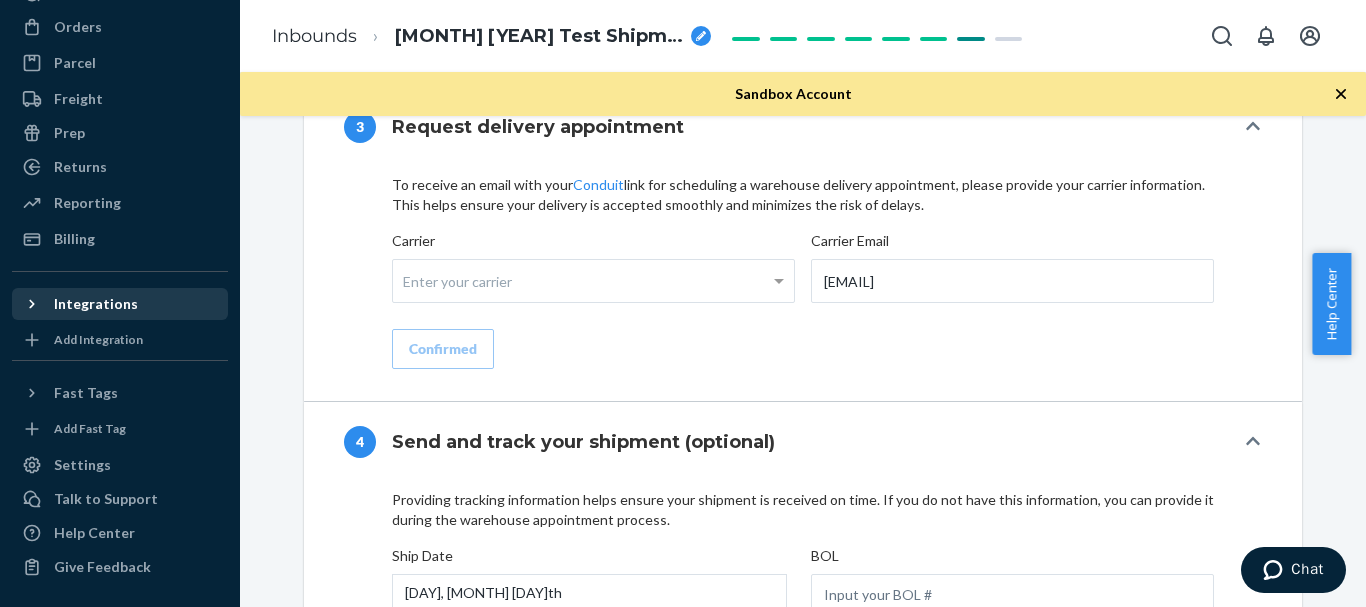 scroll, scrollTop: 2052, scrollLeft: 0, axis: vertical 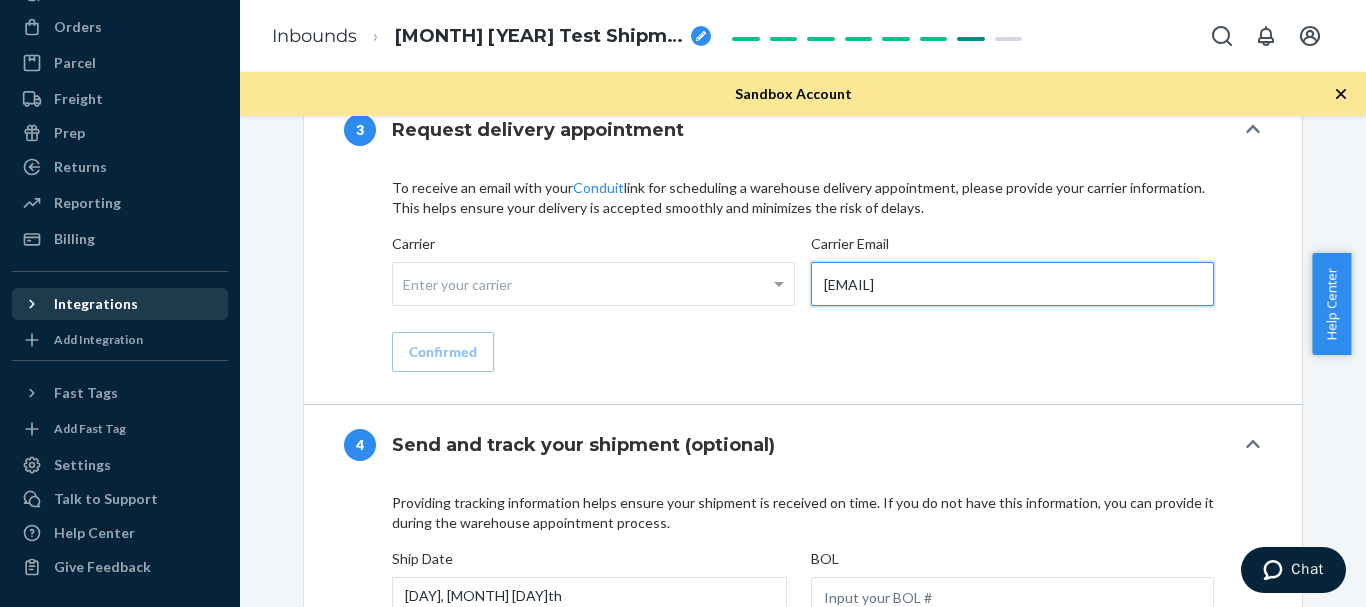 click on "test@gmail.com" at bounding box center (1012, 284) 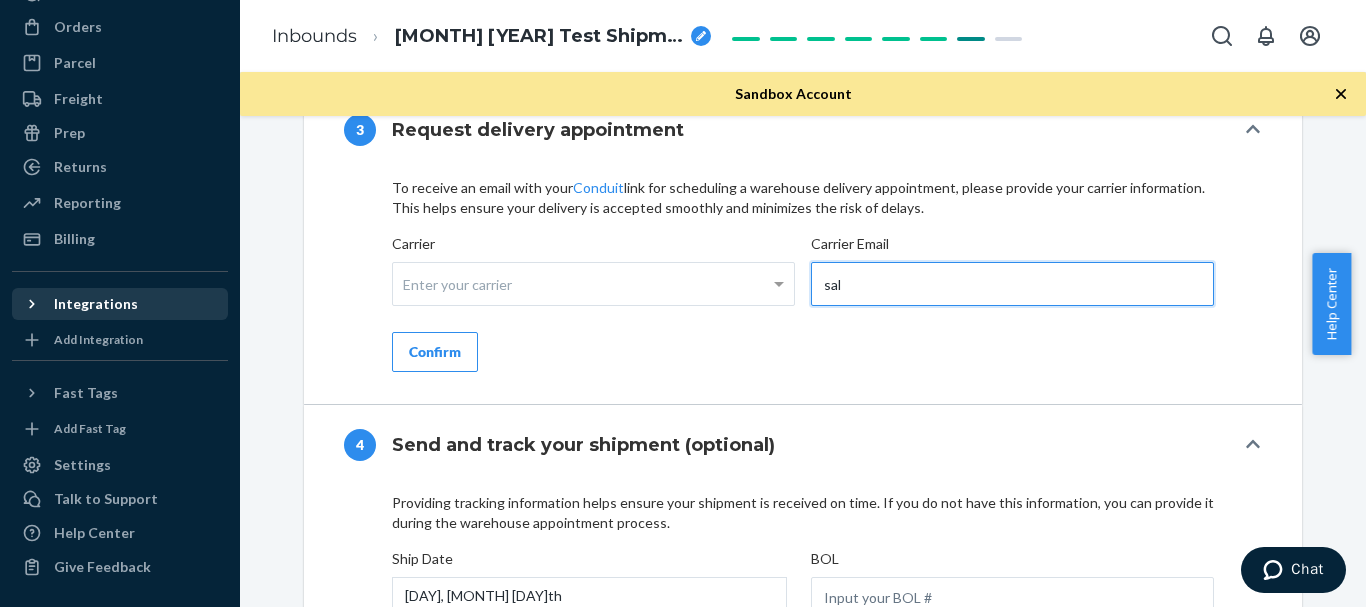 type on "salmank0710@gmail.com" 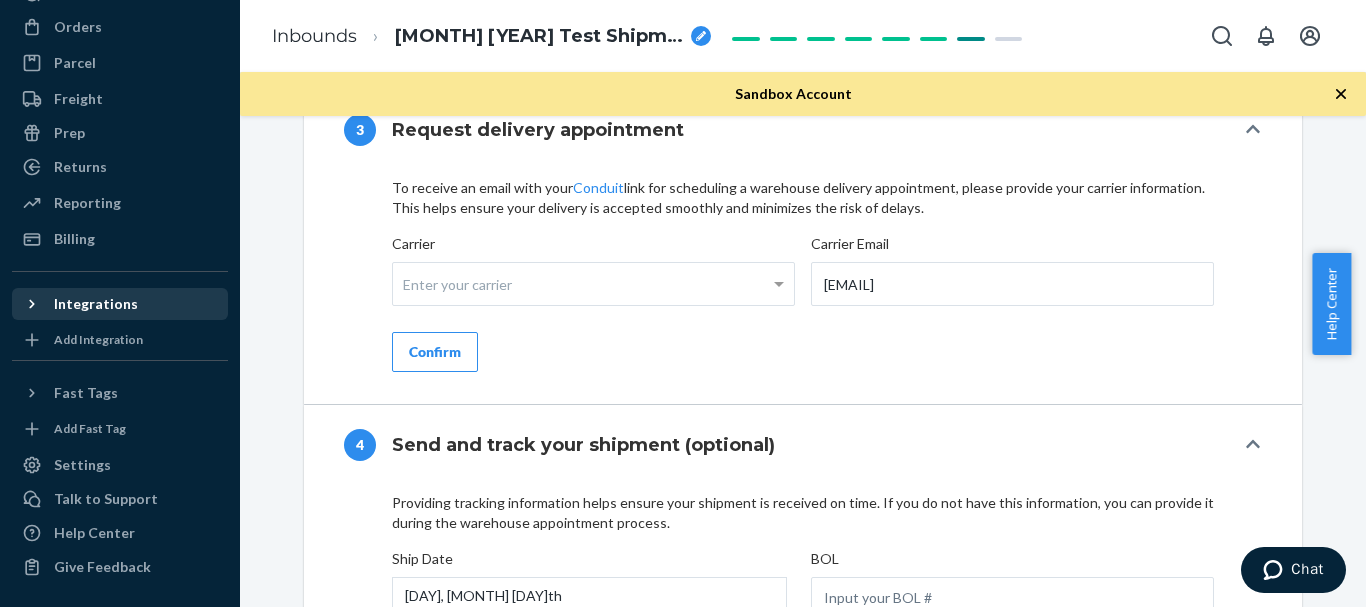 click on "Confirm" at bounding box center [435, 352] 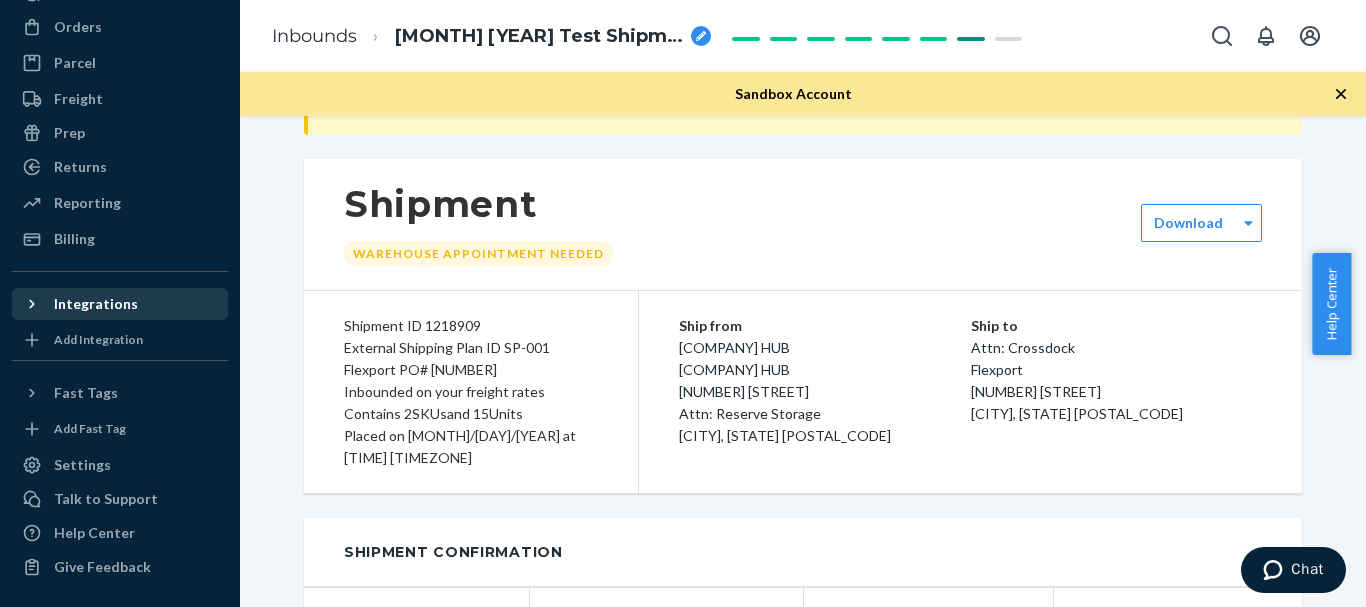 scroll, scrollTop: 0, scrollLeft: 0, axis: both 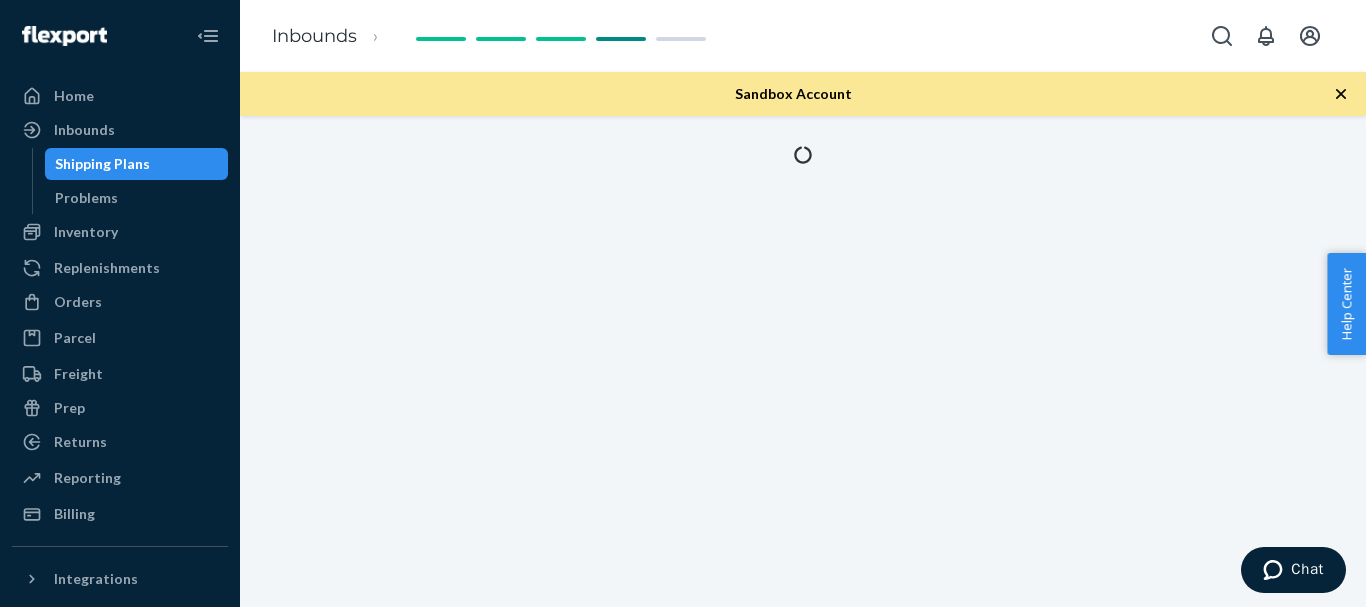 click on "Shipping Plans" at bounding box center [102, 164] 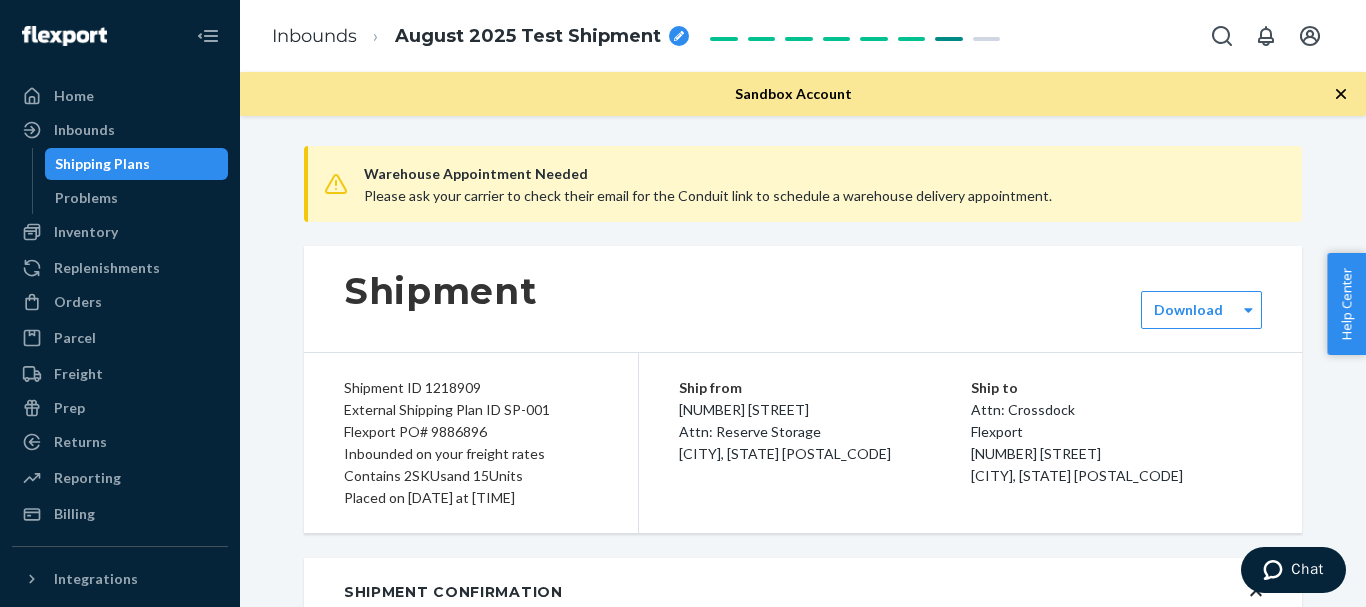 type on "23" 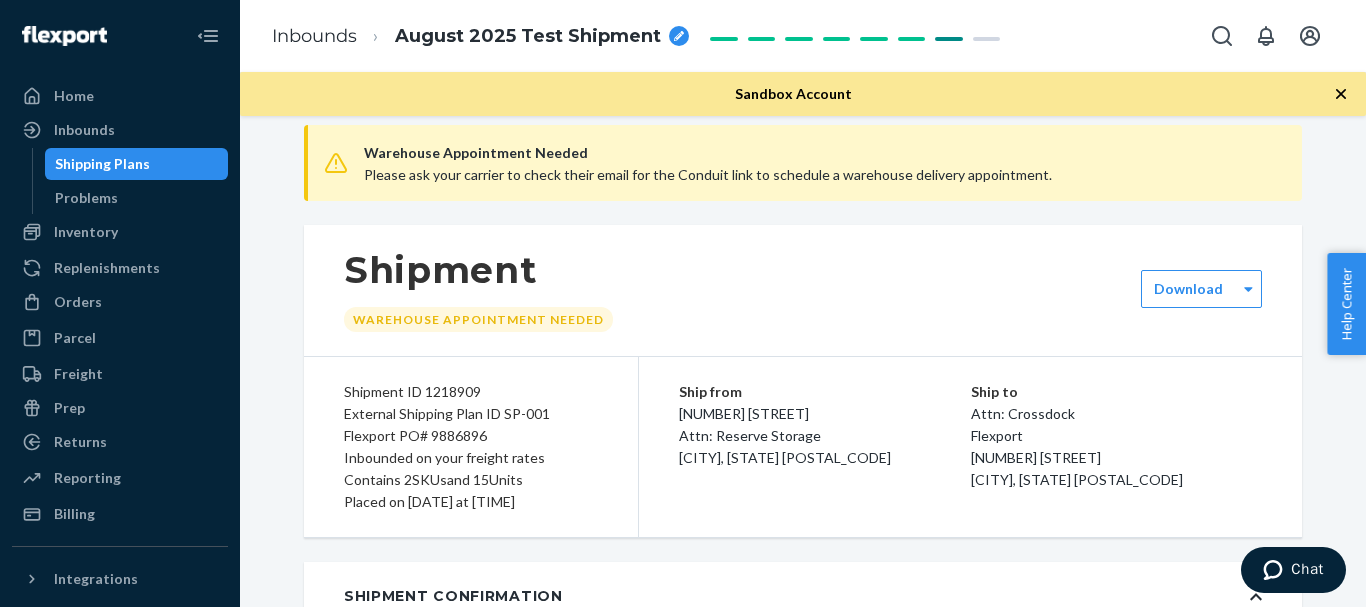 scroll, scrollTop: 0, scrollLeft: 0, axis: both 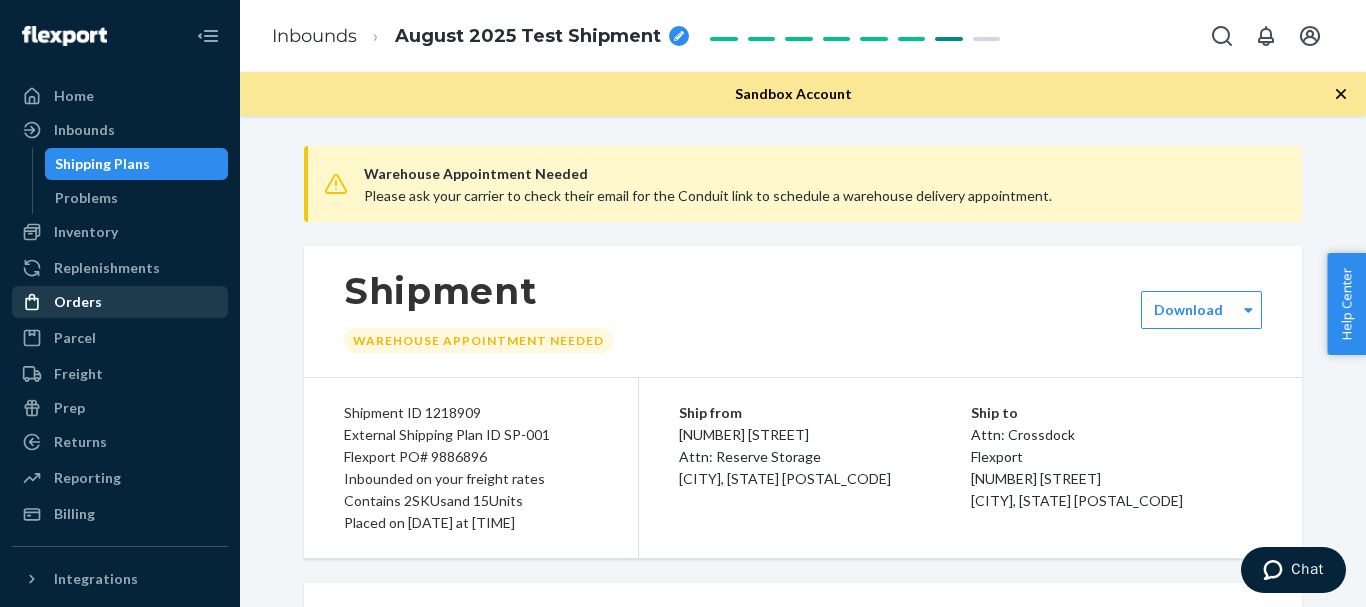 click on "Orders" at bounding box center (78, 302) 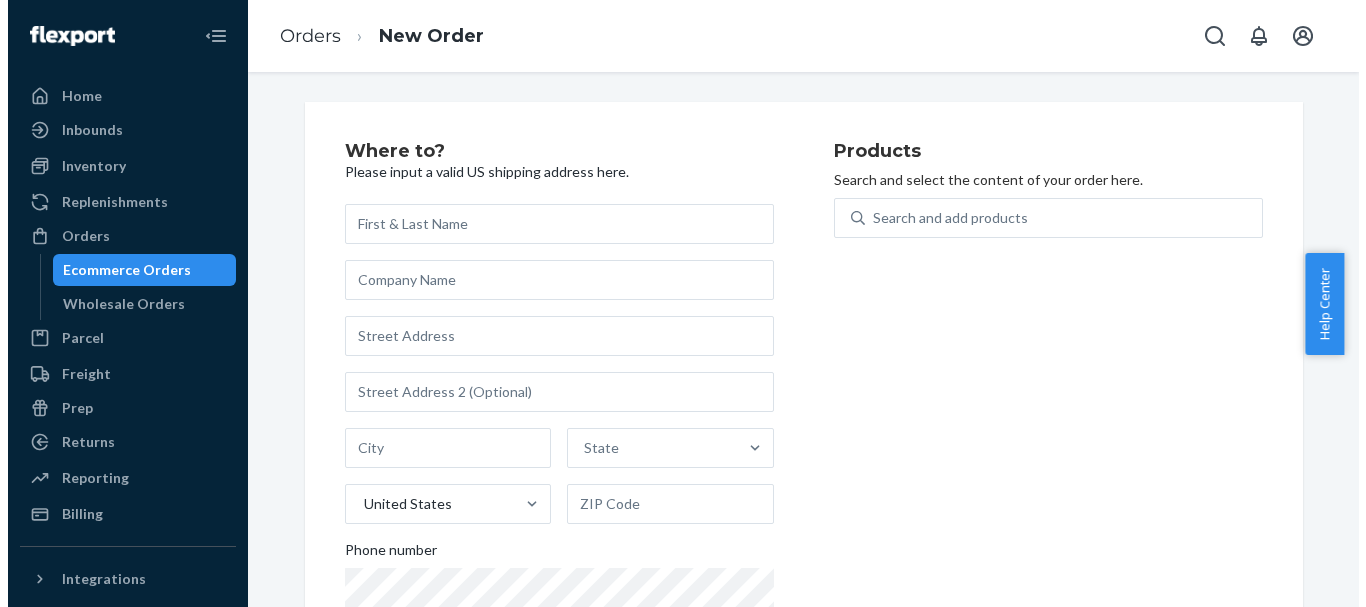 scroll, scrollTop: 0, scrollLeft: 0, axis: both 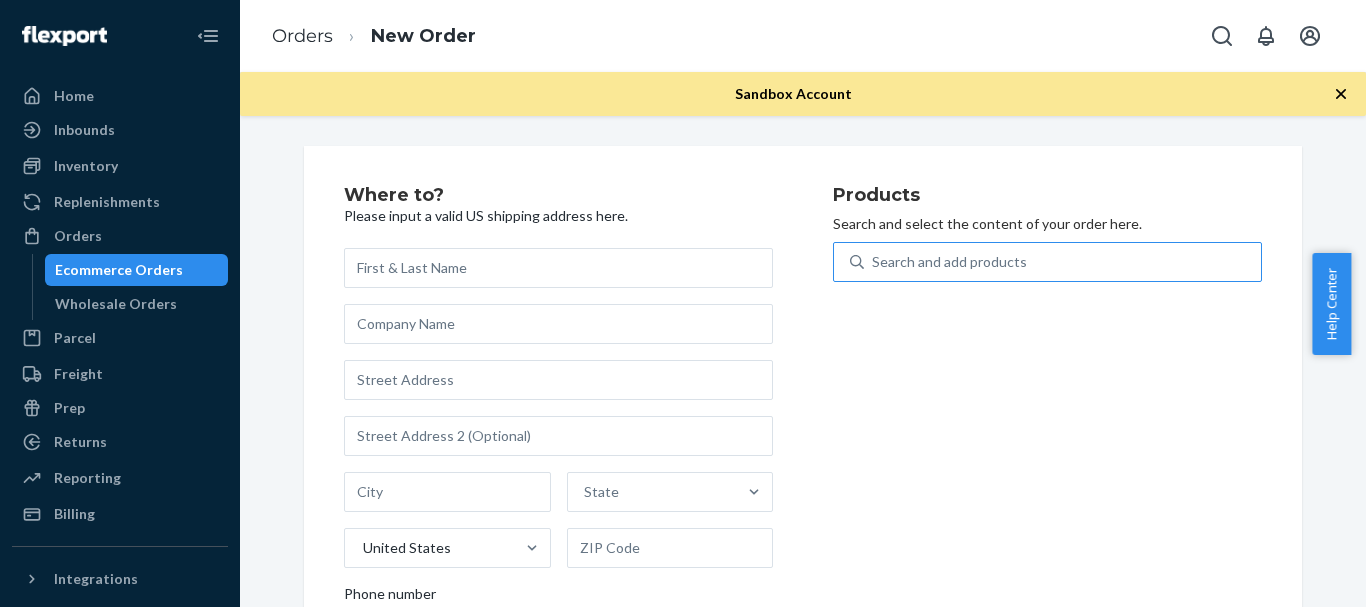click on "Search and add products" at bounding box center (949, 262) 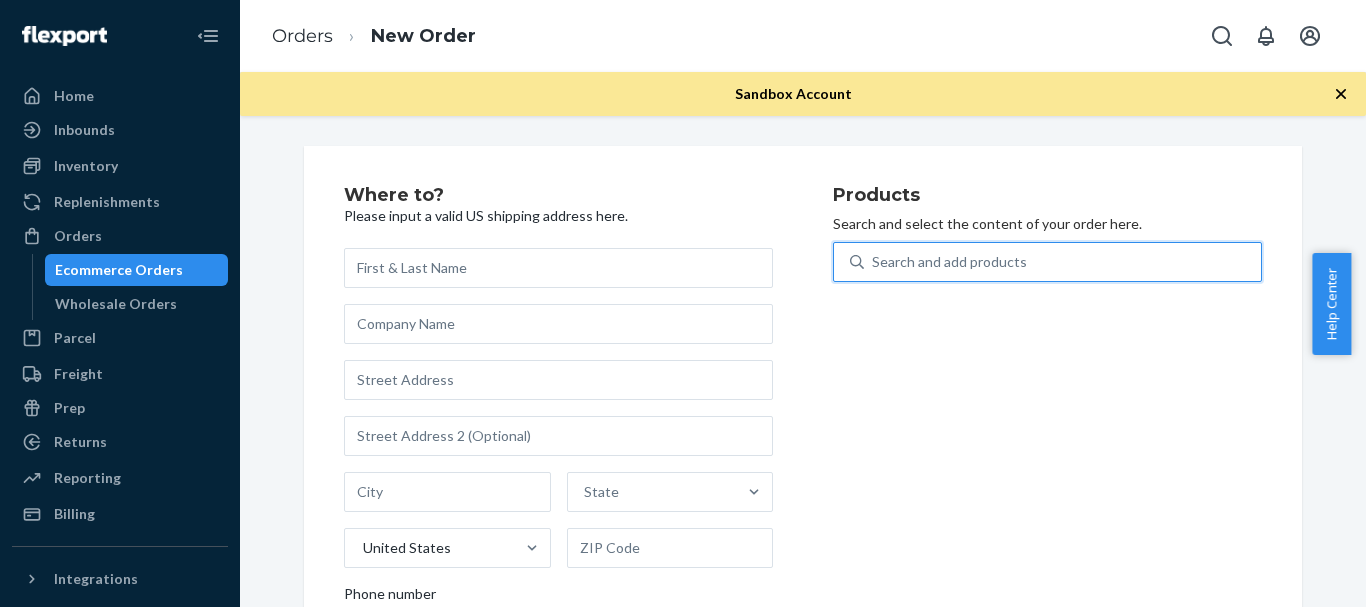 scroll, scrollTop: 0, scrollLeft: 0, axis: both 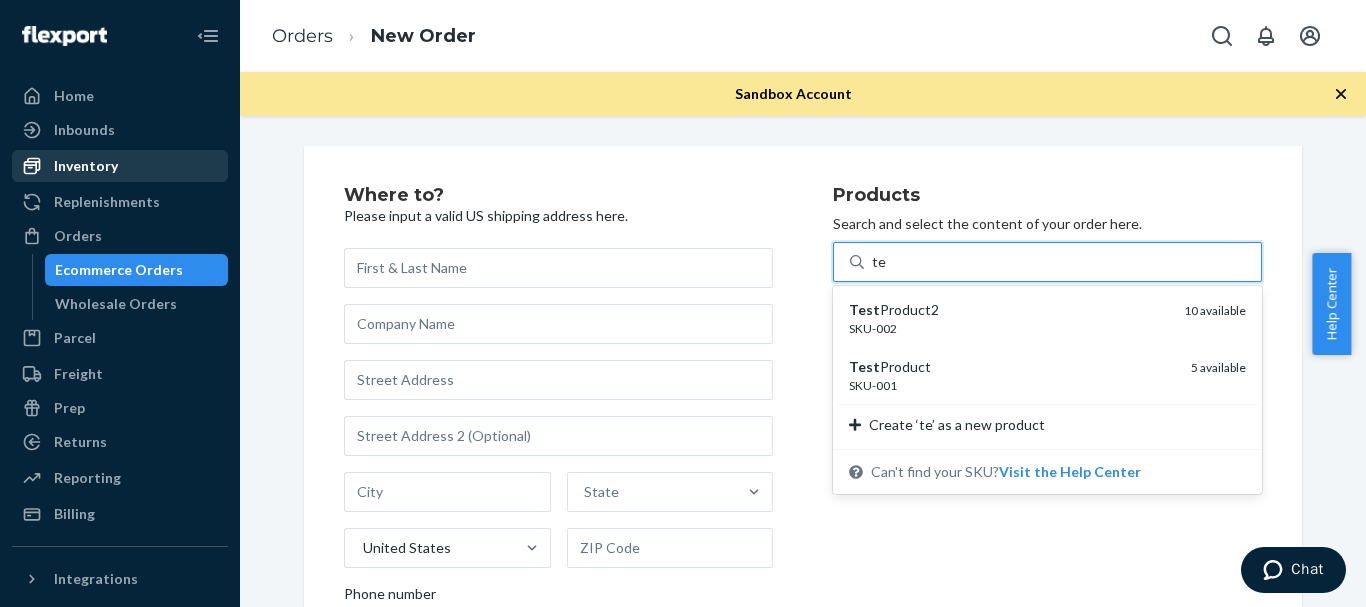 type on "te" 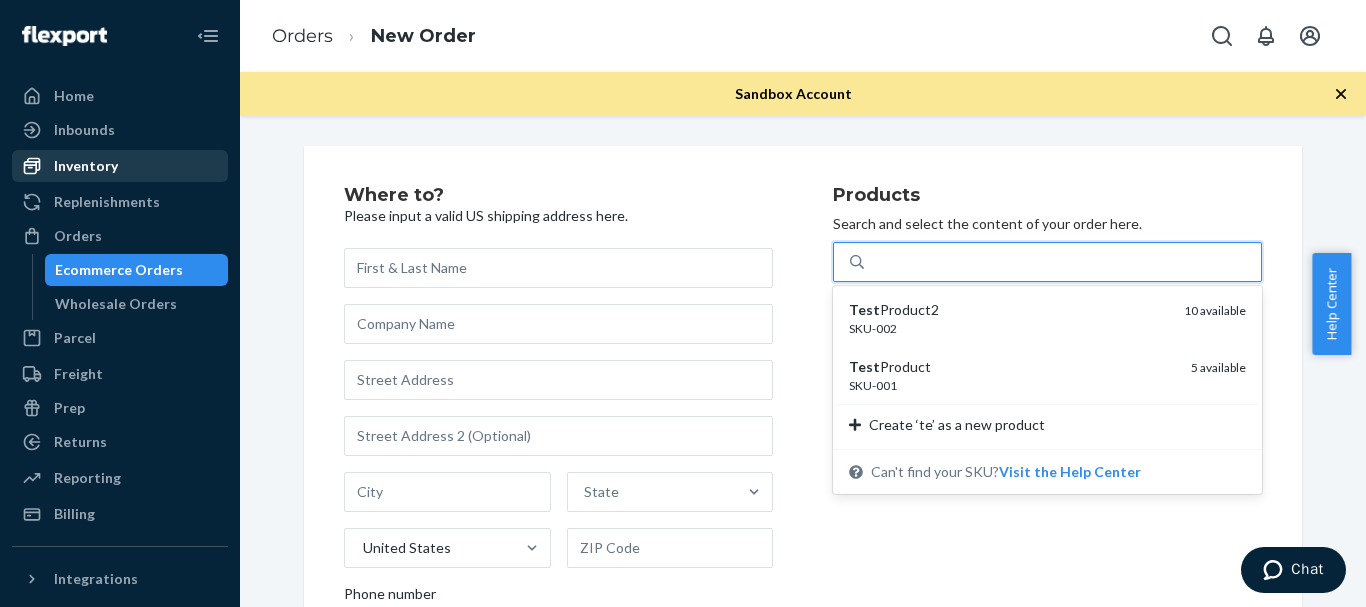 click on "Inventory" at bounding box center [120, 166] 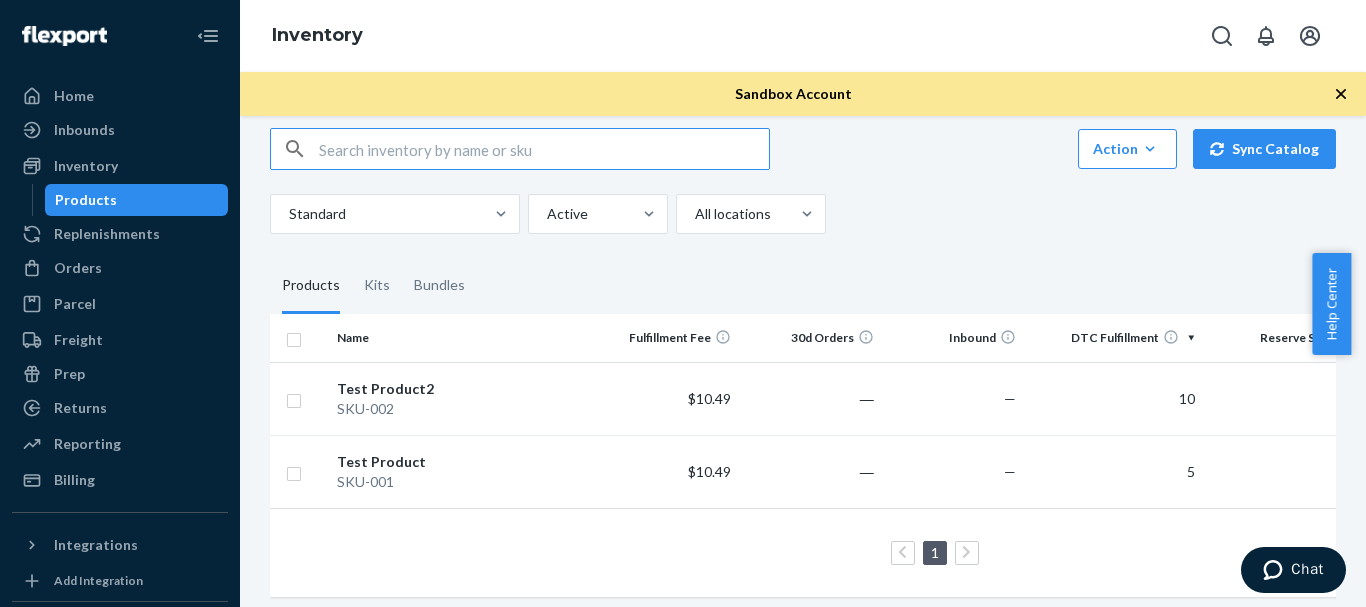 scroll, scrollTop: 28, scrollLeft: 0, axis: vertical 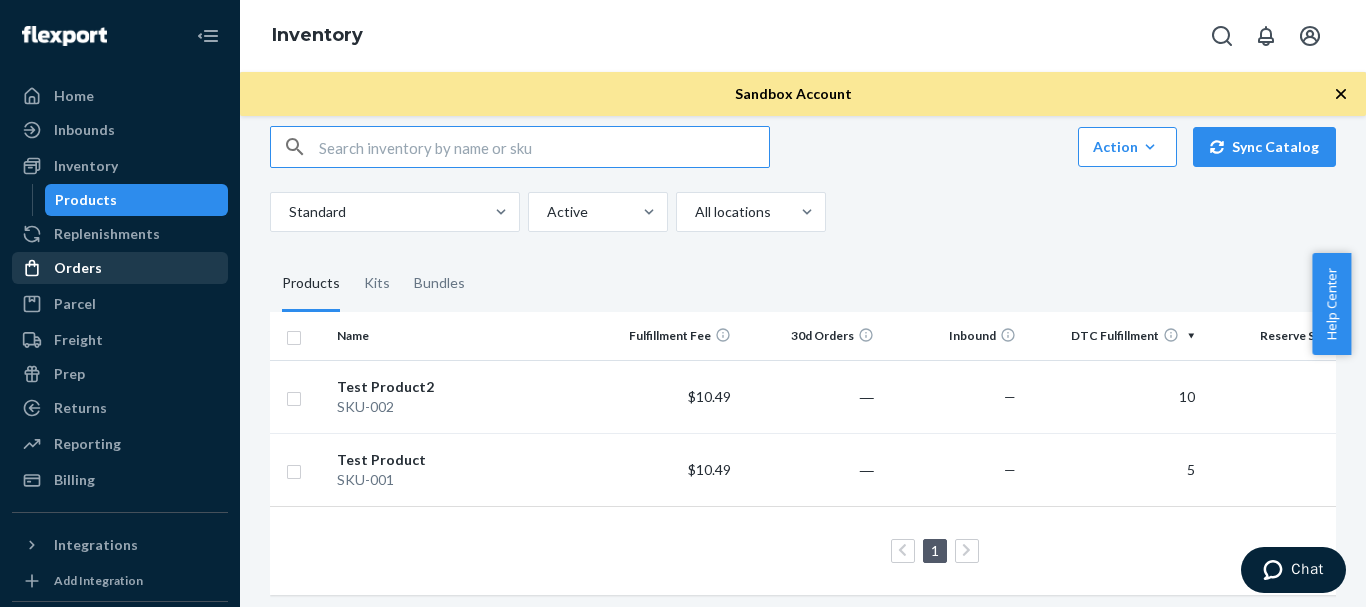 click on "Orders" at bounding box center [78, 268] 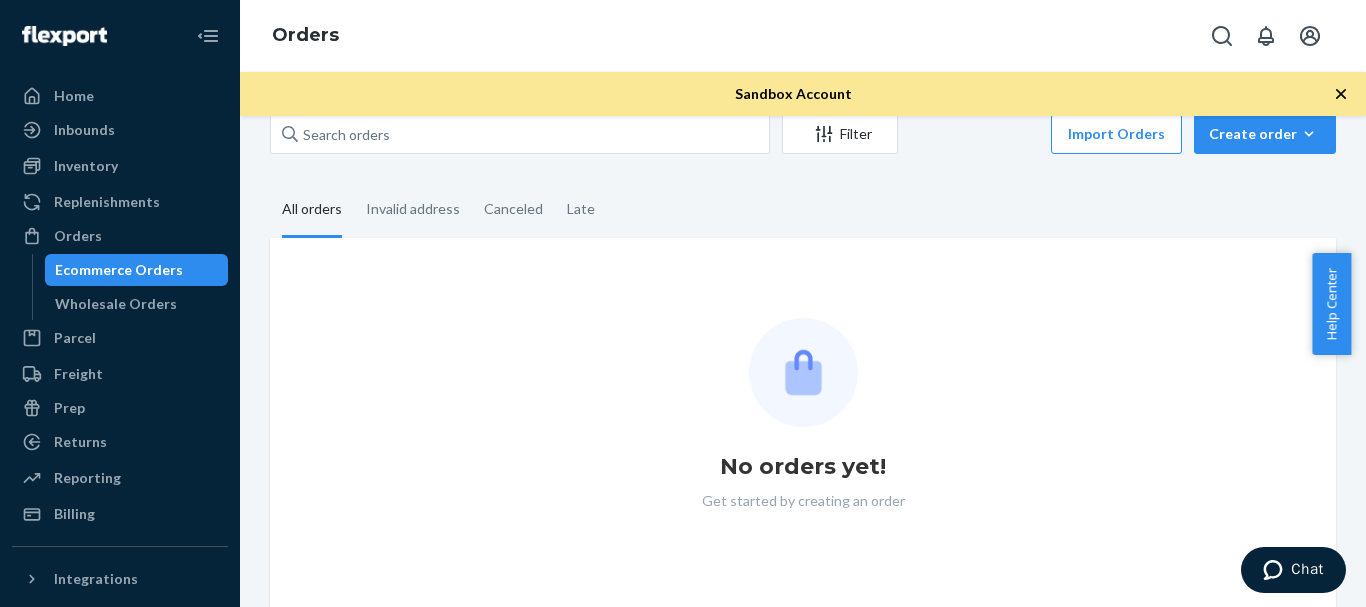 scroll, scrollTop: 0, scrollLeft: 0, axis: both 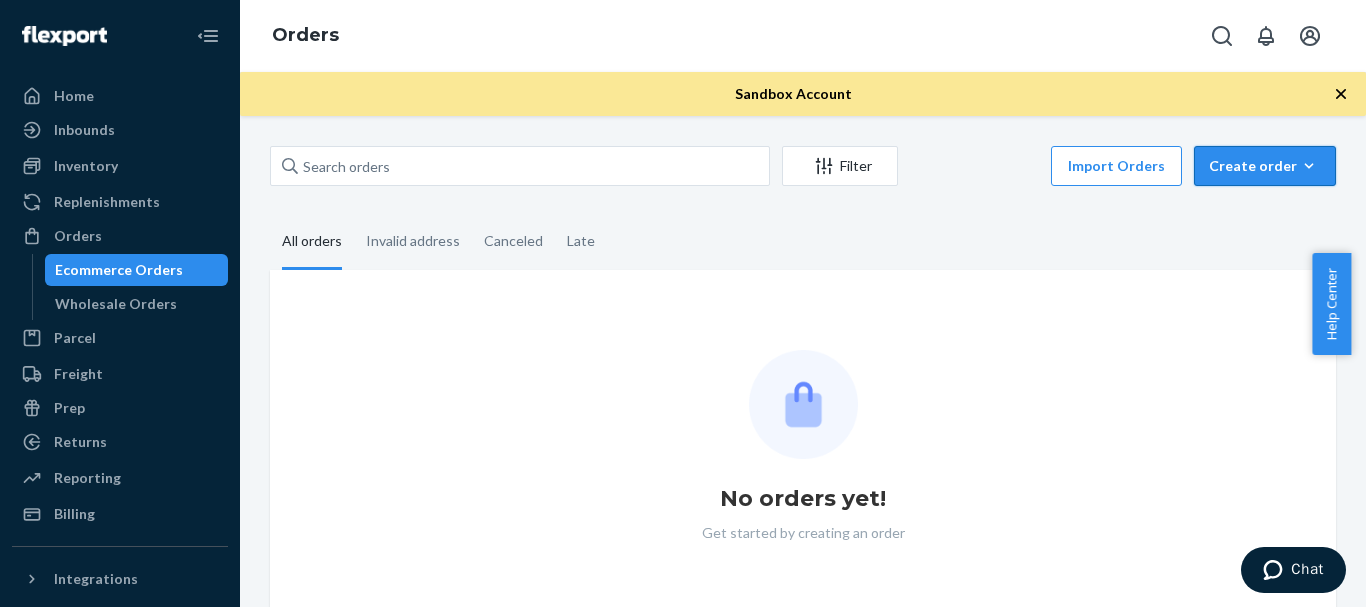 click on "Create order Ecommerce order Removal order" at bounding box center (1265, 166) 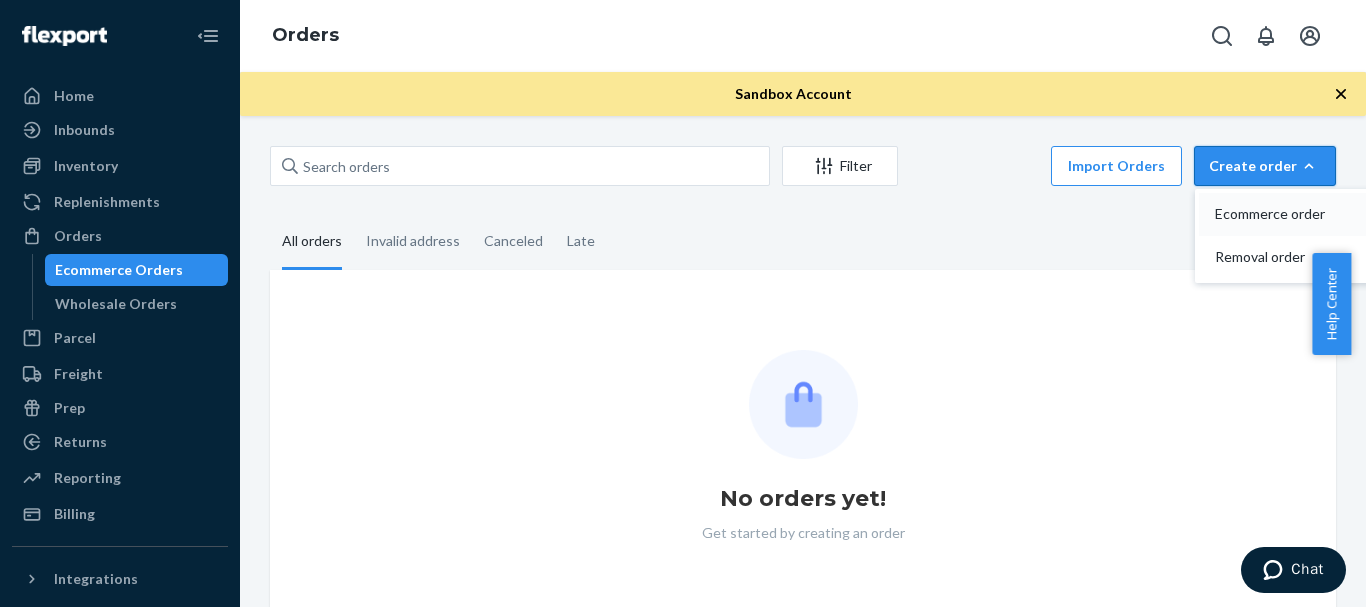 click on "Ecommerce order" at bounding box center (1277, 214) 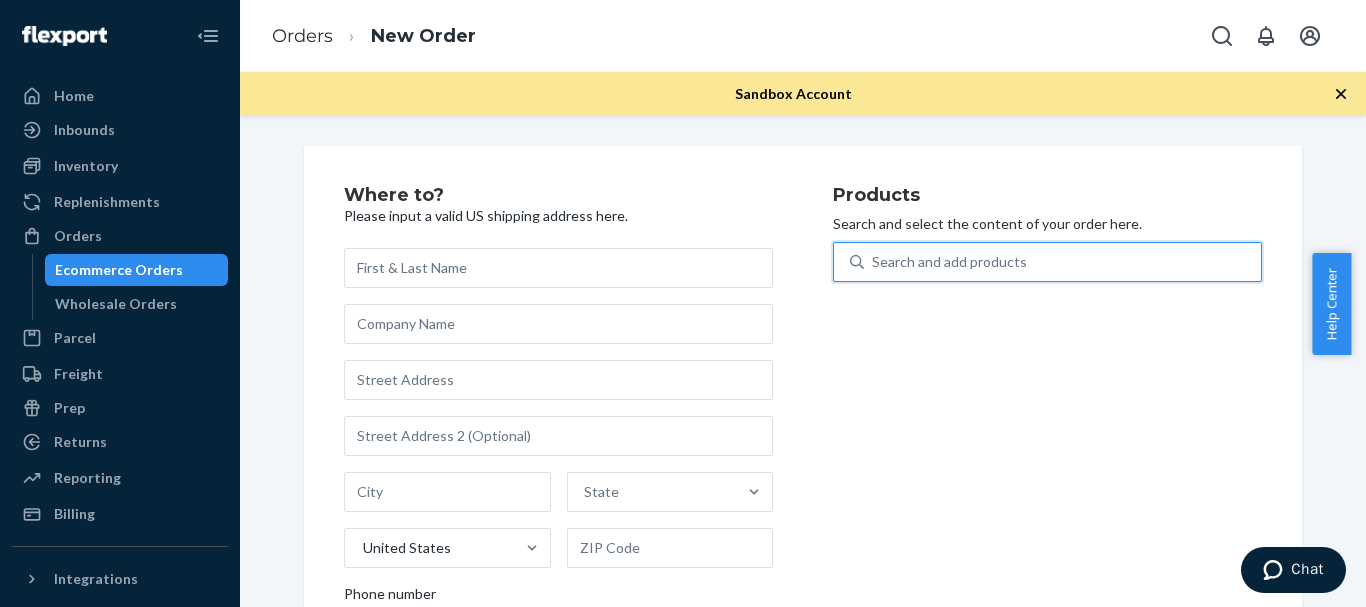click on "Search and add products" at bounding box center [949, 262] 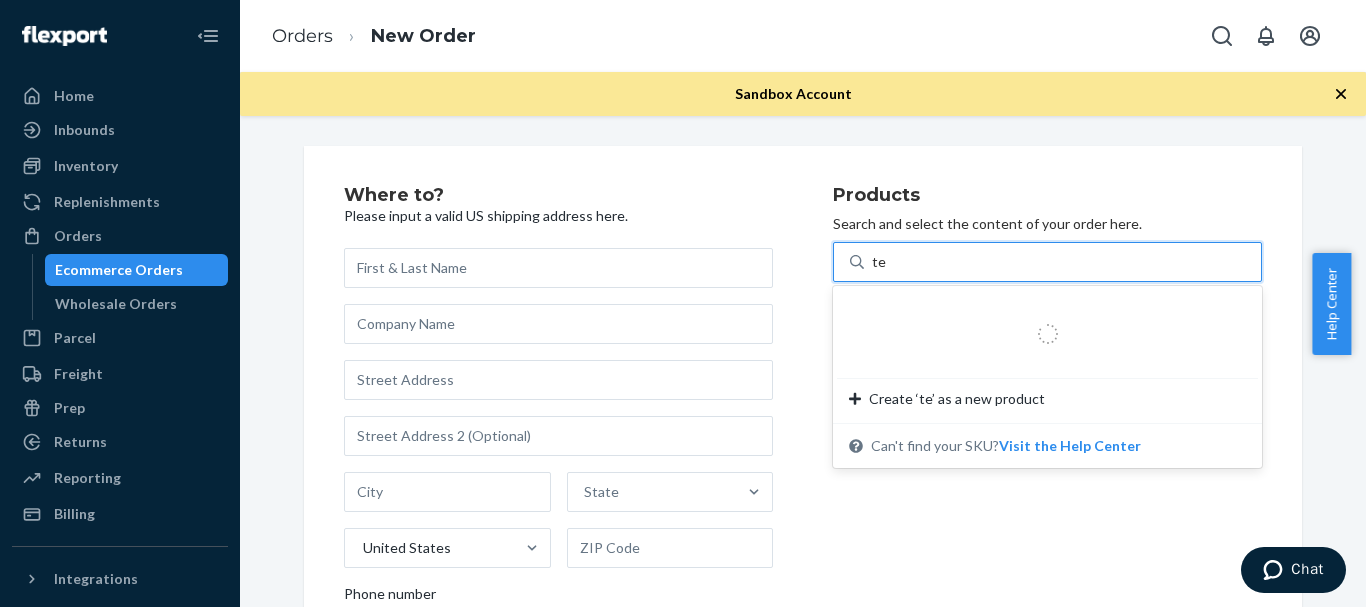 type on "tes" 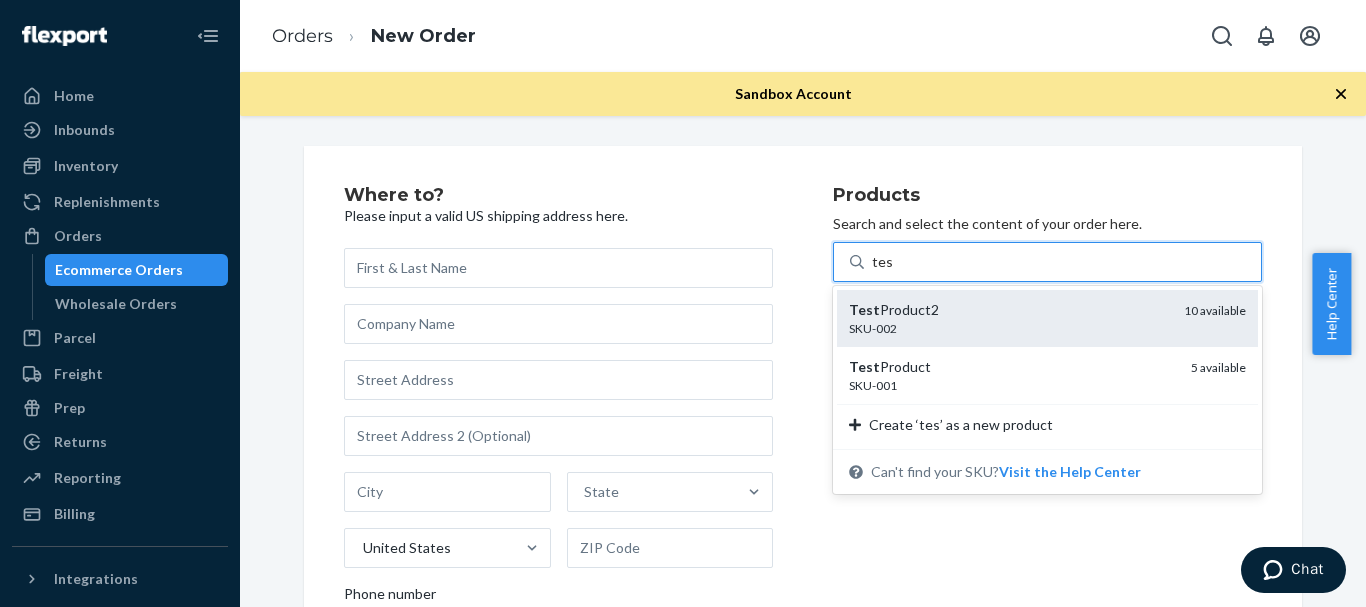 click on "SKU-002" at bounding box center (1008, 328) 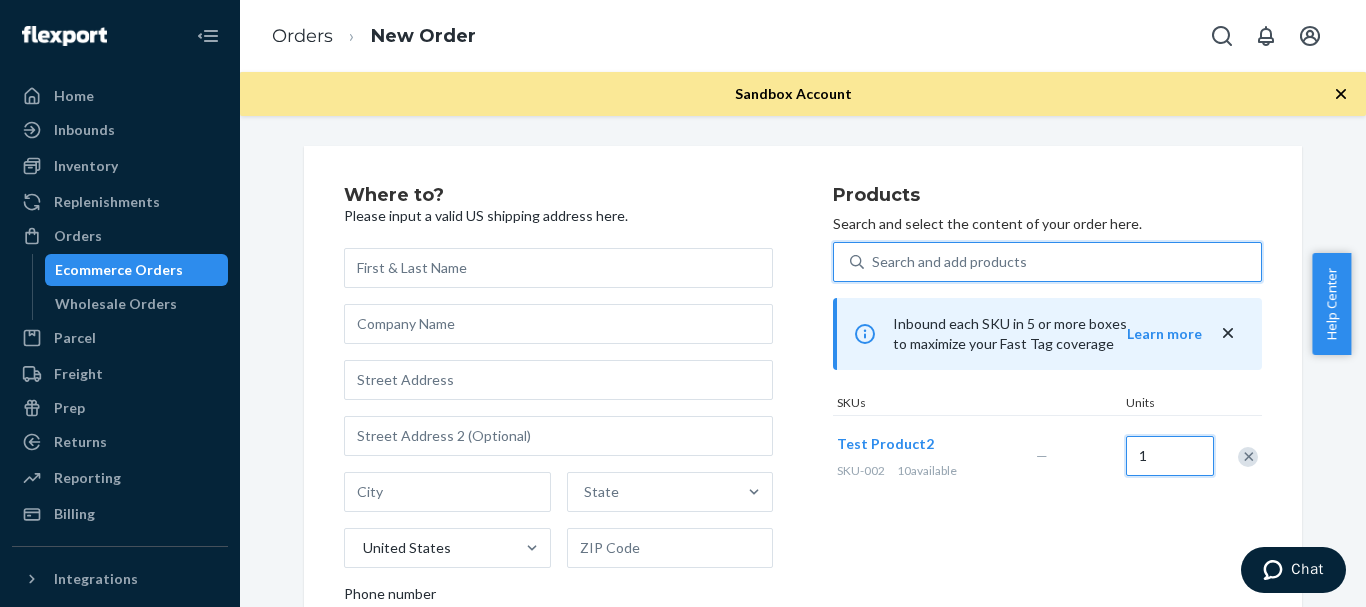 click on "1" at bounding box center [1170, 456] 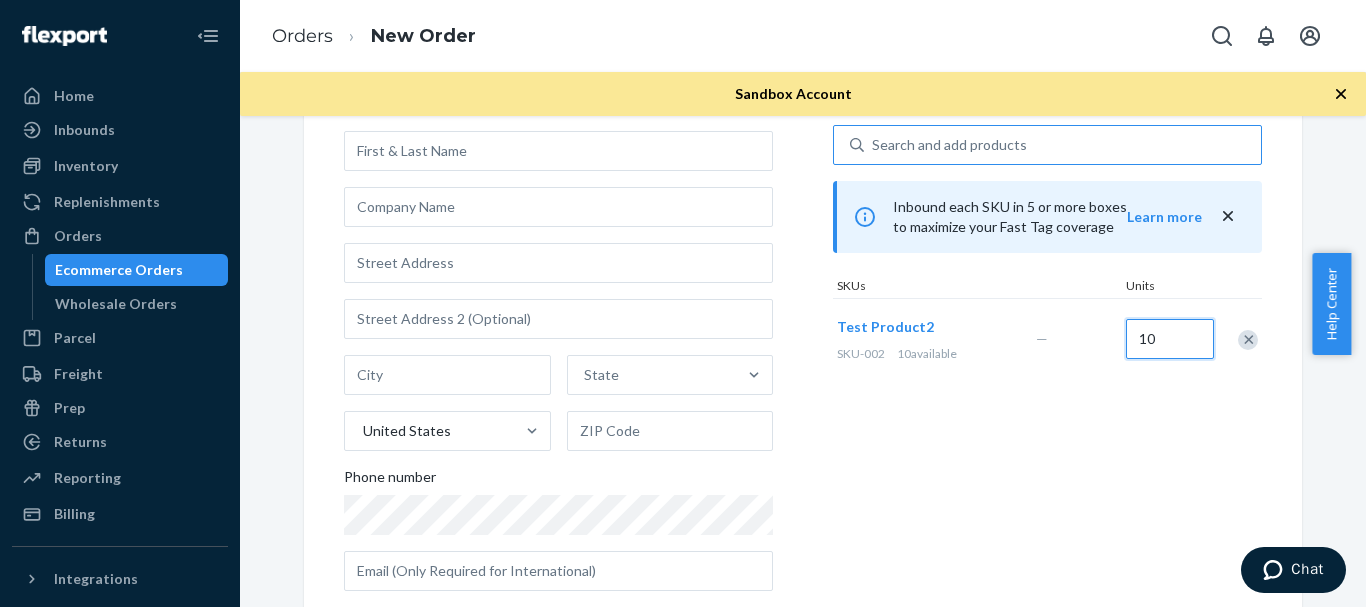 scroll, scrollTop: 132, scrollLeft: 0, axis: vertical 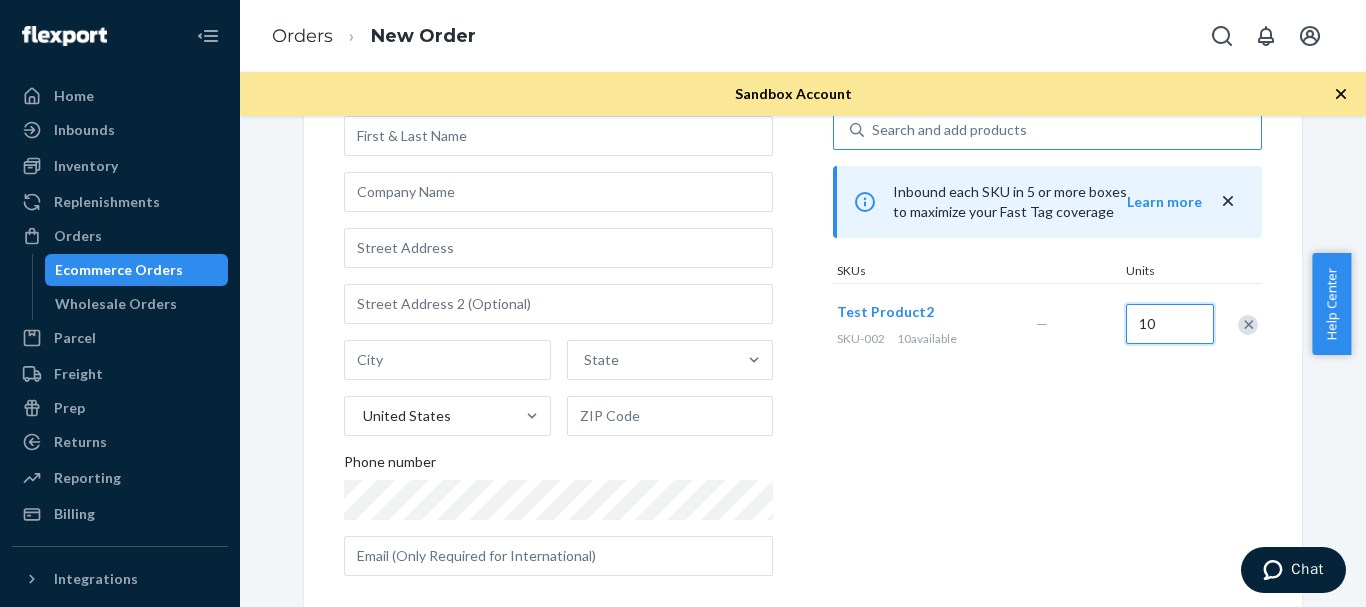 type on "10" 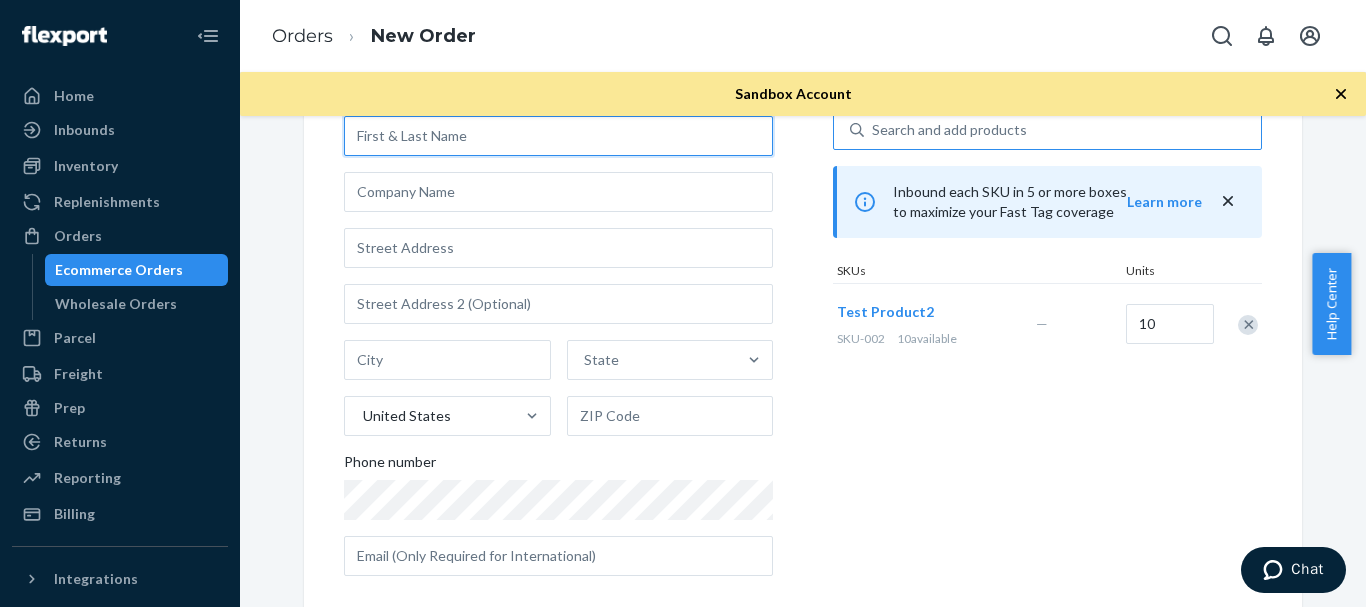 click at bounding box center [558, 136] 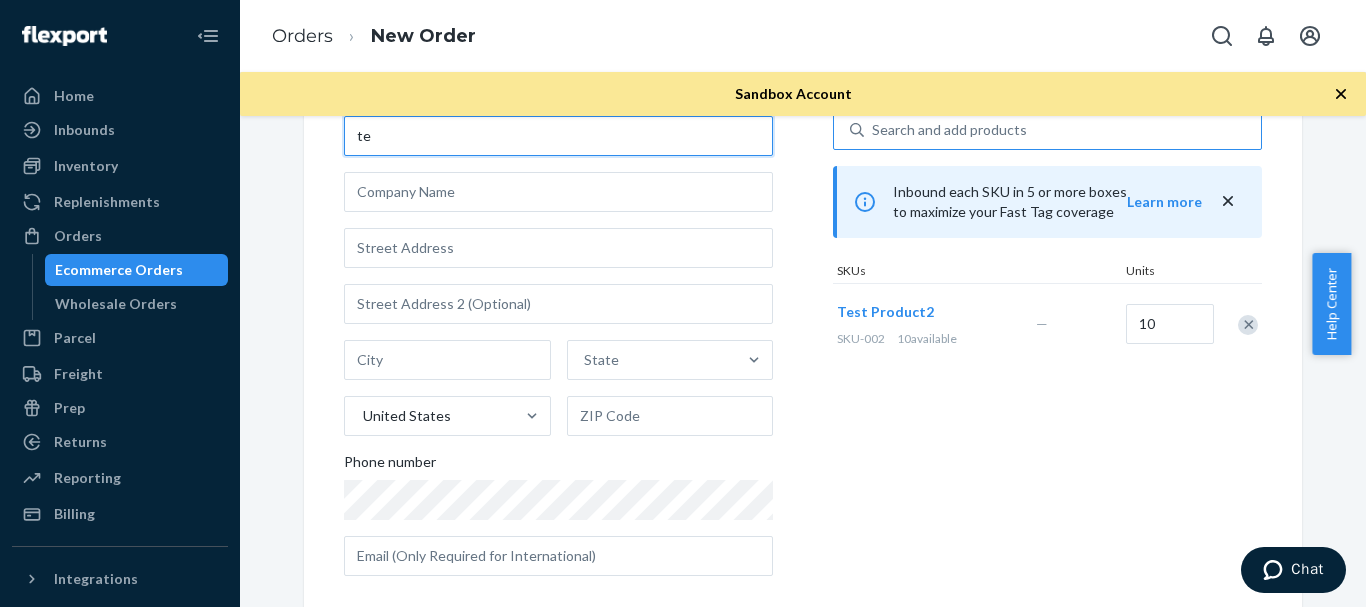 type on "t" 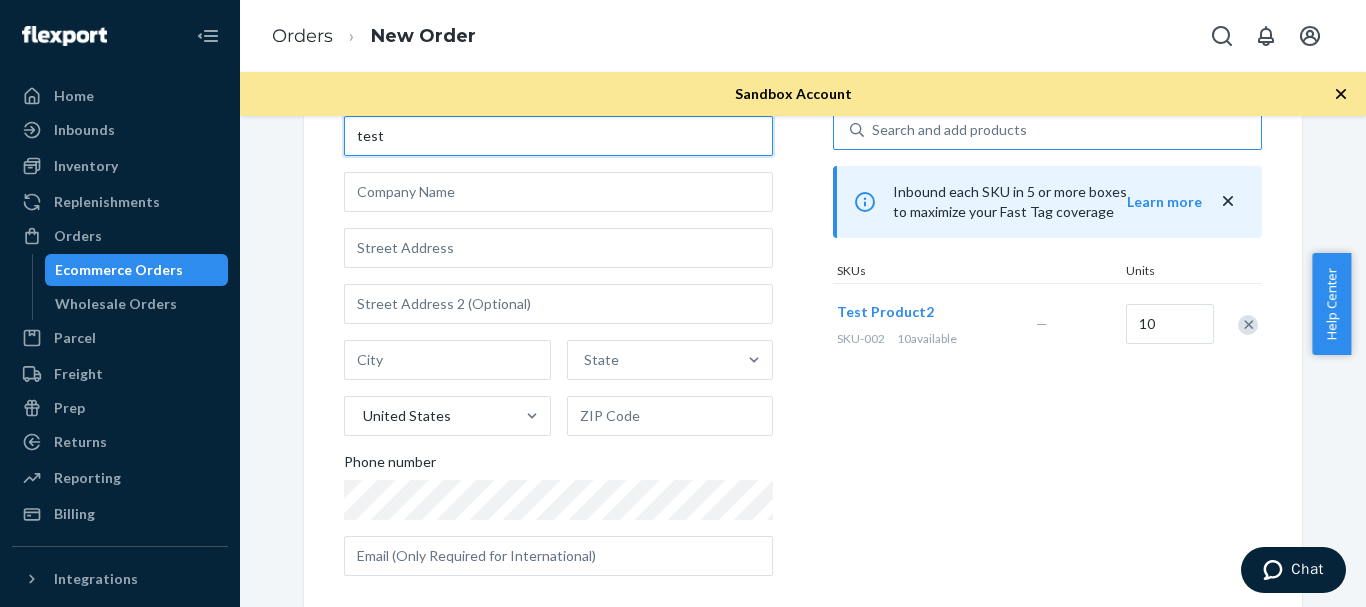 type on "test" 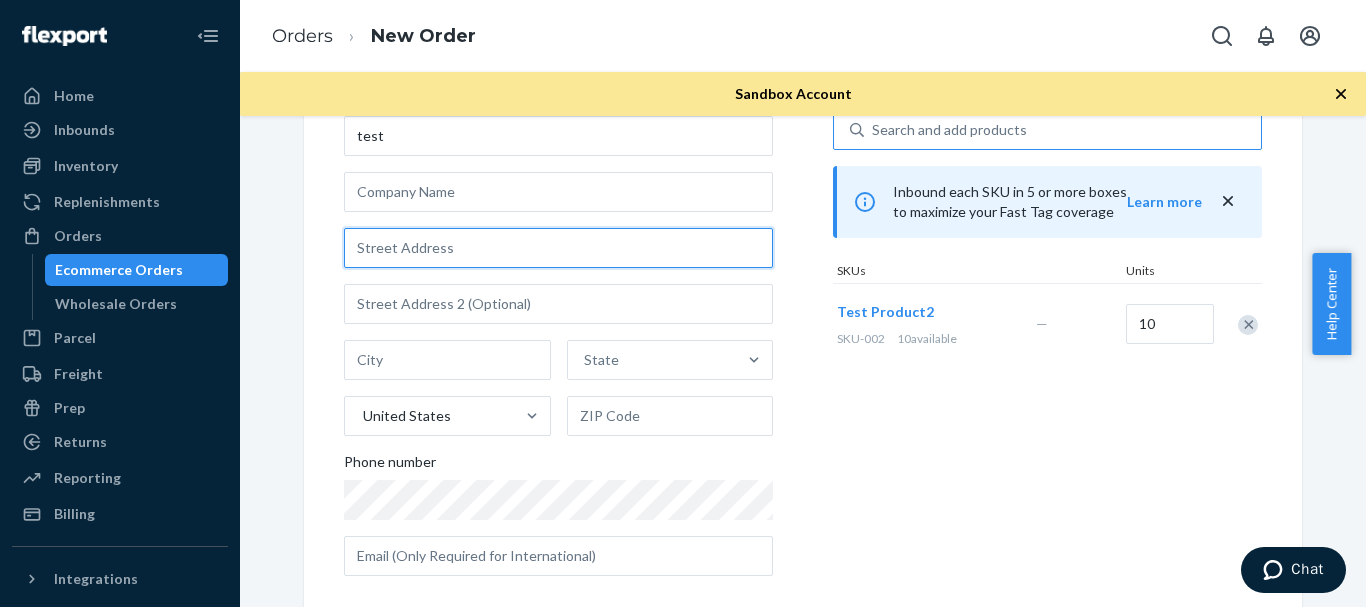 click at bounding box center (558, 248) 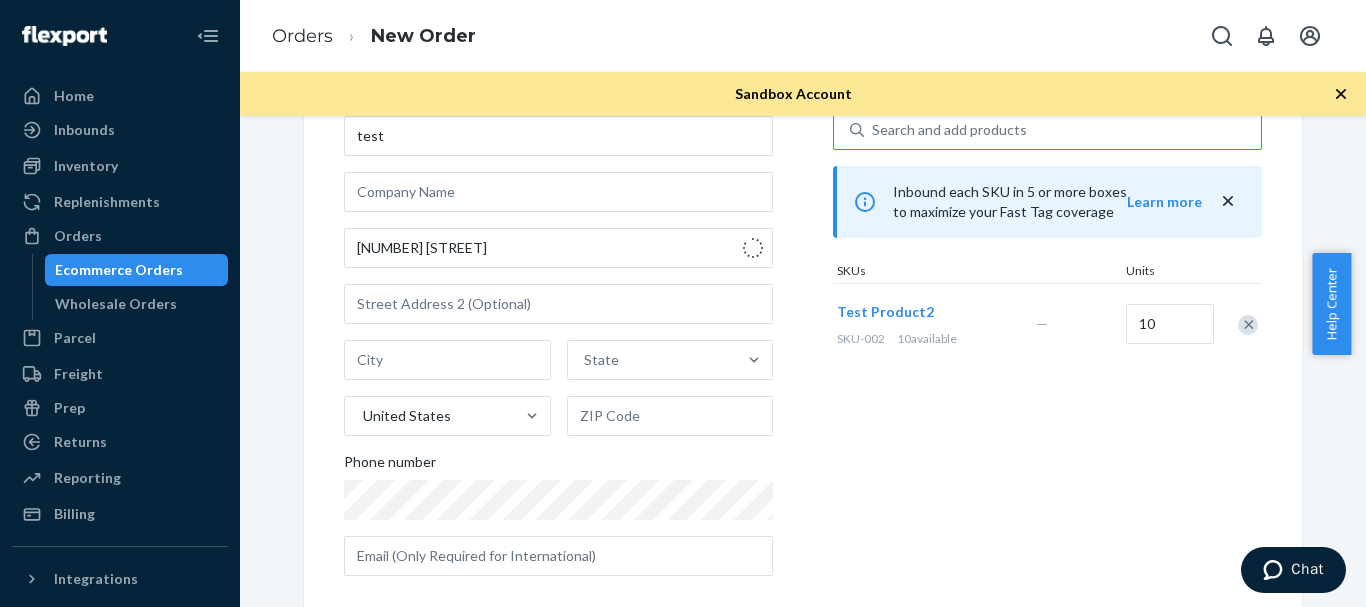 type on "[NUMBER] [STREET]" 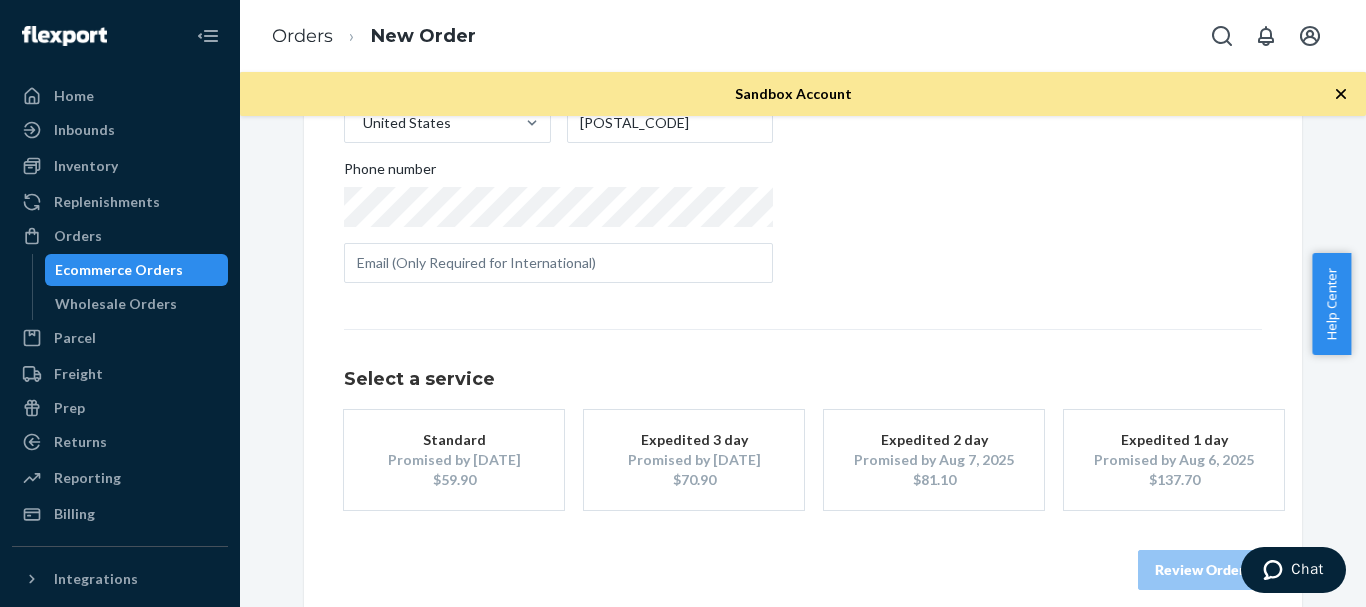 scroll, scrollTop: 426, scrollLeft: 0, axis: vertical 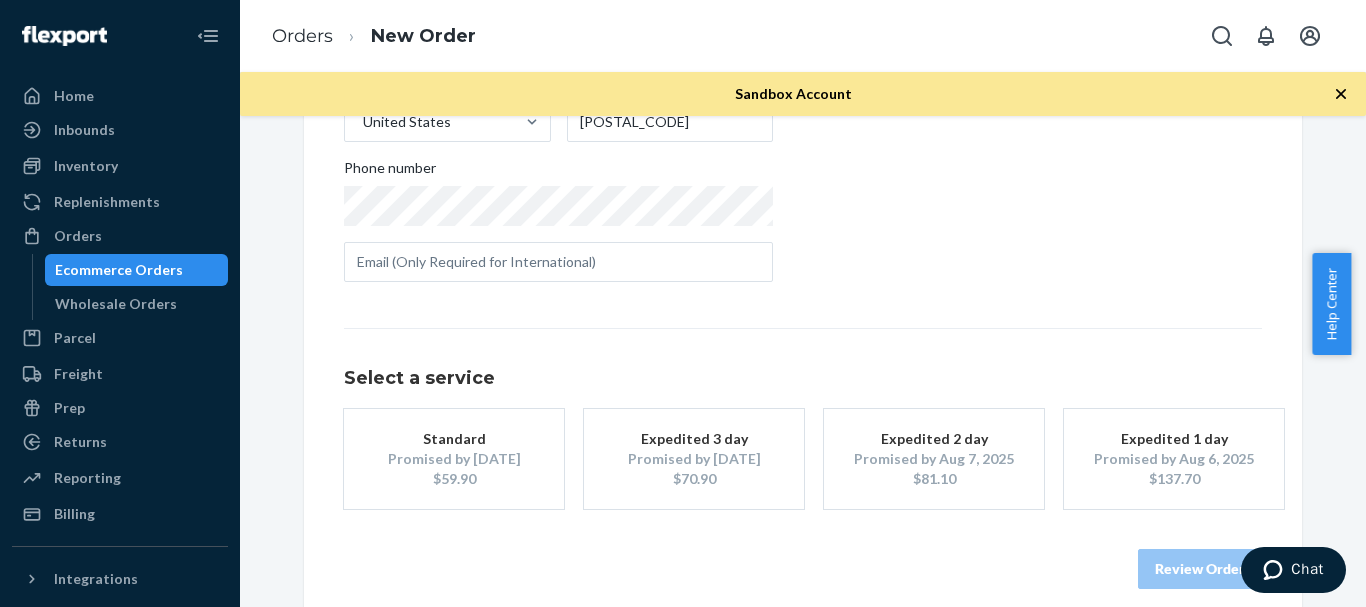 click on "Promised by [DATE]" at bounding box center (694, 459) 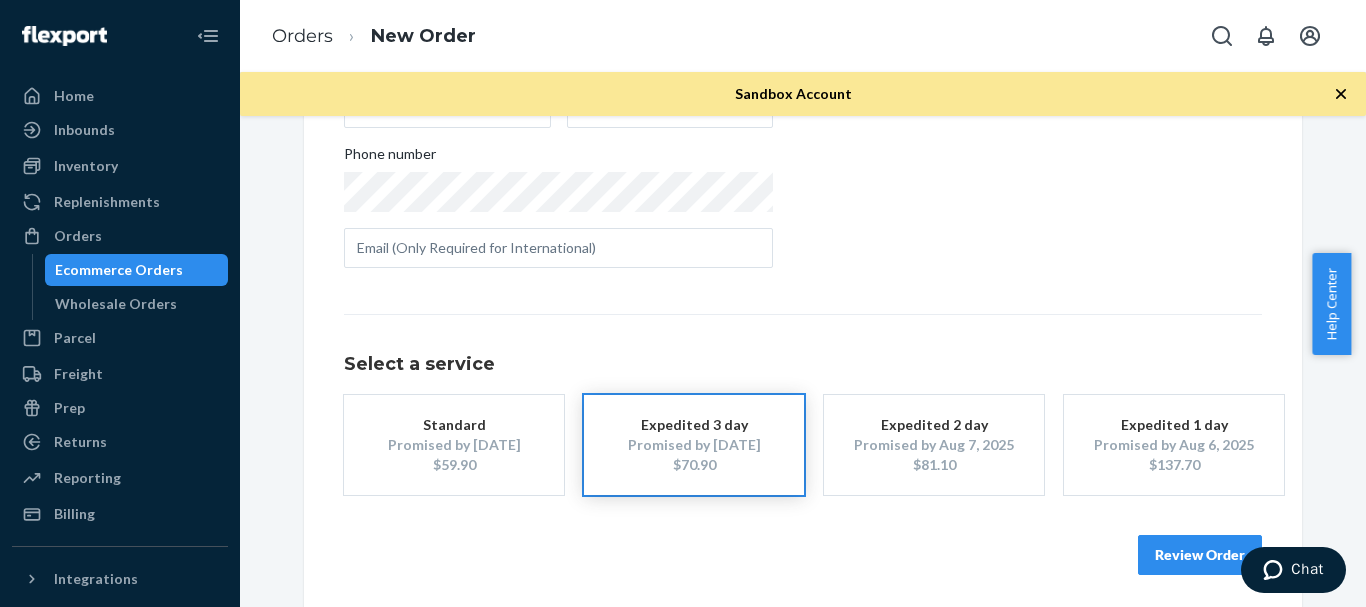scroll, scrollTop: 448, scrollLeft: 0, axis: vertical 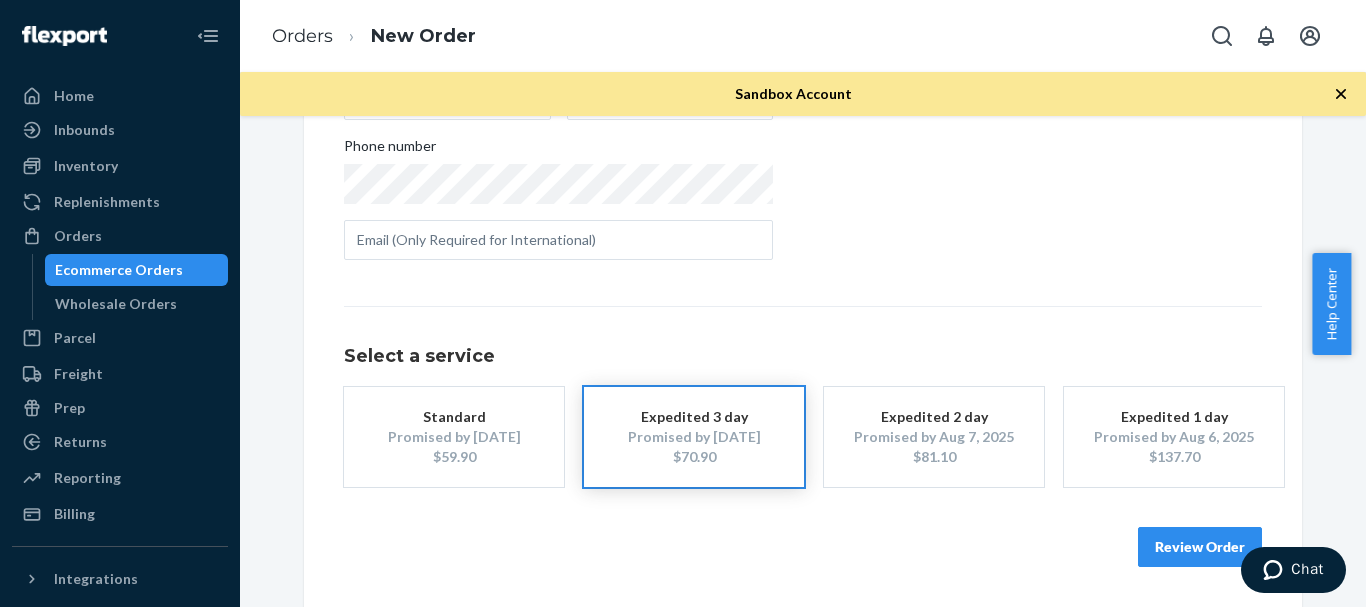 click on "Review Order" at bounding box center [1200, 547] 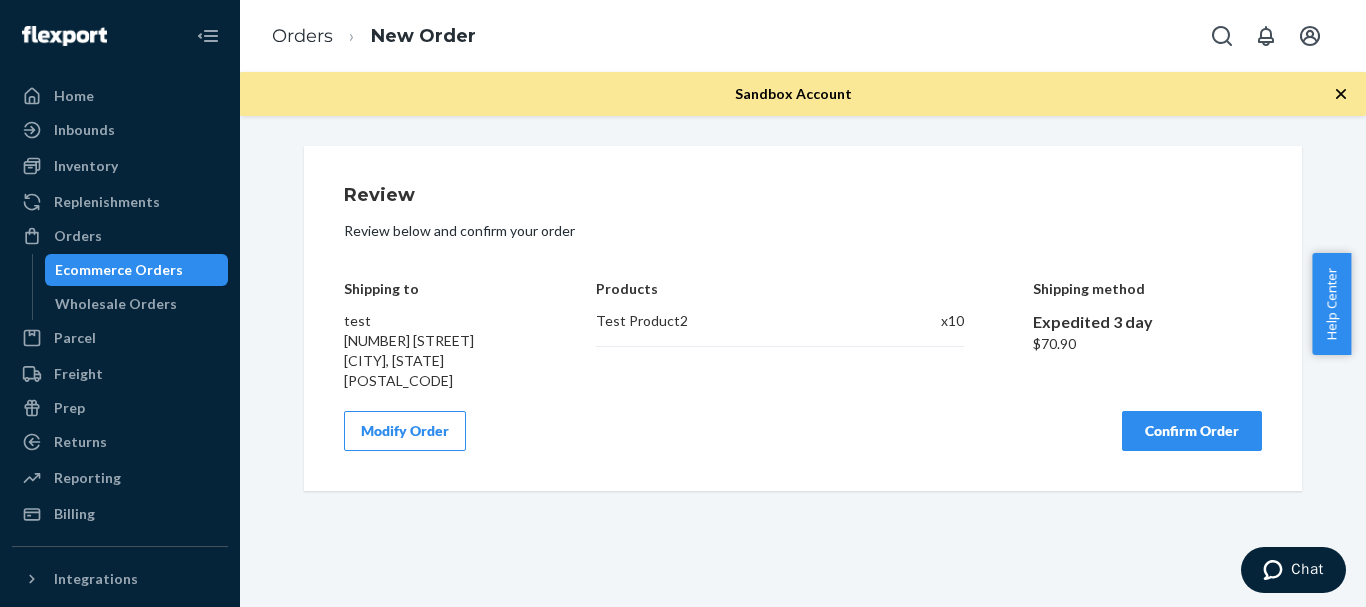 scroll, scrollTop: 0, scrollLeft: 0, axis: both 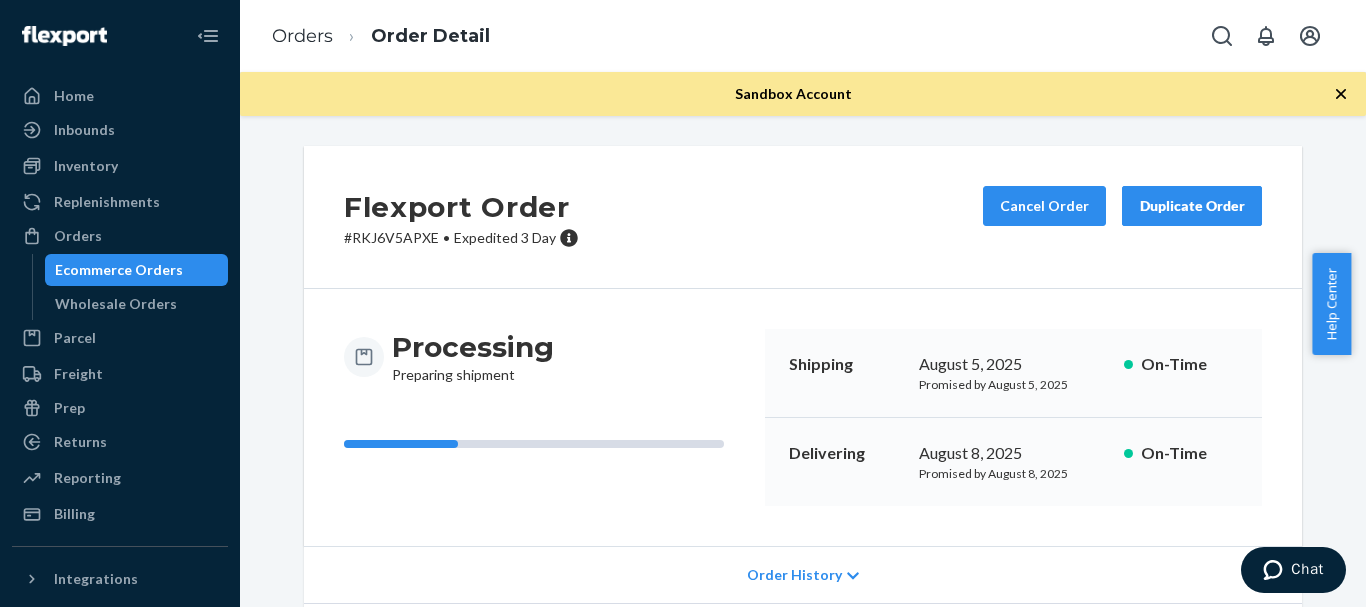 click on "Ecommerce Orders" at bounding box center [119, 270] 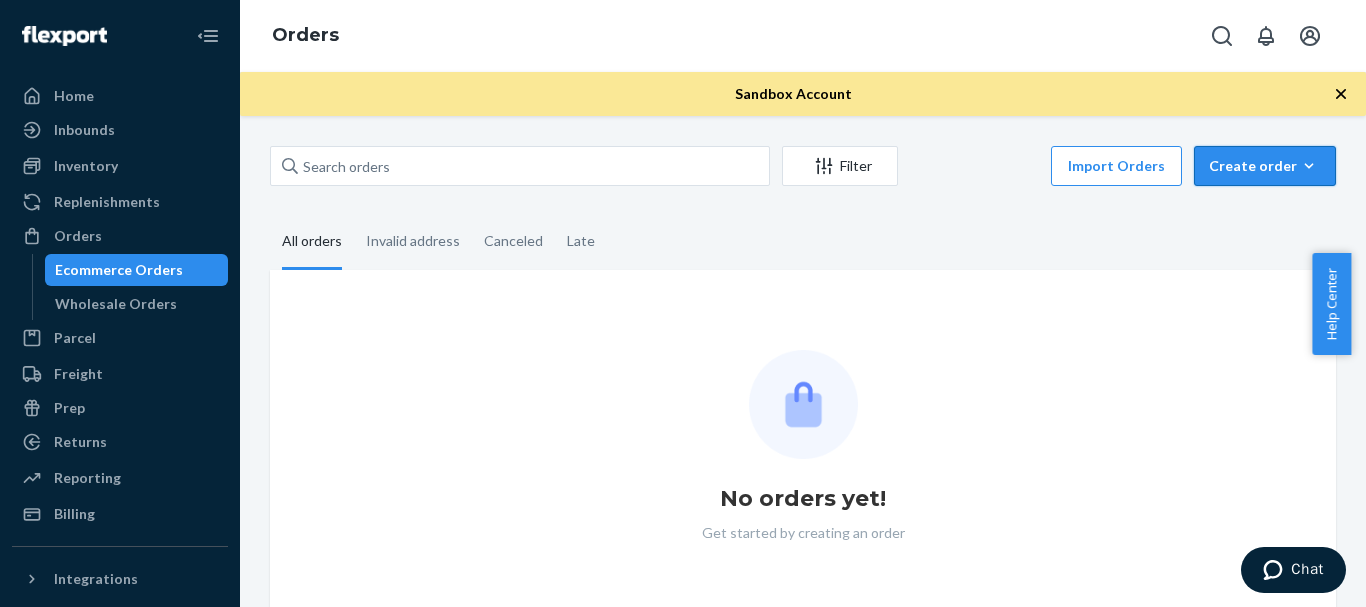 click on "Create order" at bounding box center (1265, 166) 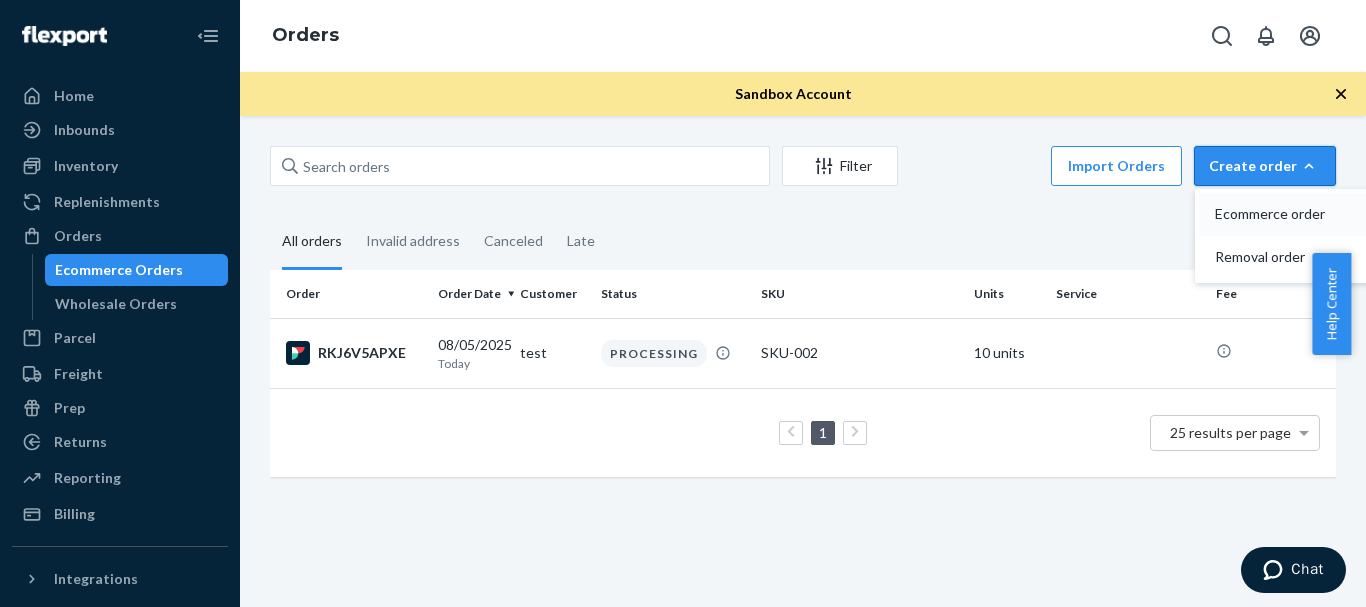 click on "Ecommerce order" at bounding box center (1295, 214) 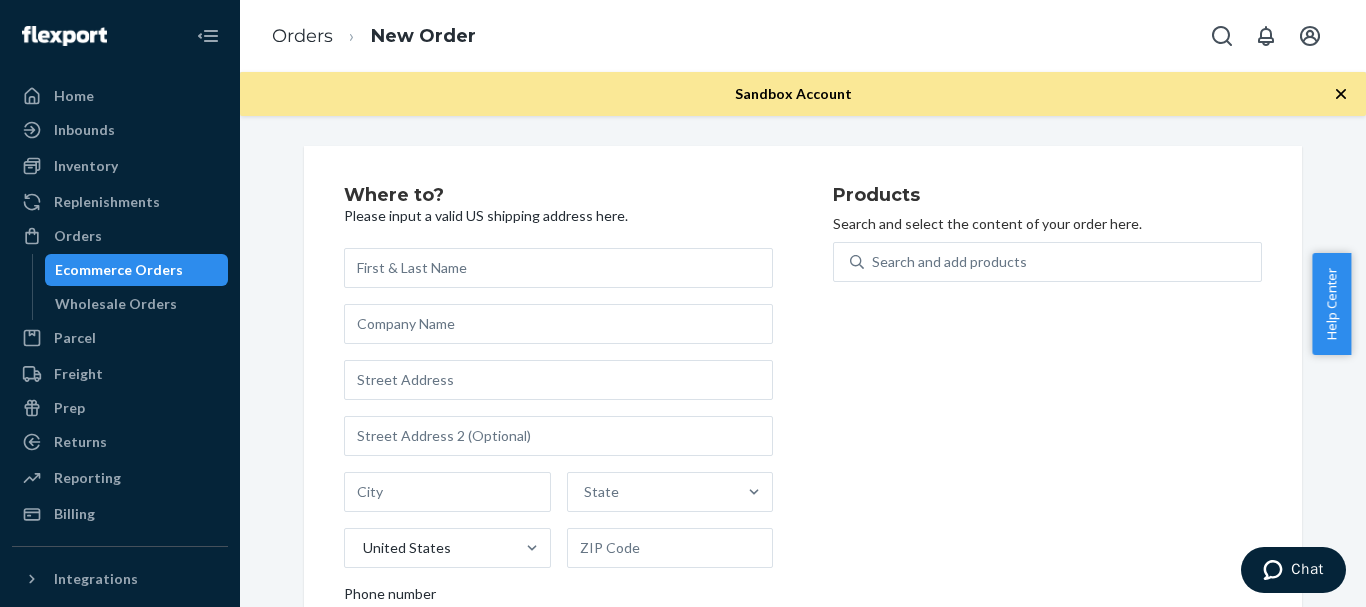 click at bounding box center (558, 268) 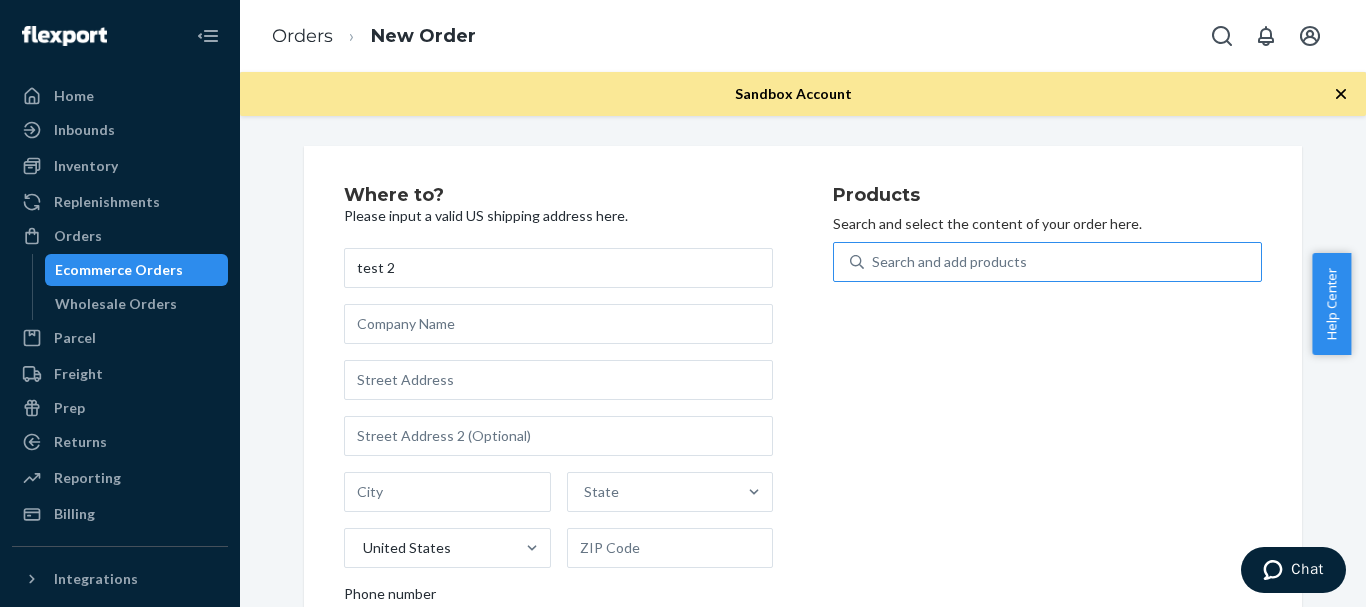 type on "test 2" 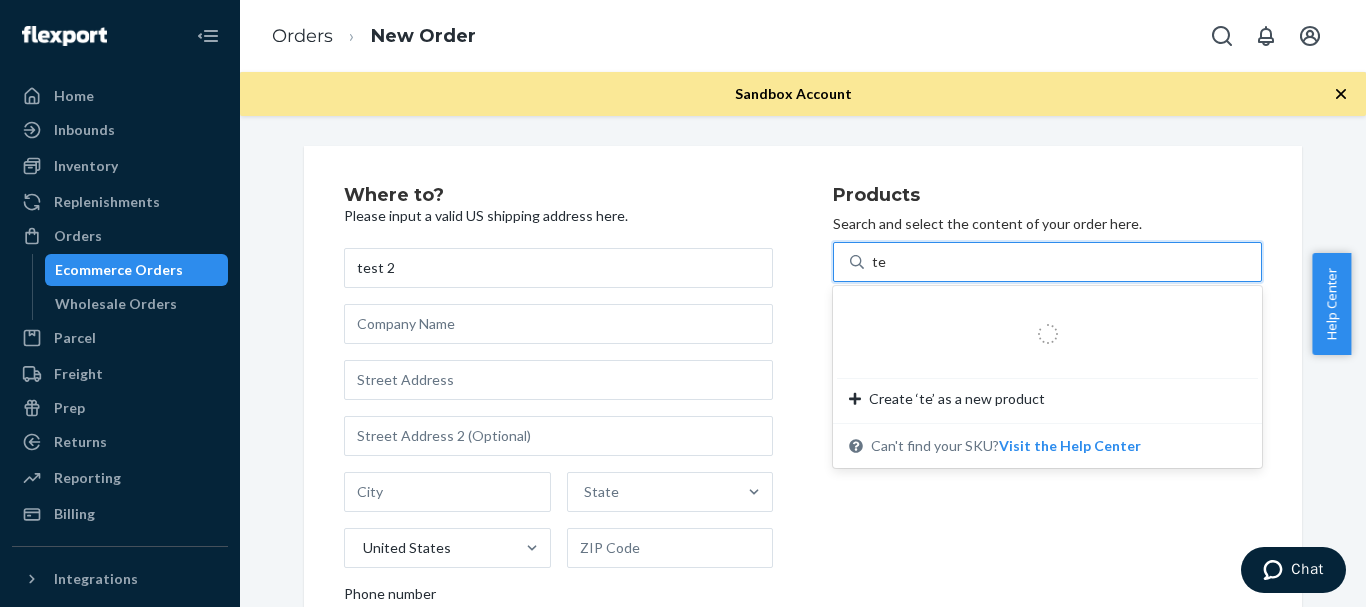 type on "tes" 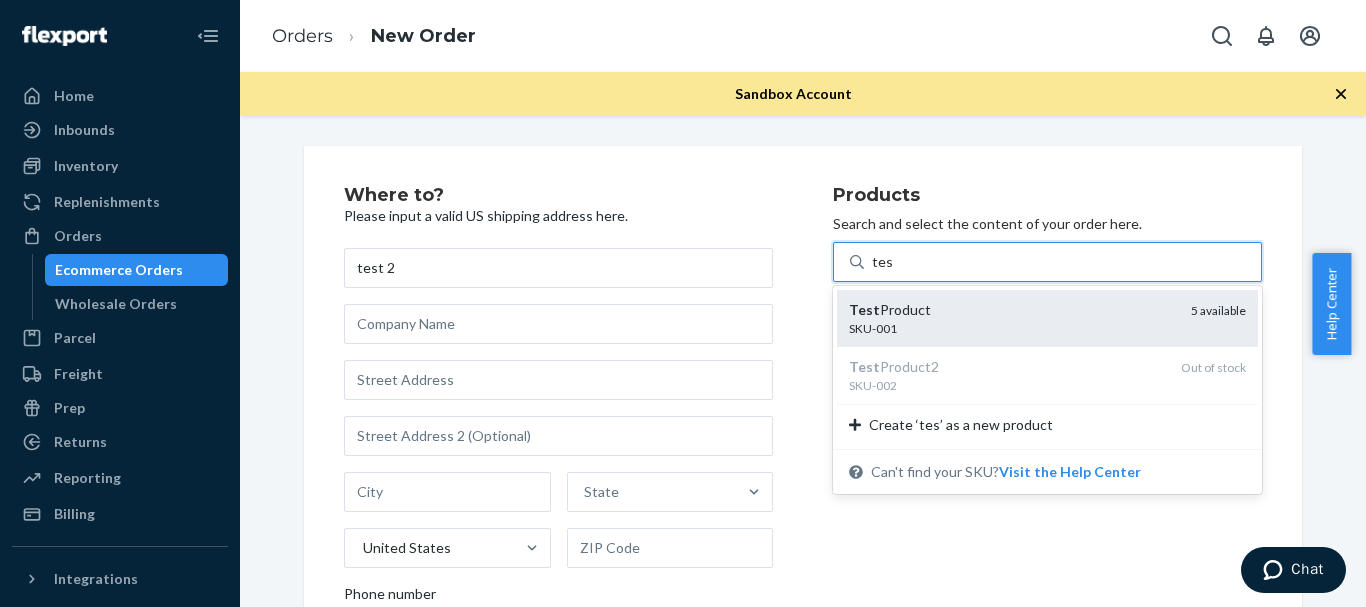click on "Test  Product" at bounding box center [1012, 310] 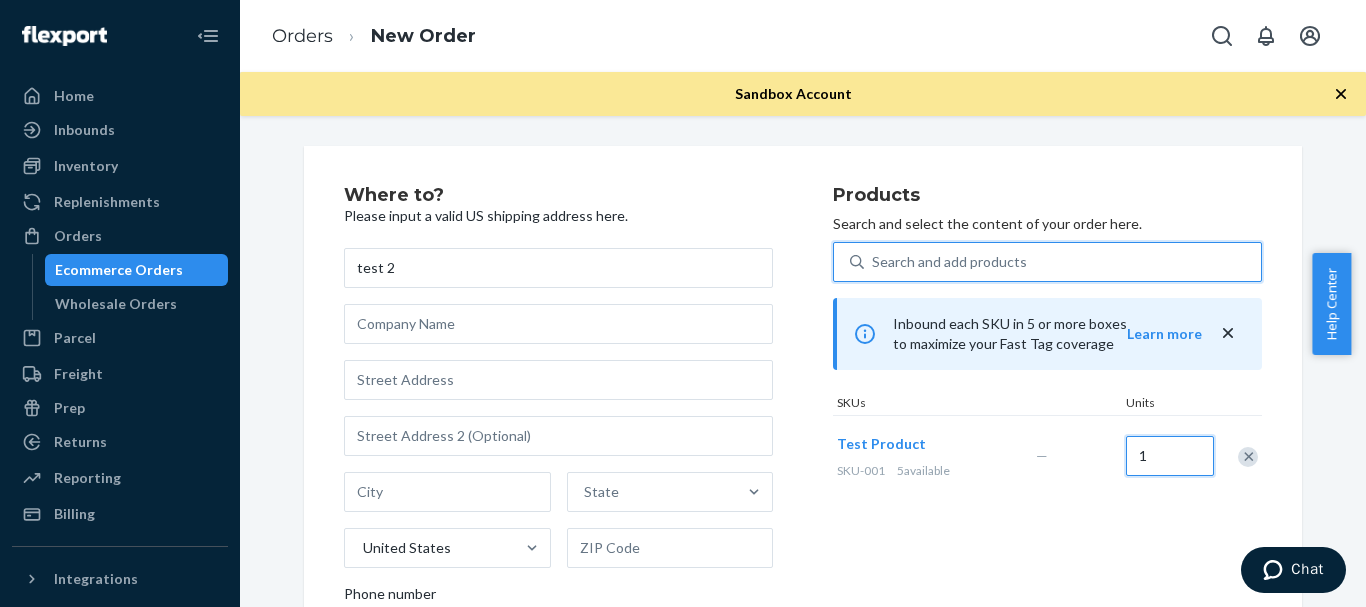 click on "1" at bounding box center [1170, 456] 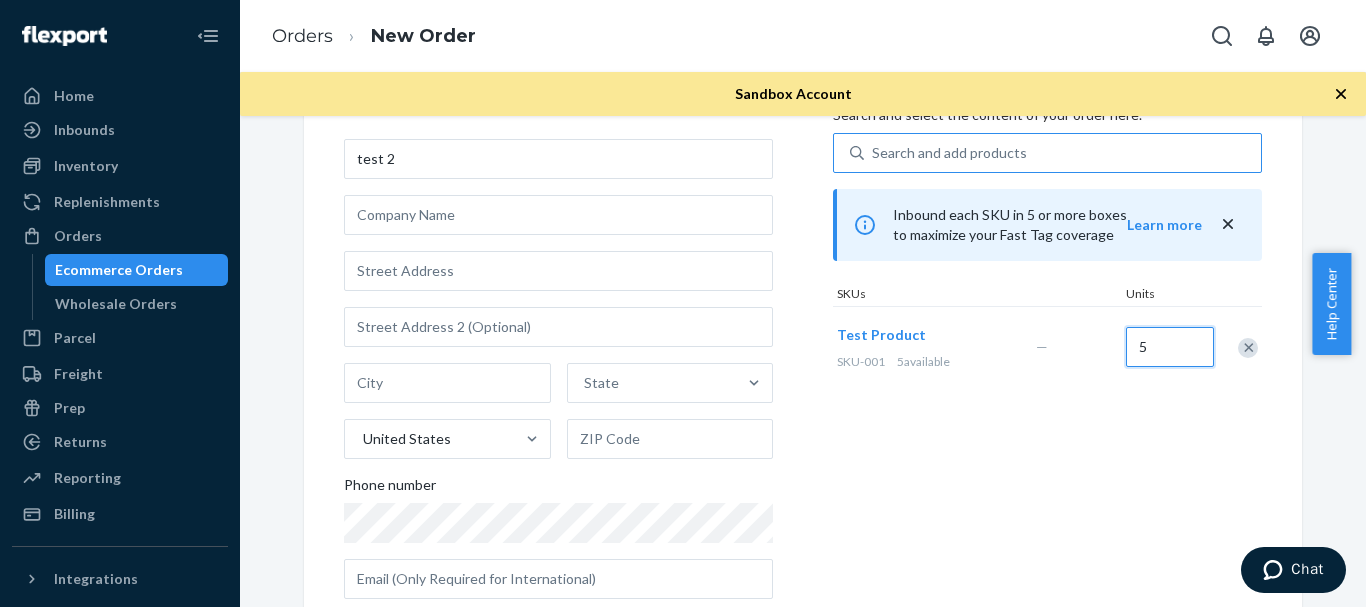 scroll, scrollTop: 111, scrollLeft: 0, axis: vertical 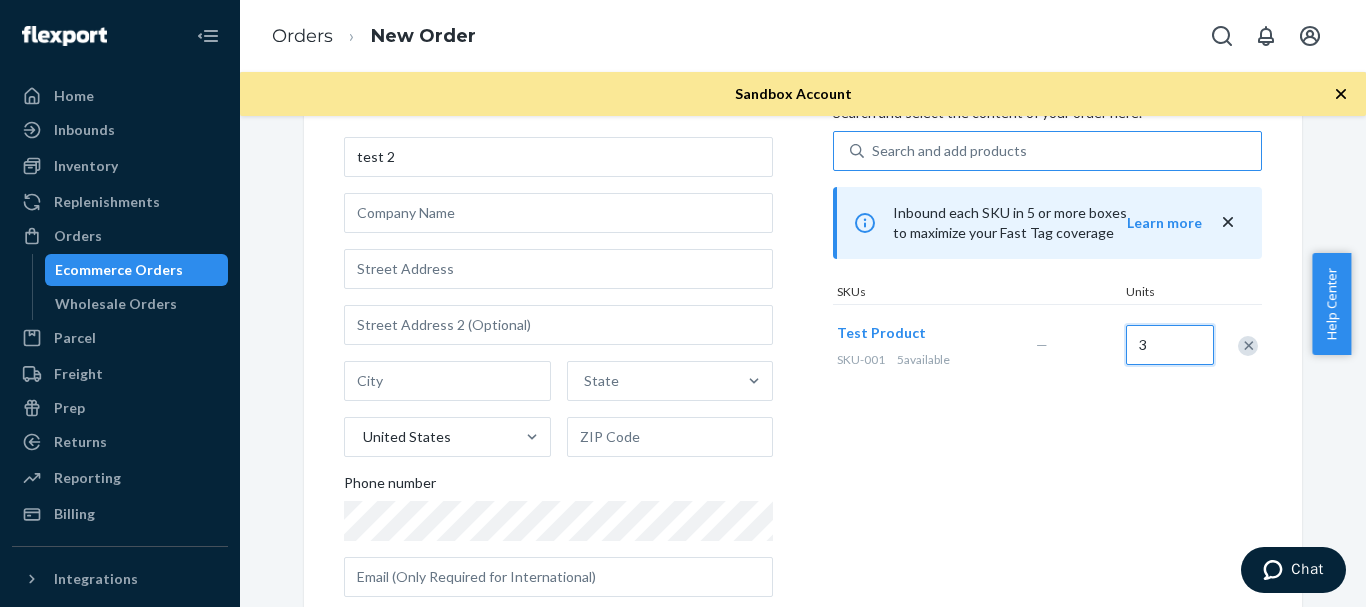 type on "3" 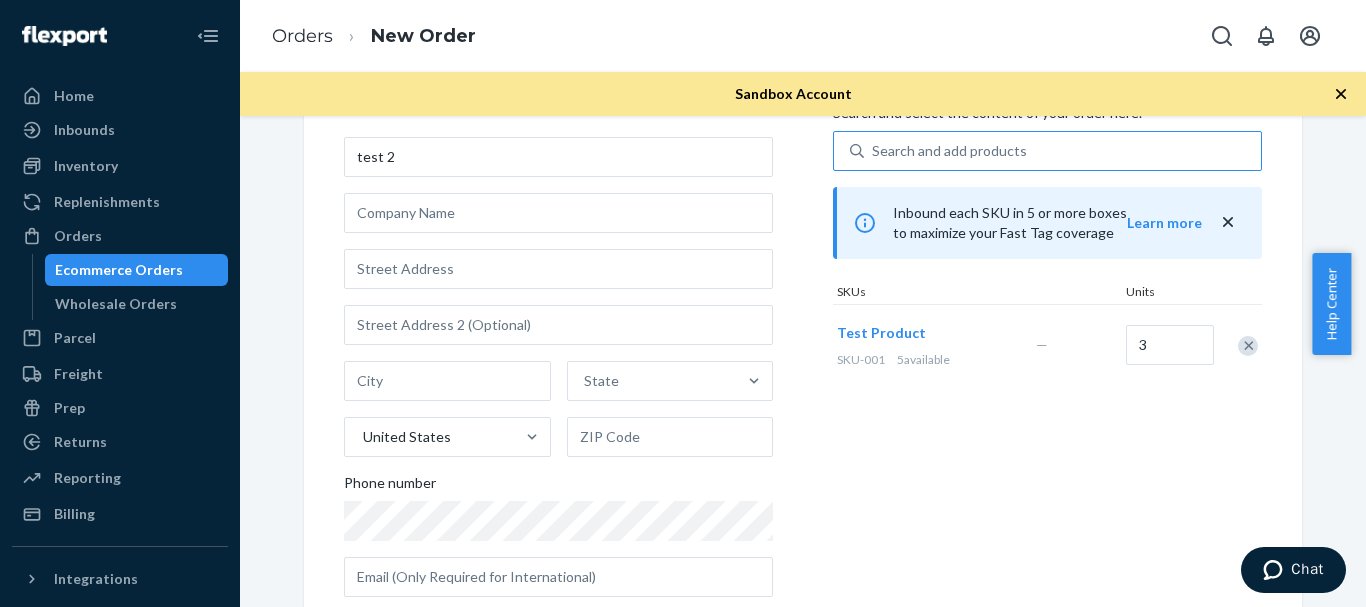 click on "[NUMBER] [STREET], [CITY], [STATE], [COUNTRY]" at bounding box center [1047, 344] 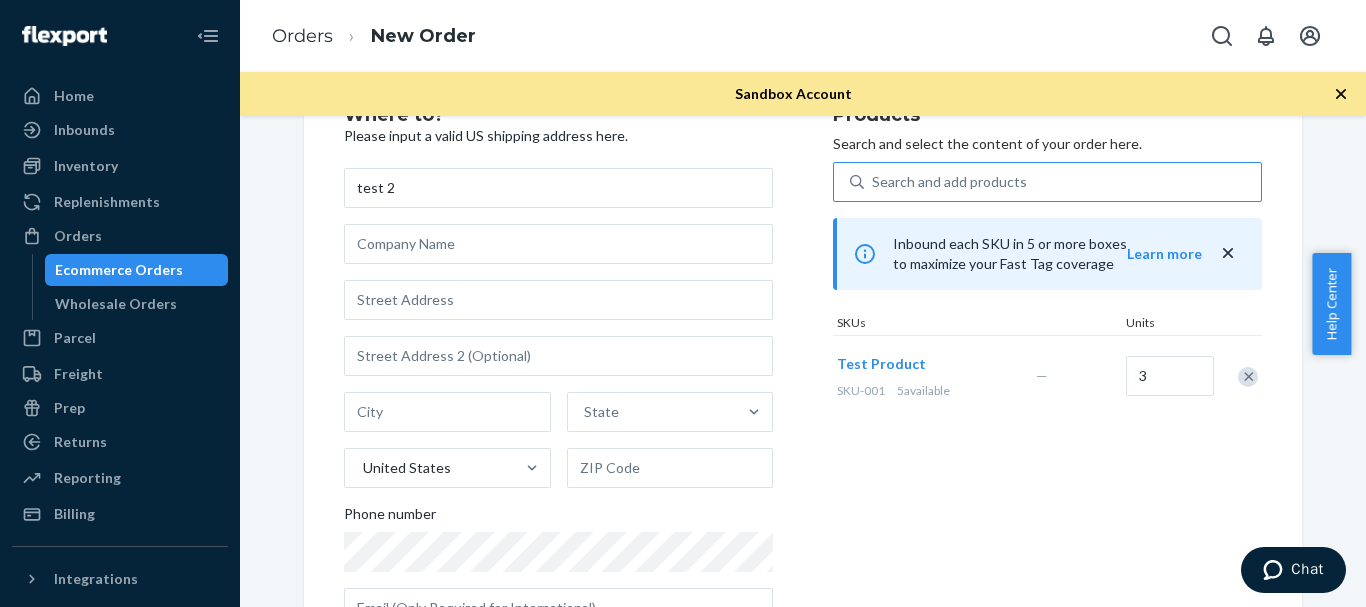 scroll, scrollTop: 79, scrollLeft: 0, axis: vertical 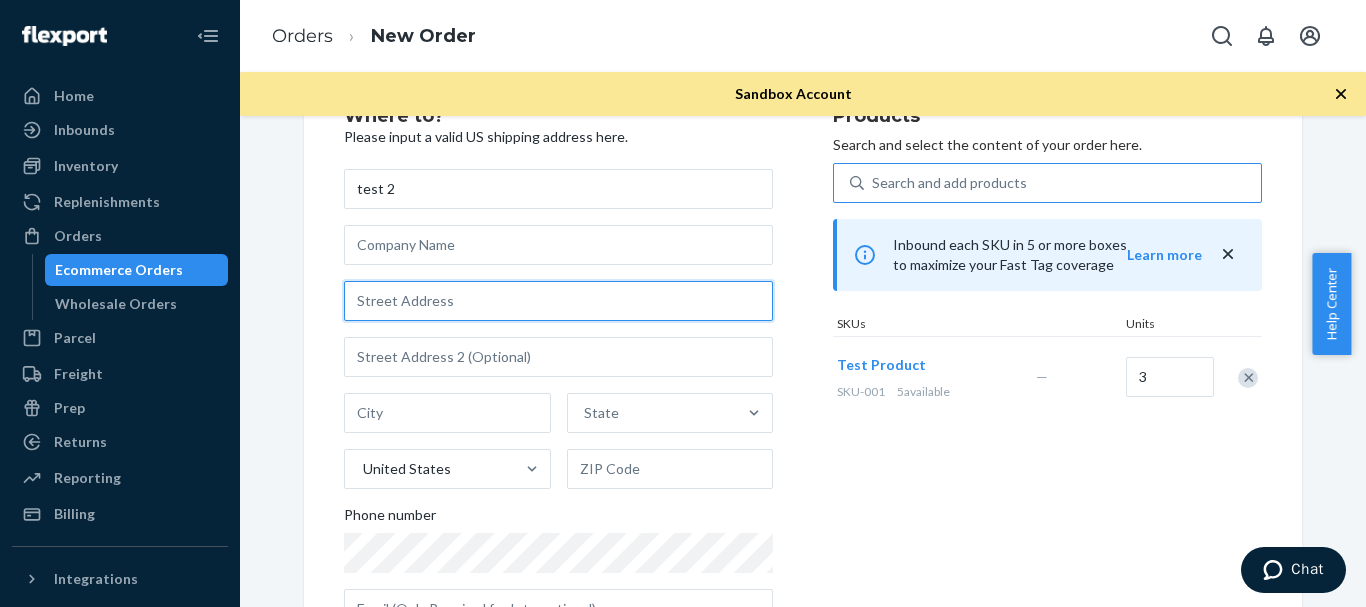 click at bounding box center (558, 301) 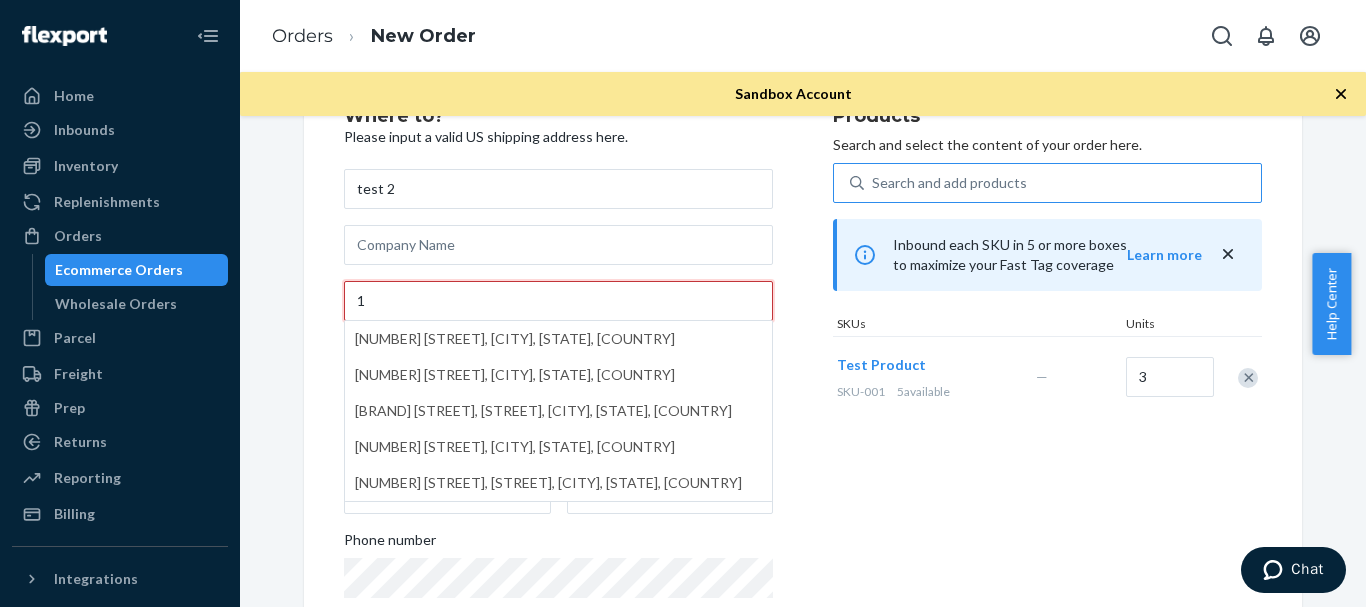 type on "1" 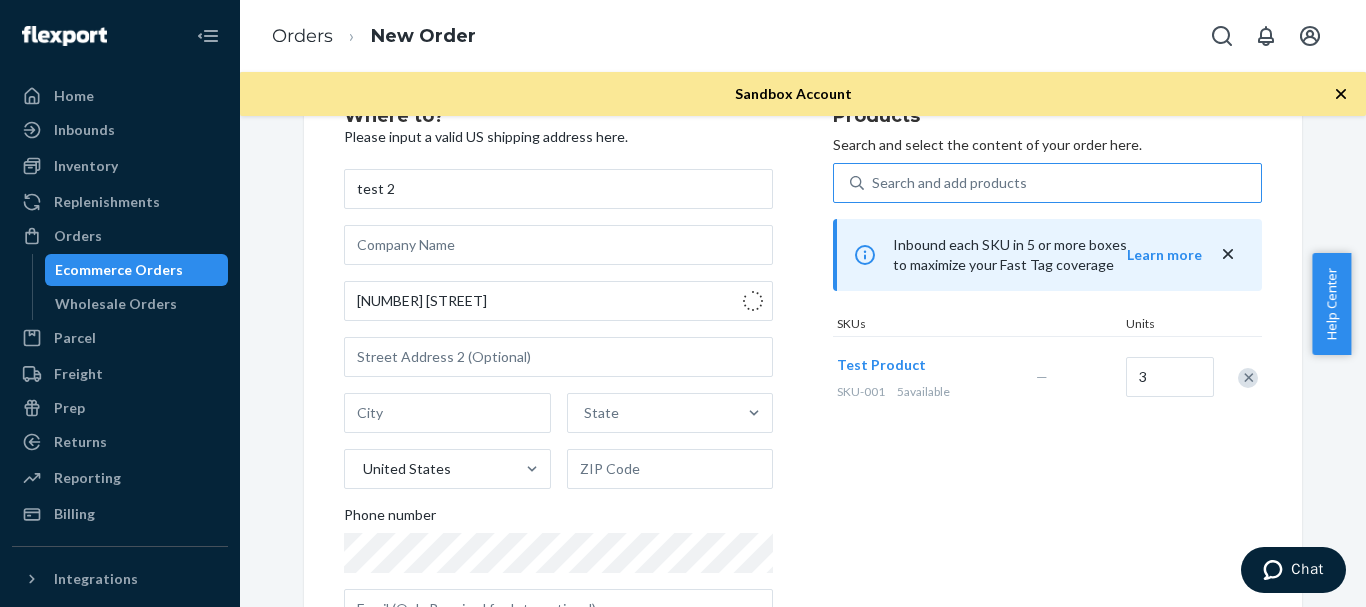 type on "[NUMBER] [STREET]" 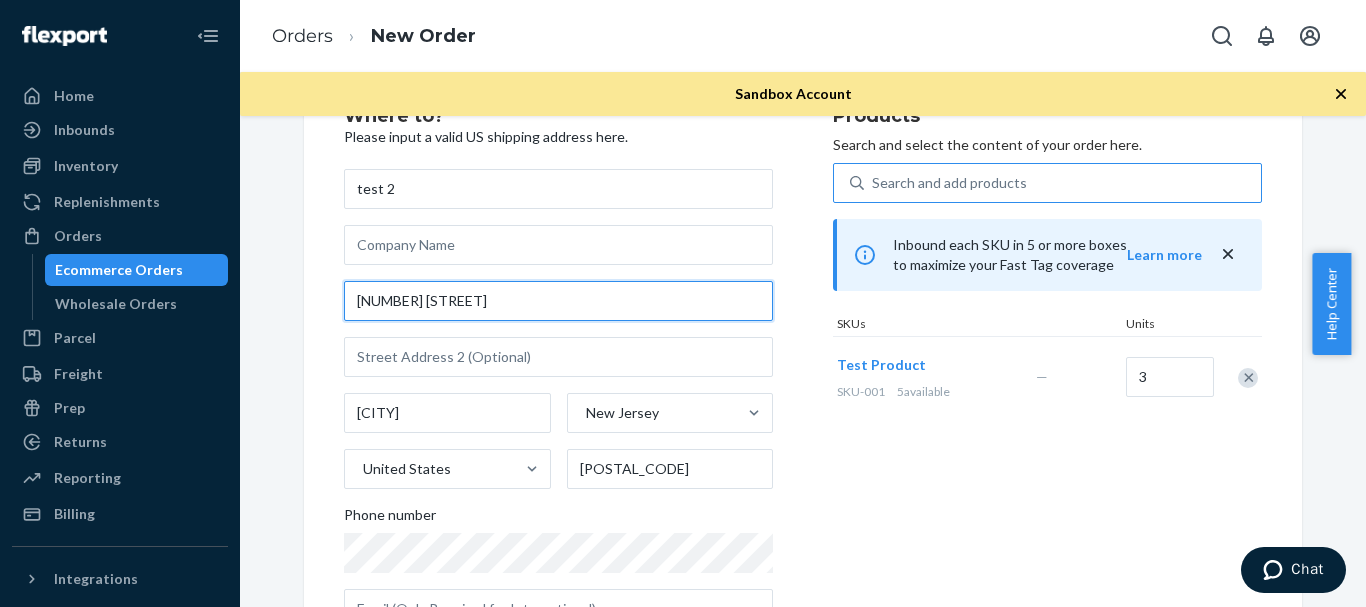 click on "[NUMBER] [STREET]" at bounding box center [558, 301] 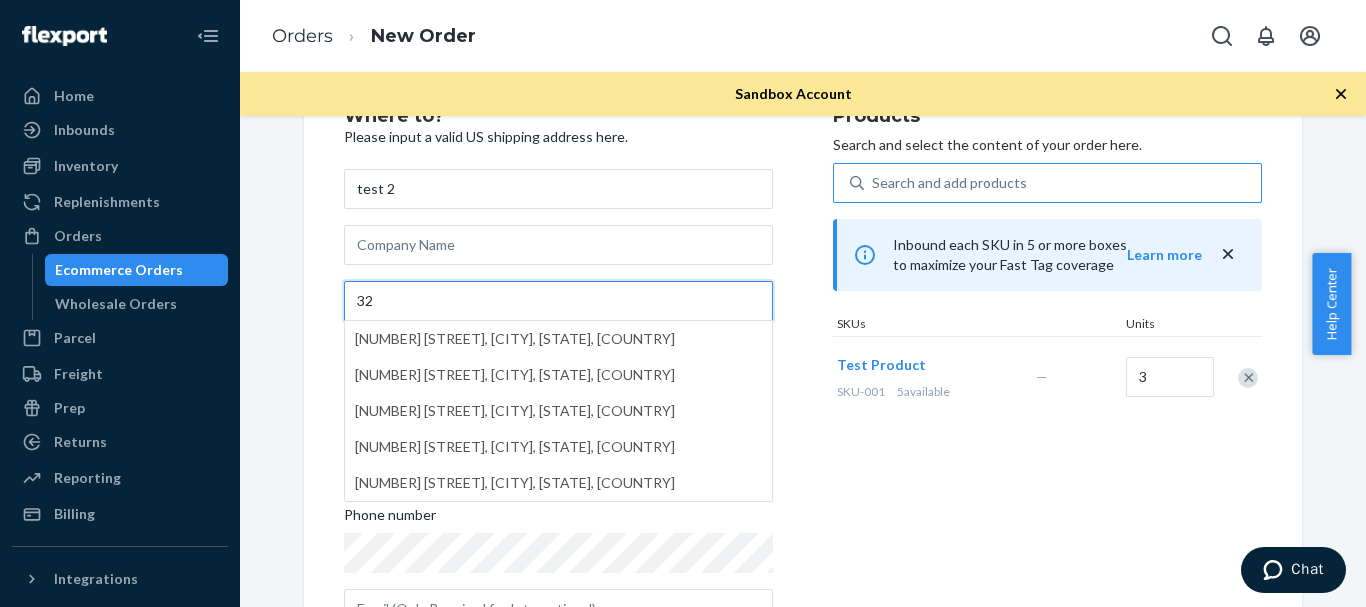 type on "3" 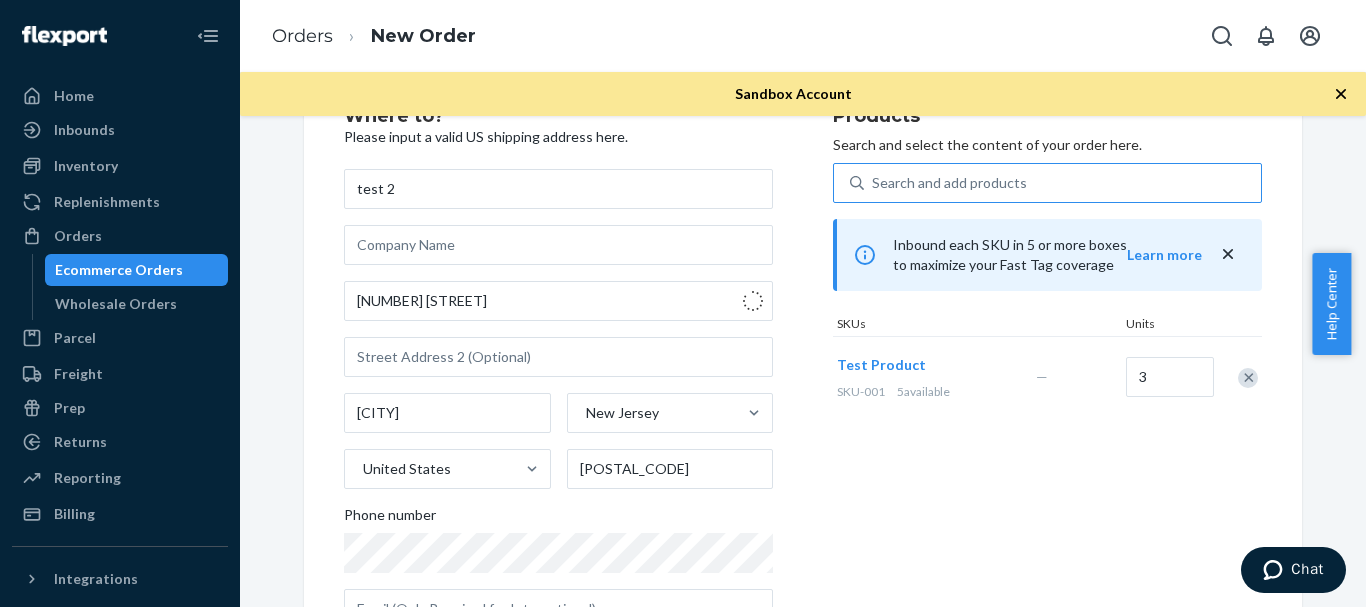 type on "[NUMBER] [STREET]" 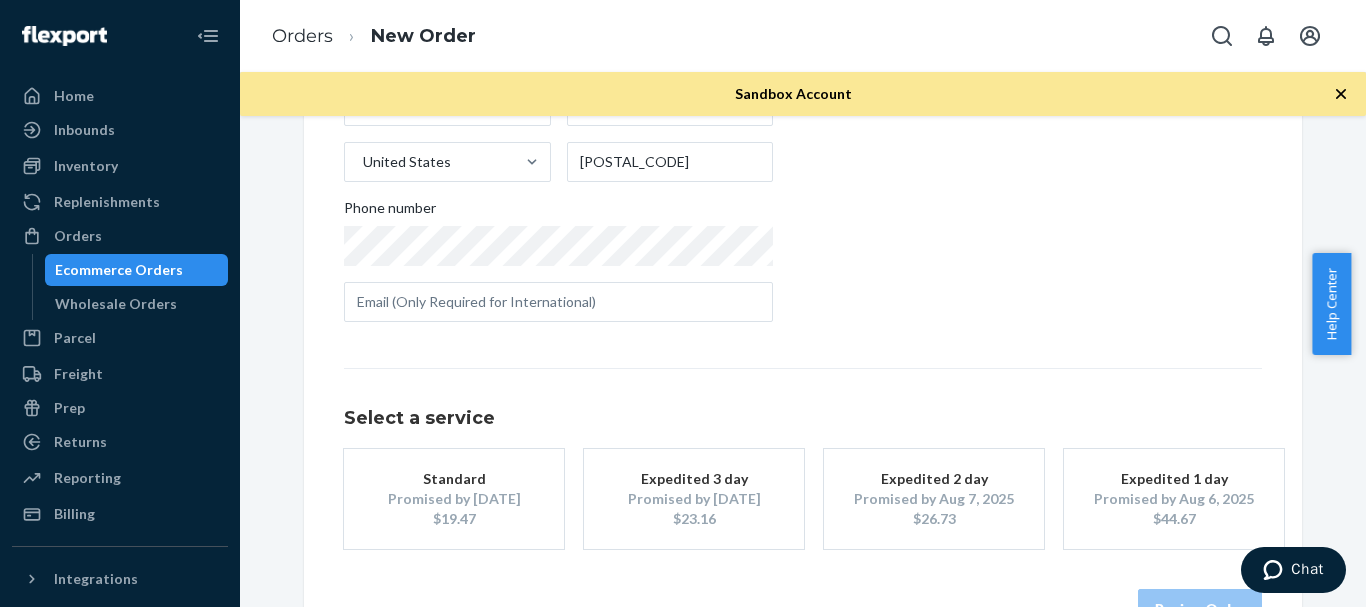 scroll, scrollTop: 448, scrollLeft: 0, axis: vertical 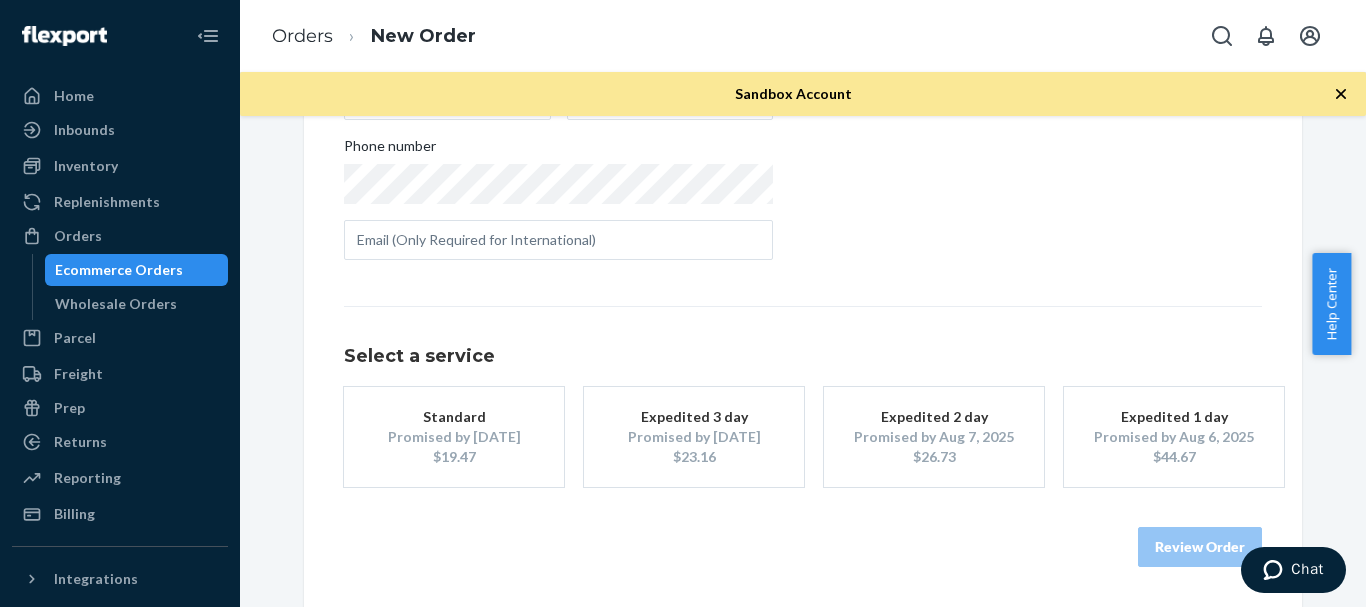 click on "Standard" at bounding box center [454, 417] 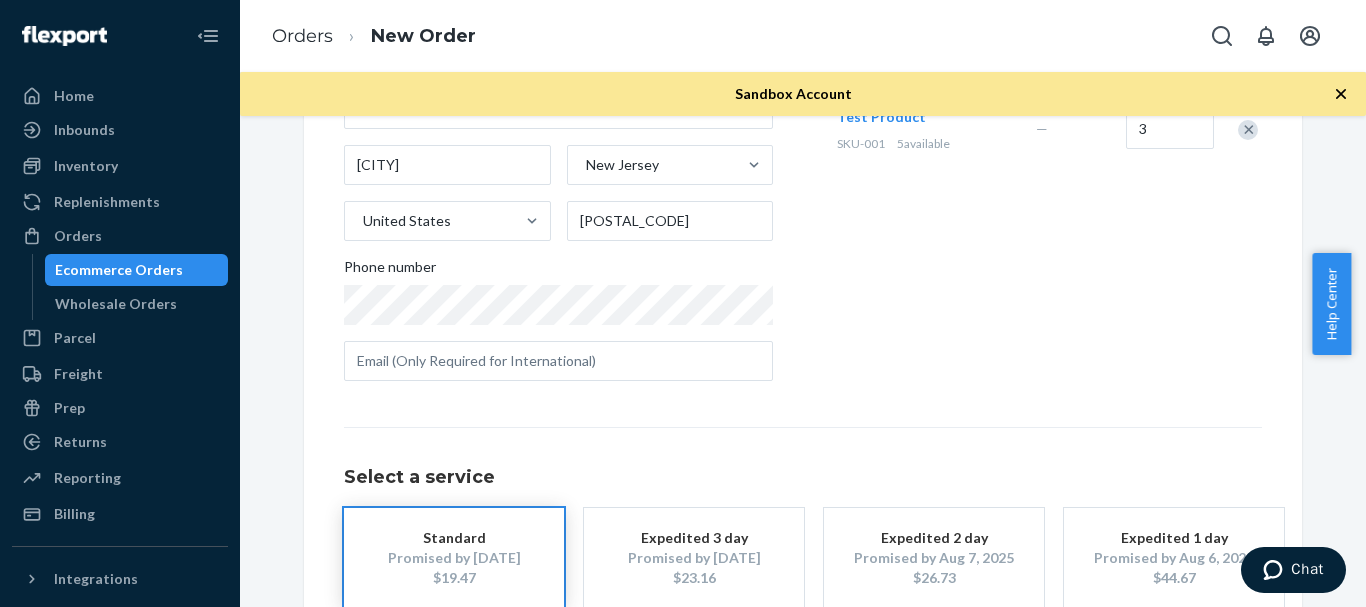 scroll, scrollTop: 448, scrollLeft: 0, axis: vertical 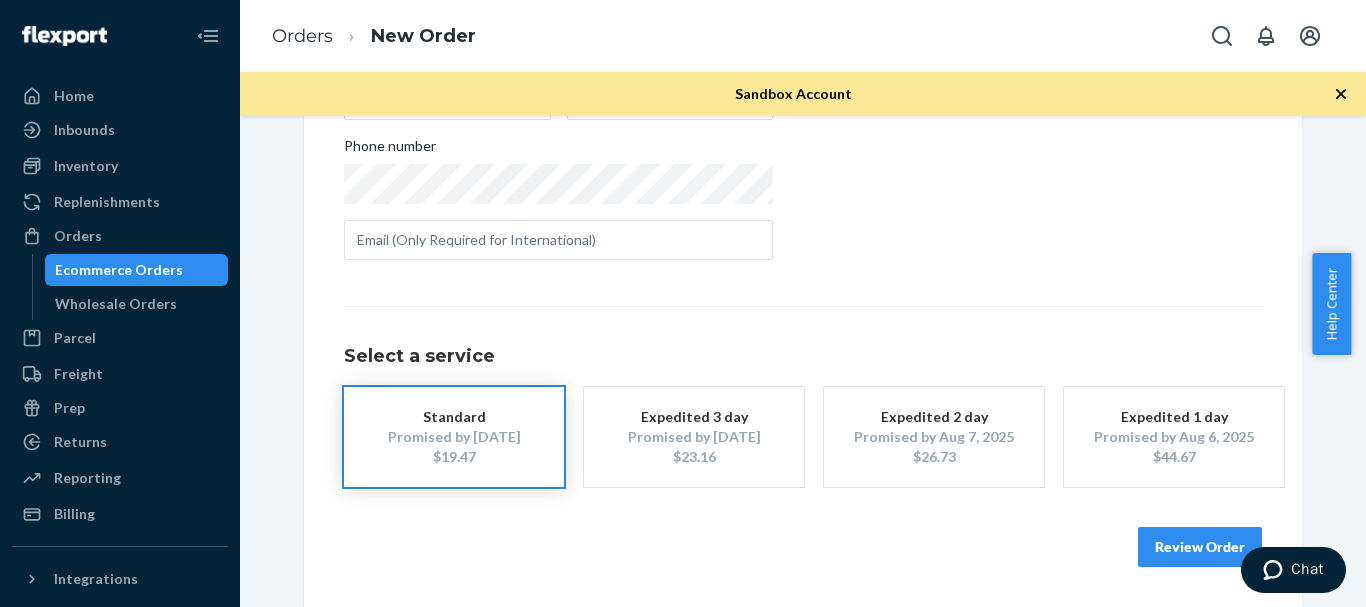 click on "Review Order" at bounding box center [1200, 547] 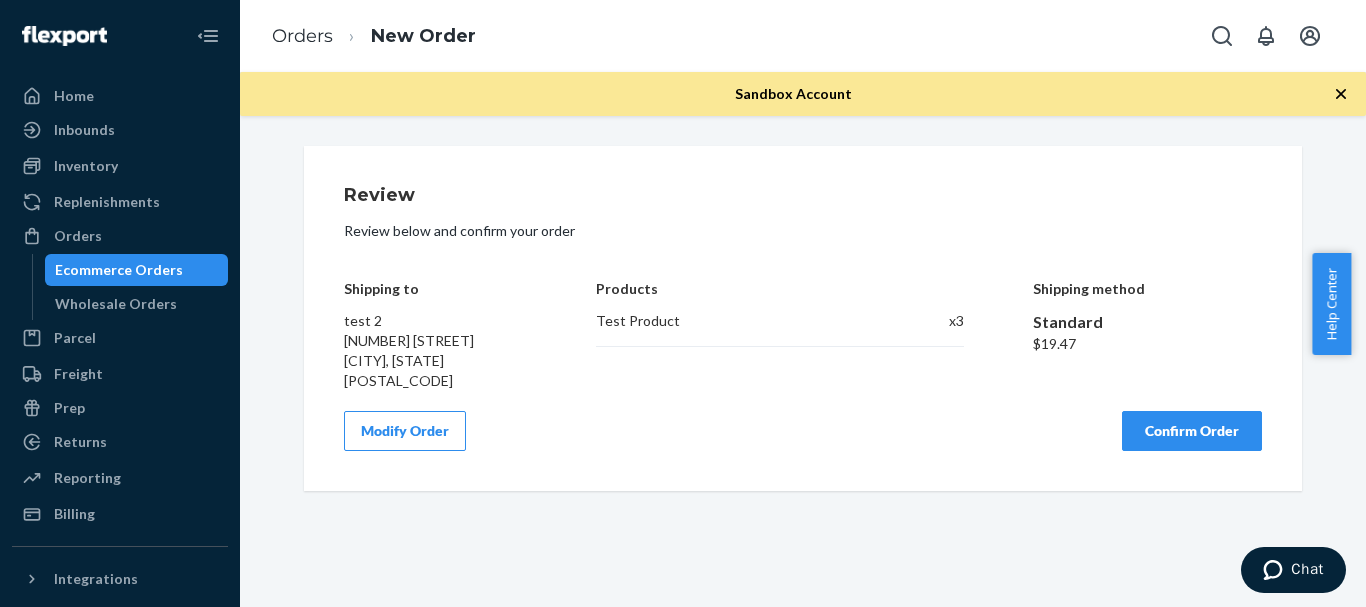 scroll, scrollTop: 0, scrollLeft: 0, axis: both 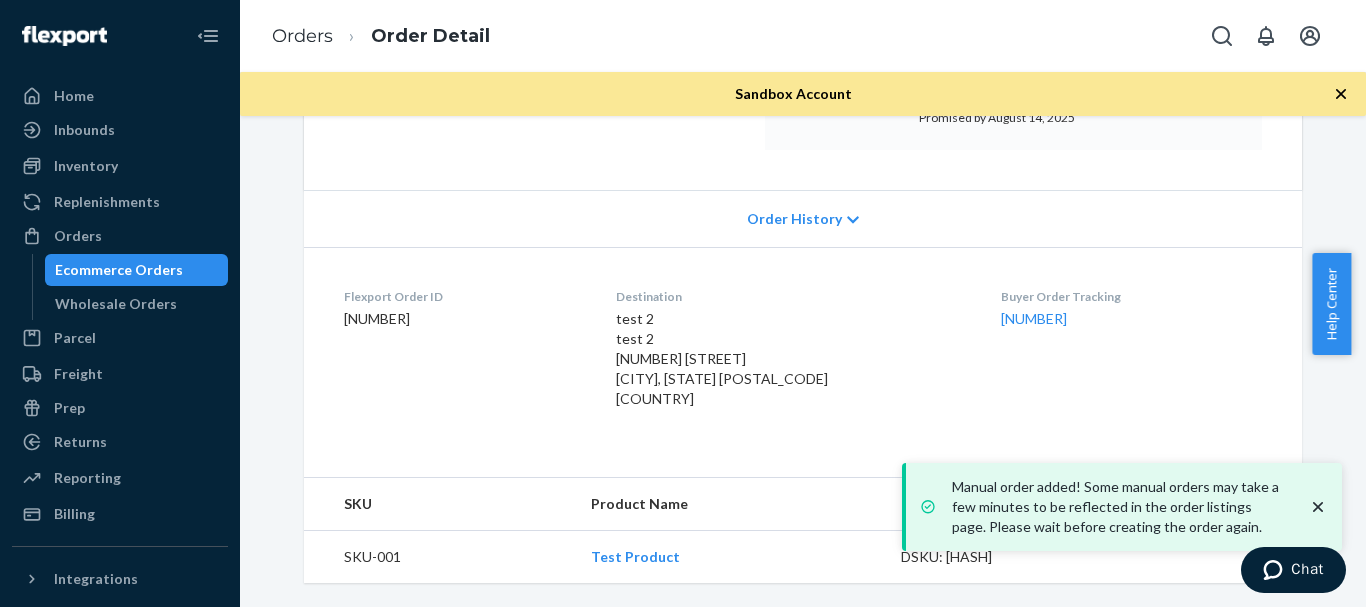 click on "Ecommerce Orders" at bounding box center [119, 270] 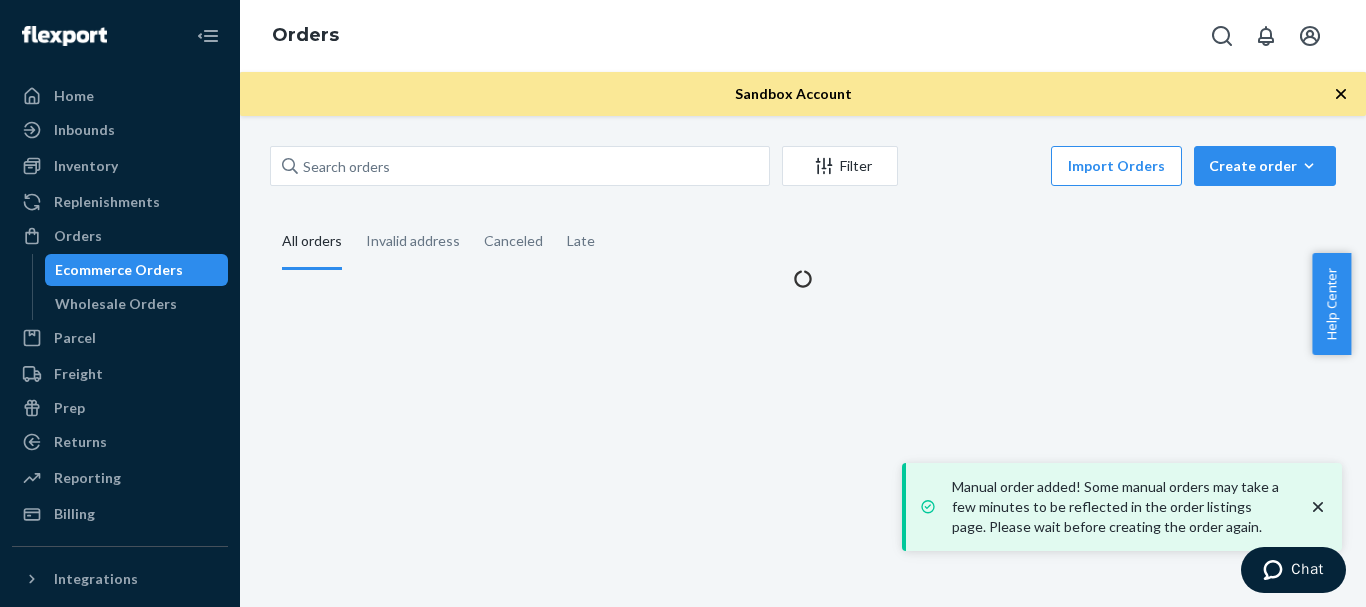 scroll, scrollTop: 0, scrollLeft: 0, axis: both 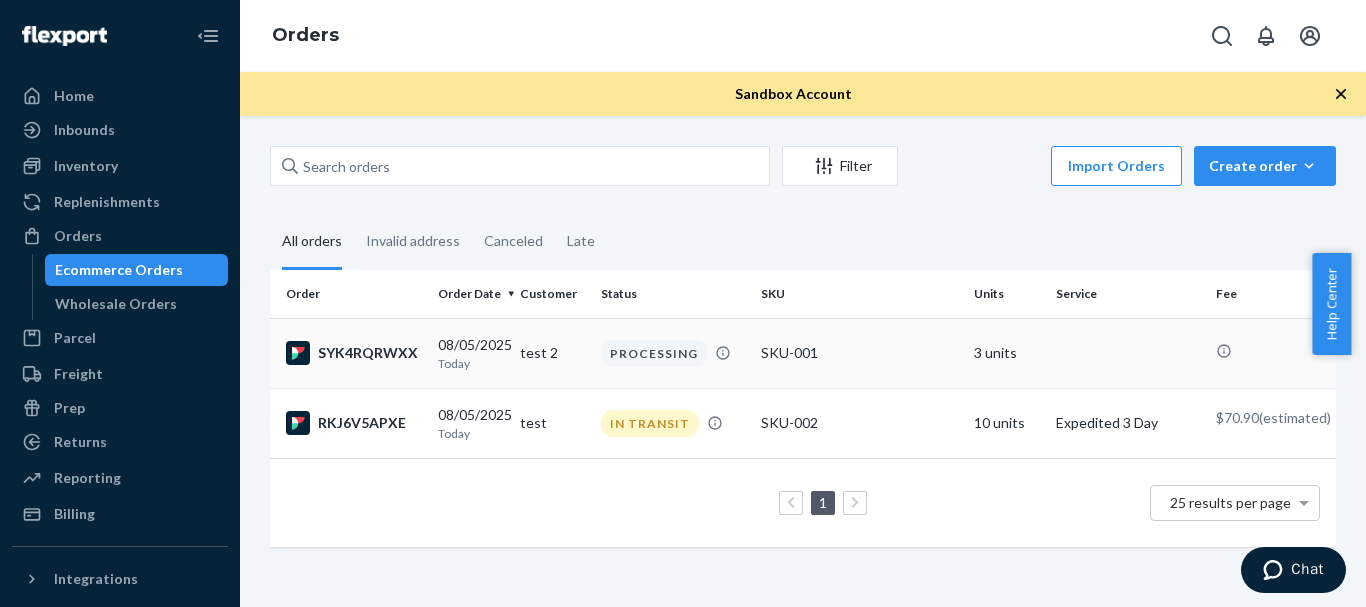 click on "SYK4RQRWXX" at bounding box center [354, 353] 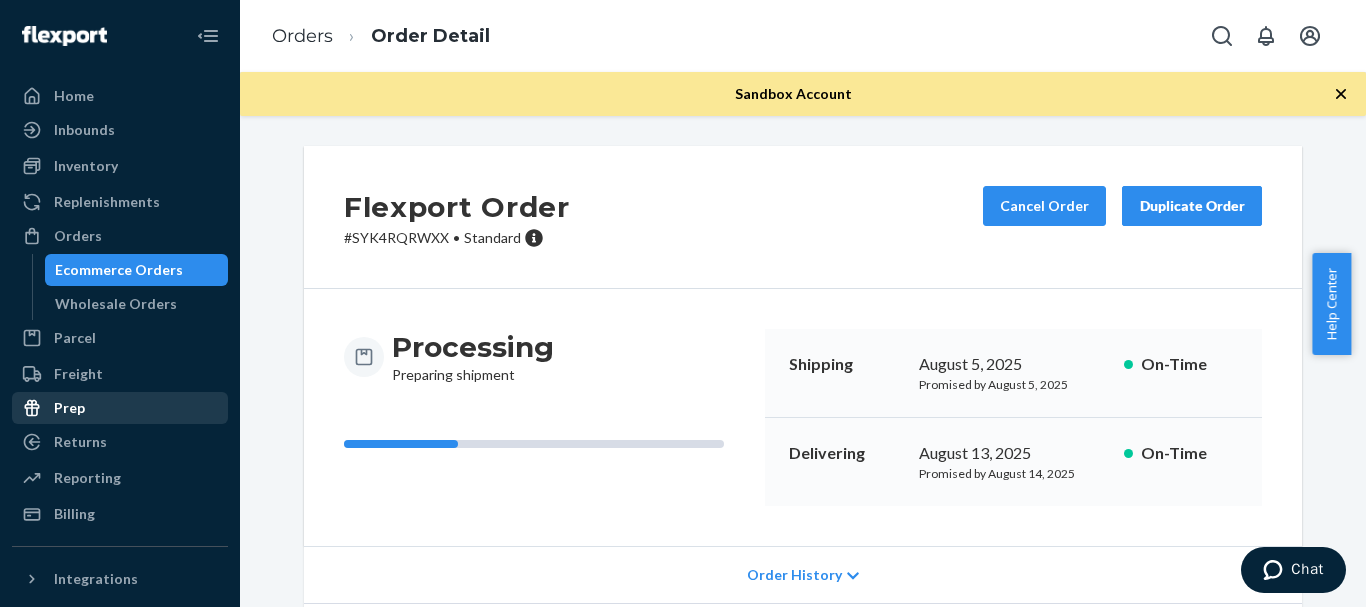 click on "Prep" at bounding box center (120, 408) 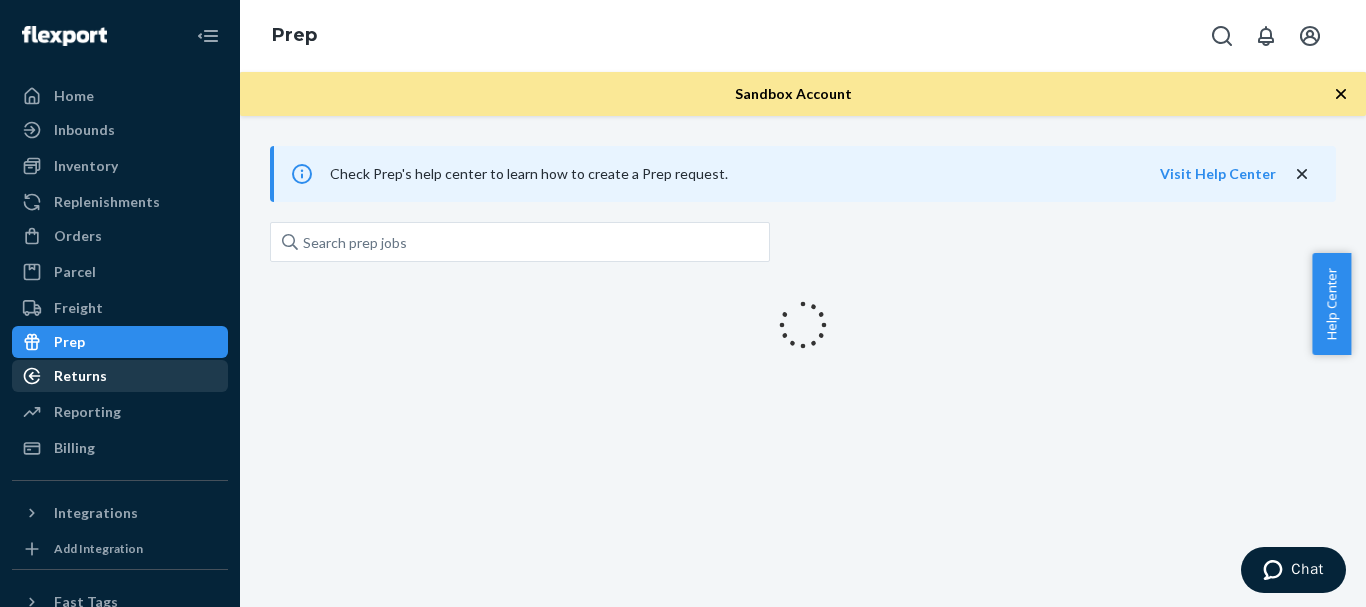 click on "Returns" at bounding box center [80, 376] 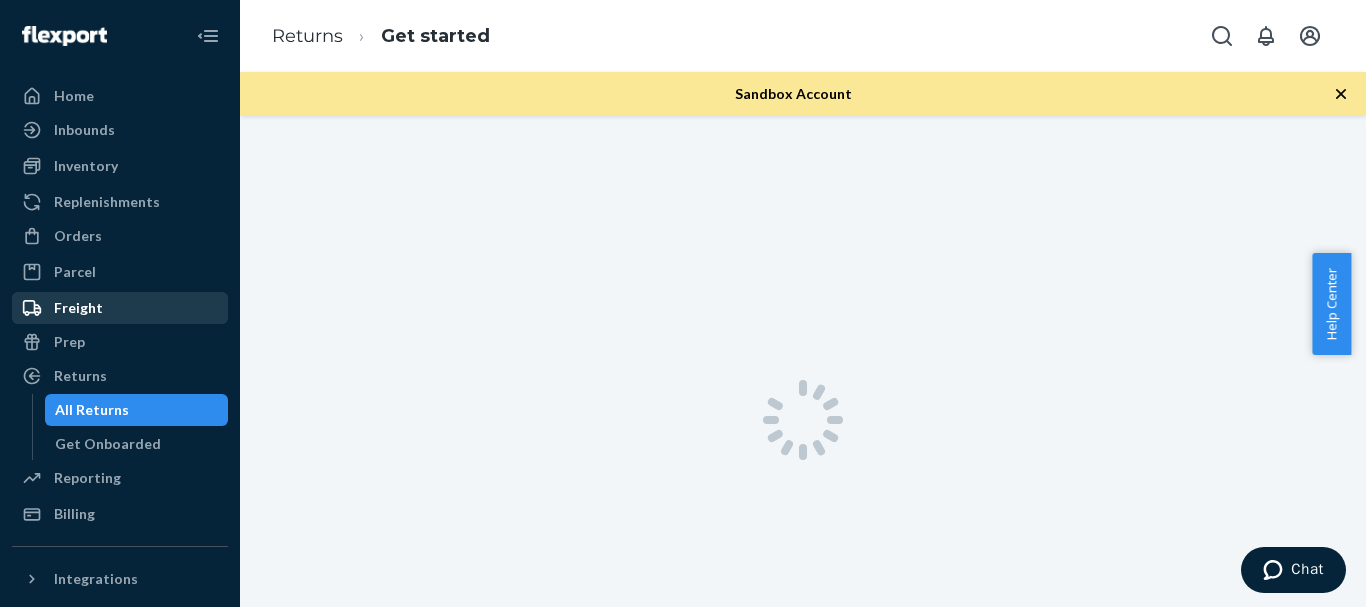 click on "Freight" at bounding box center (78, 308) 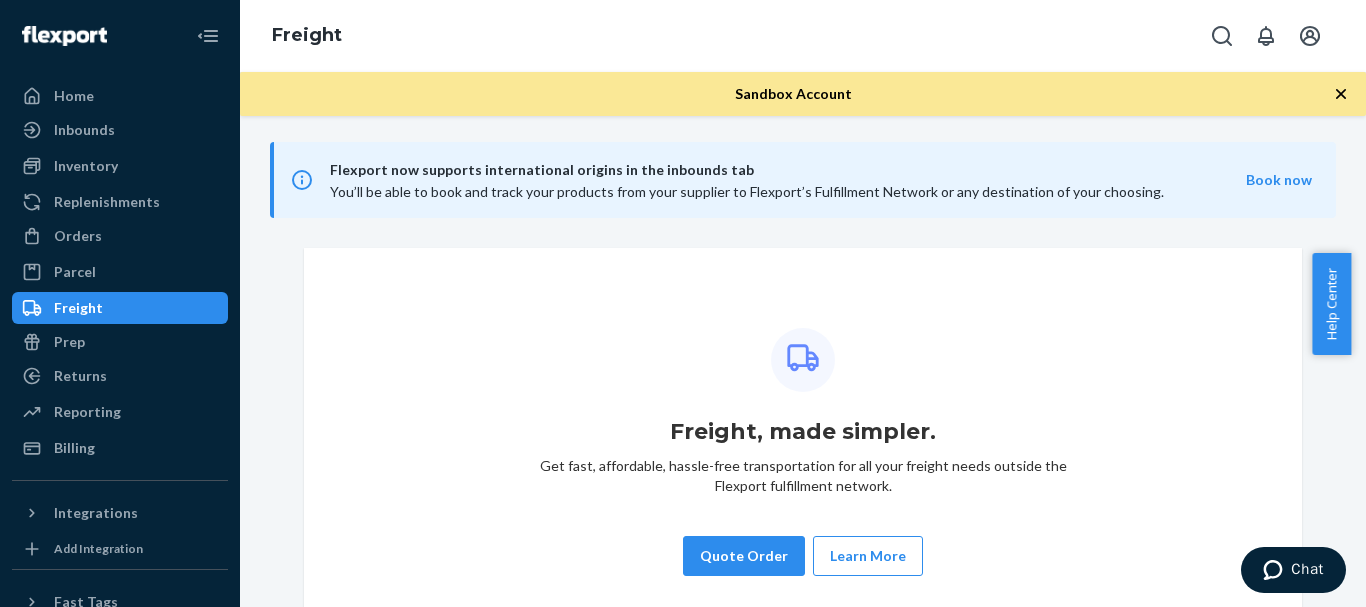 scroll, scrollTop: 0, scrollLeft: 0, axis: both 